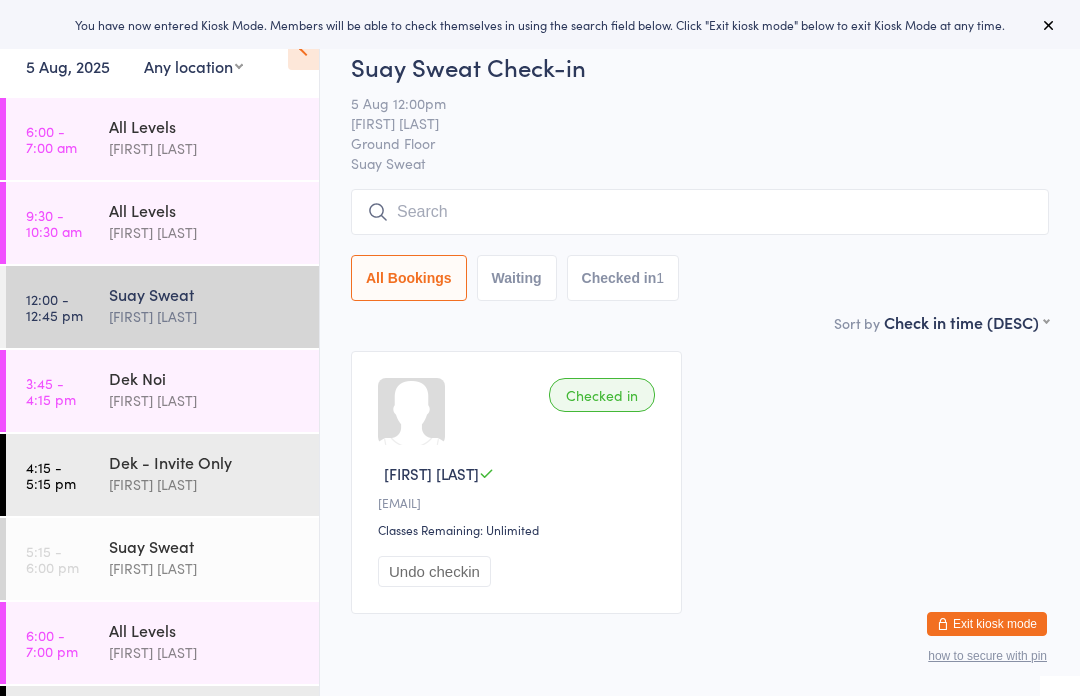 scroll, scrollTop: 0, scrollLeft: 0, axis: both 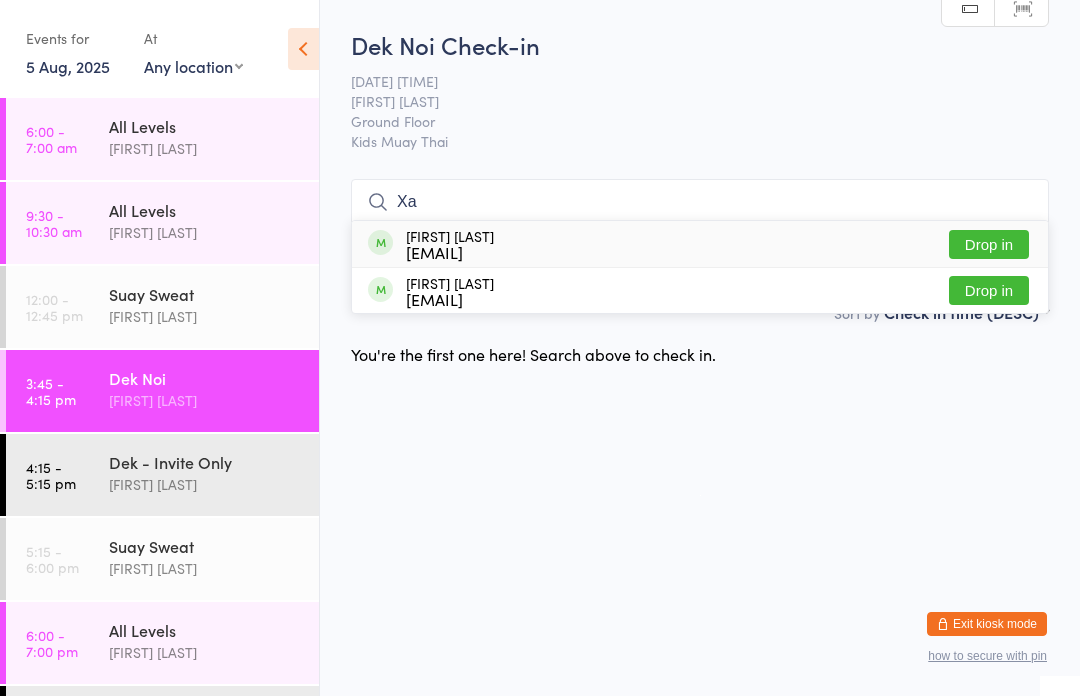 type on "X" 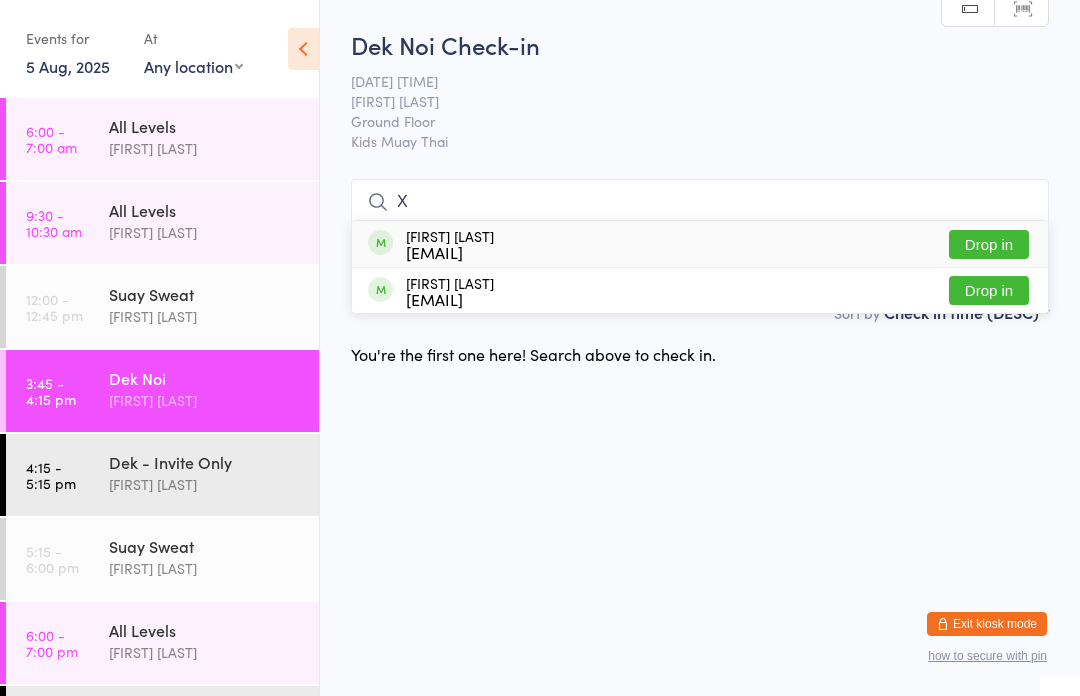 type 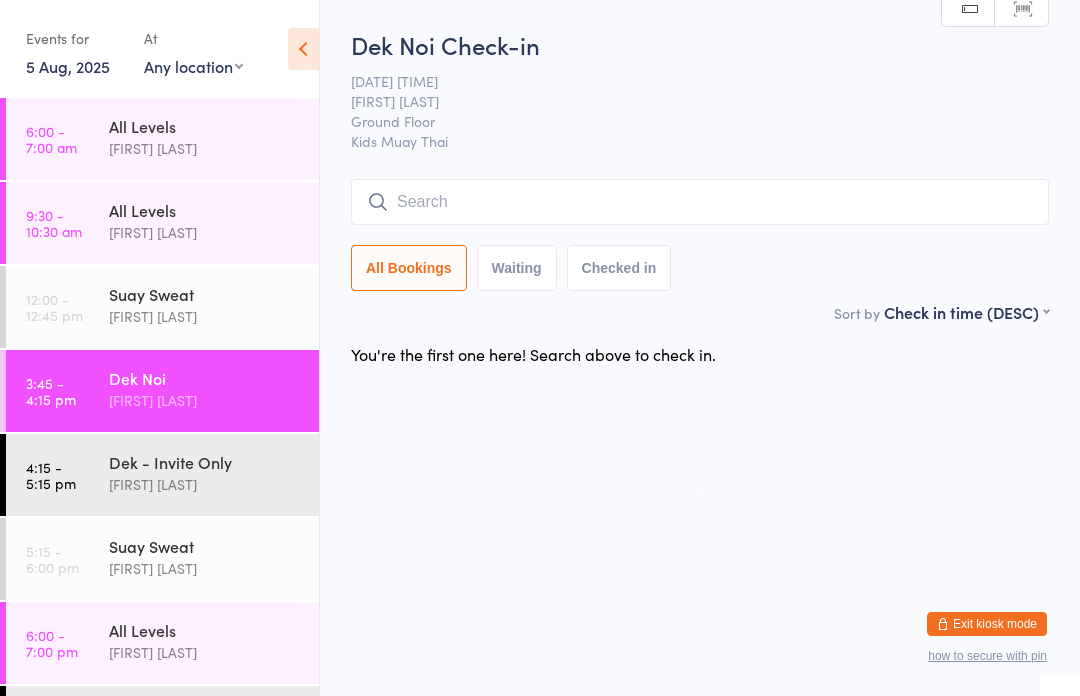 click on "[DATE] [TIME]" at bounding box center (684, 81) 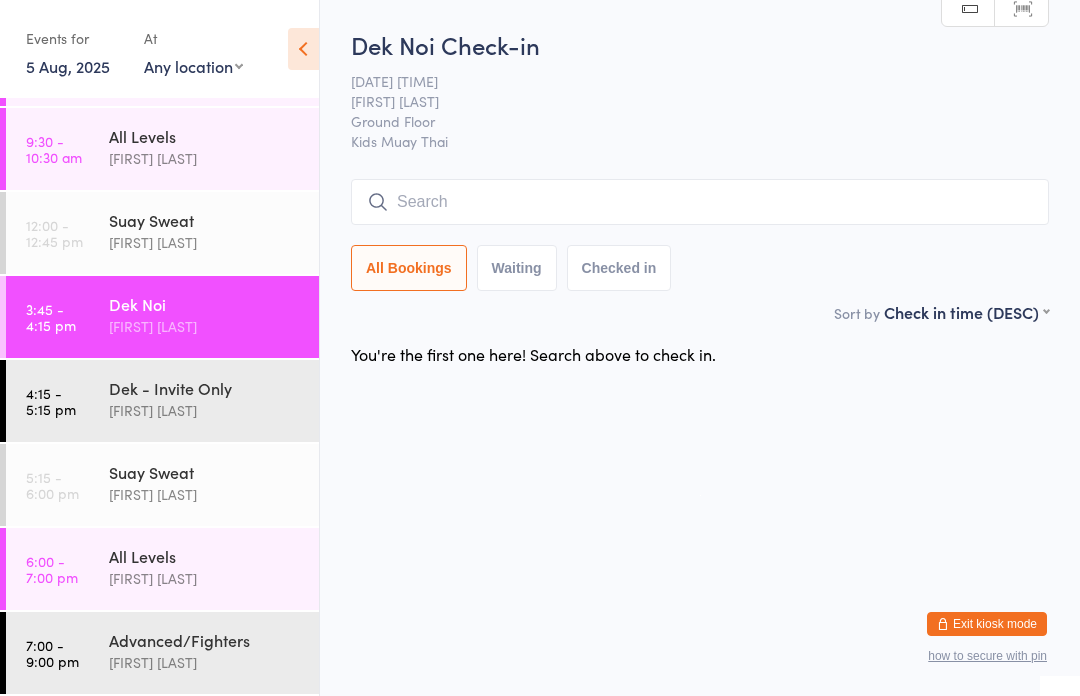 scroll, scrollTop: 74, scrollLeft: 0, axis: vertical 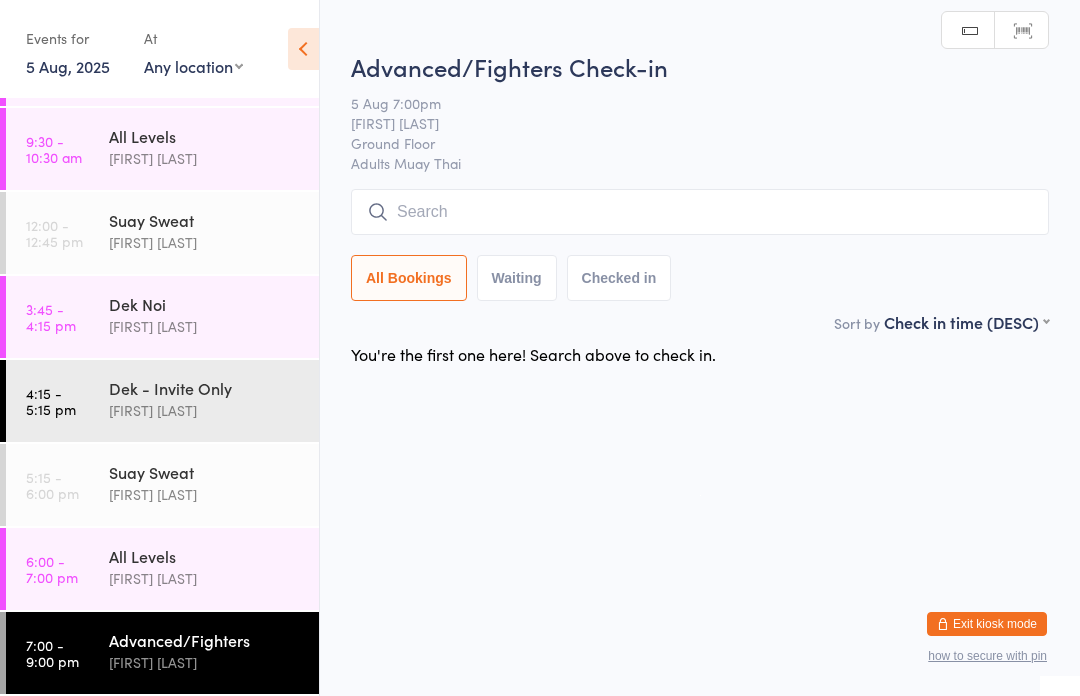 click at bounding box center (700, 212) 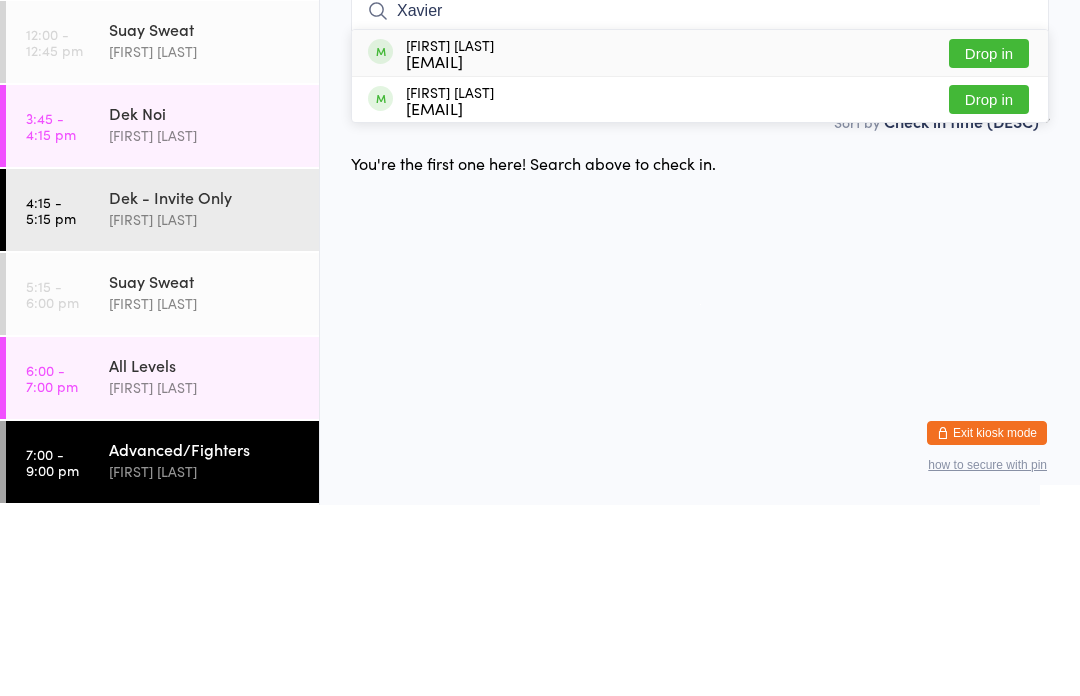 type on "Xavier" 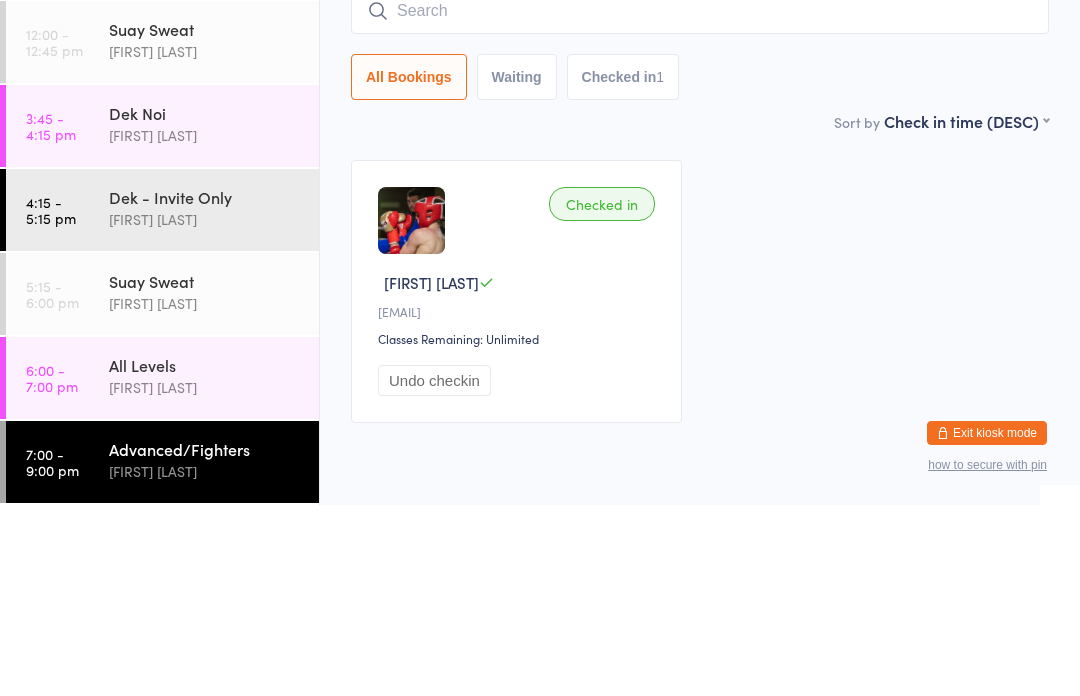 click on "Checked in [FIRST] [LAST] [EMAIL] Classes Remaining: Unlimited   Undo checkin" at bounding box center [700, 482] 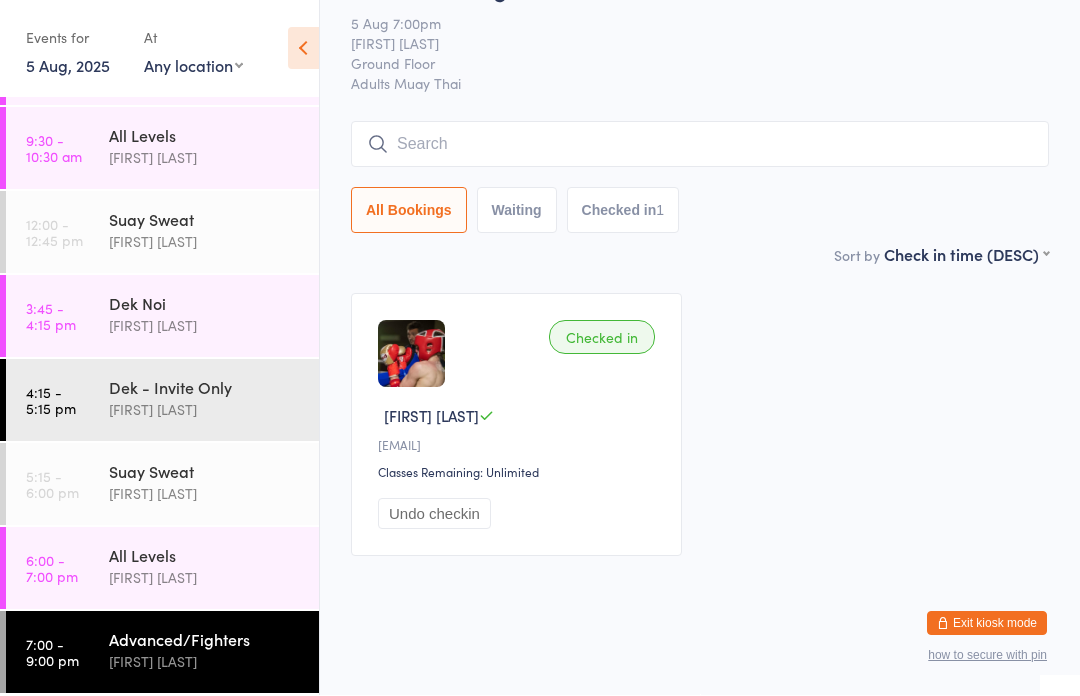 click on "Dek Noi [LAST] [LAST]" at bounding box center [214, 315] 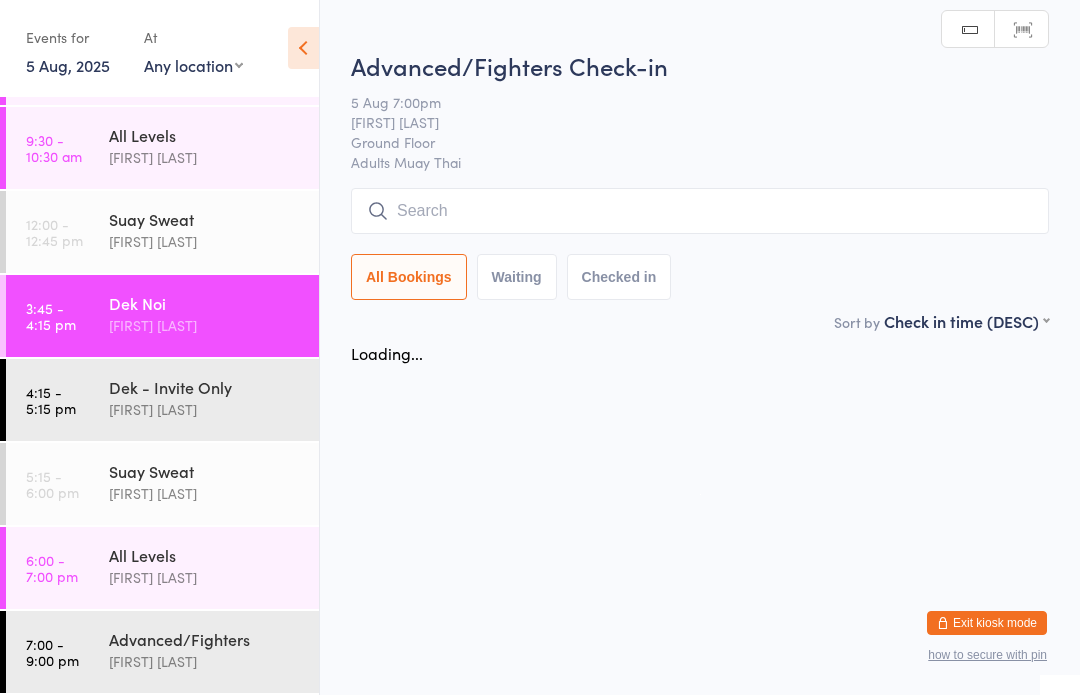 scroll, scrollTop: 0, scrollLeft: 0, axis: both 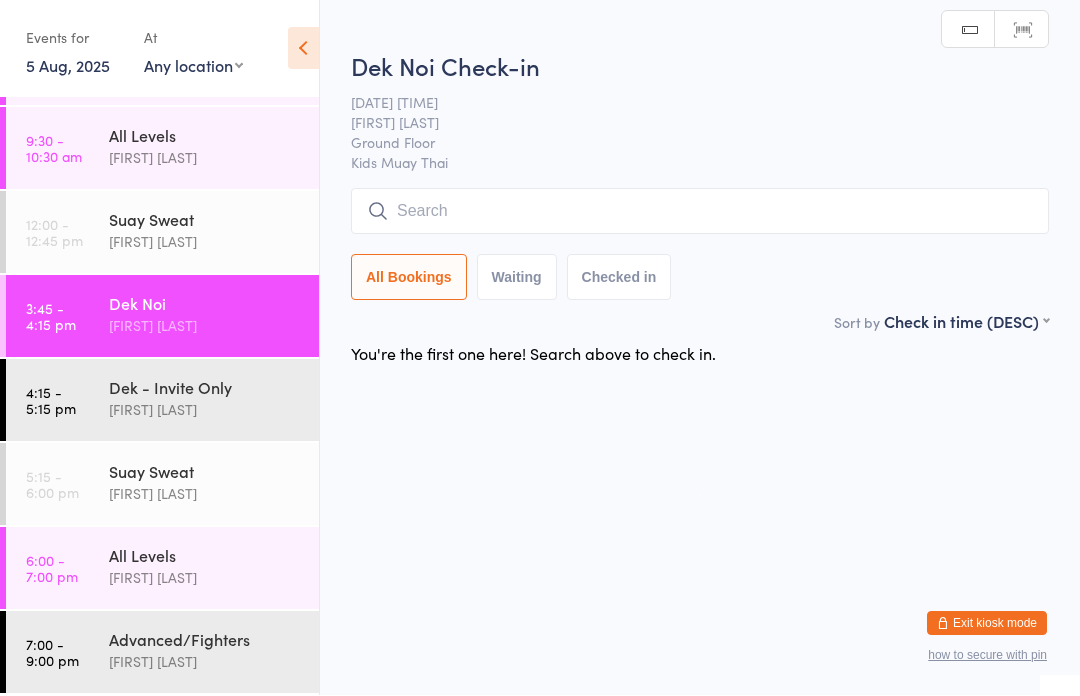 click on "You have now entered Kiosk Mode. Members will be able to check themselves in using the search field below. Click "Exit kiosk mode" below to exit Kiosk Mode at any time. Drop-in successful. Events for 5 Aug, 2025 5 Aug, 2025
August 2025
Sun Mon Tue Wed Thu Fri Sat
31
27
28
29
30
31
01
02
32
03
04
05
06
07
08
09
33
10
11
12
13
14
15
16
34
17
18
19
20
21
22" at bounding box center [540, 348] 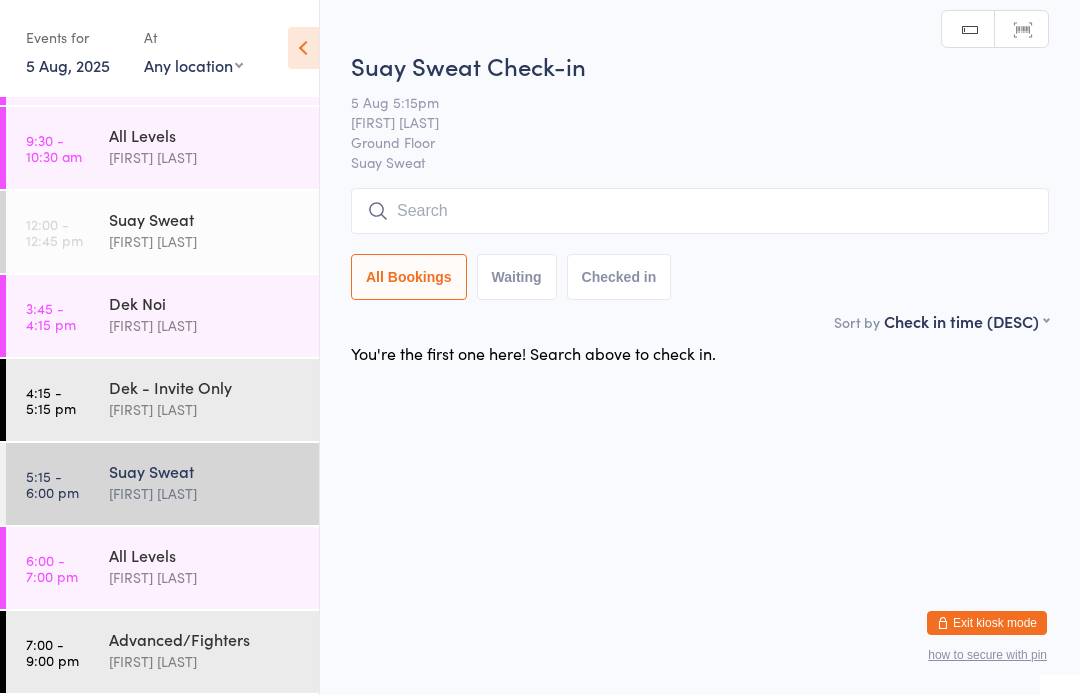 click on "4:15 - 5:15 pm" at bounding box center (51, 401) 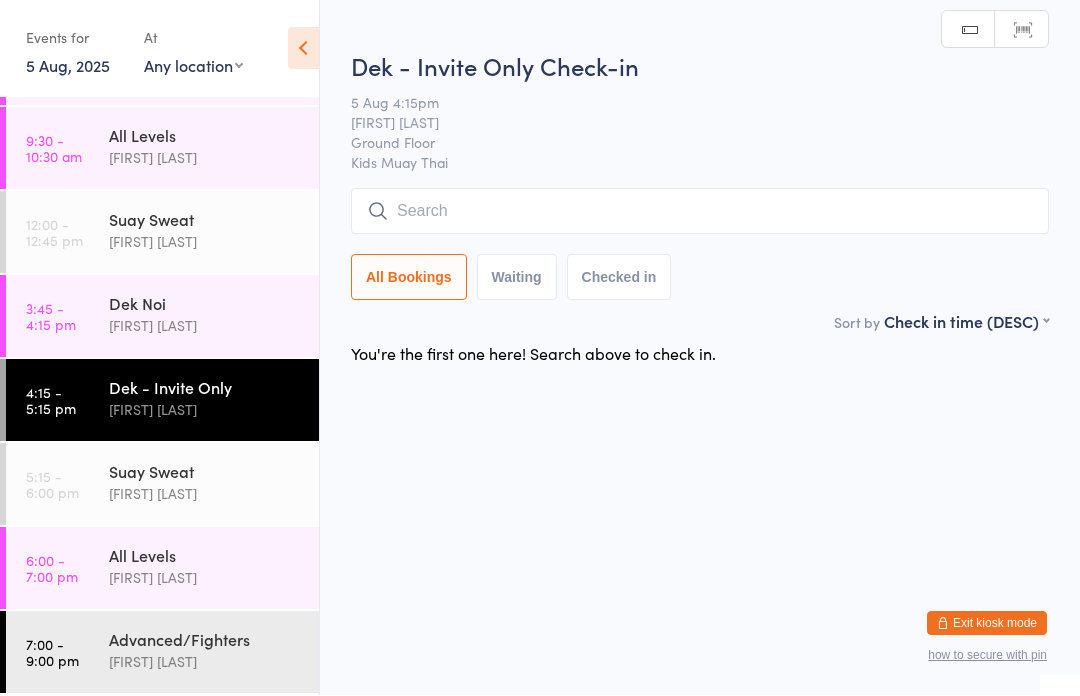 click on "7:00 - 9:00 pm" at bounding box center [52, 653] 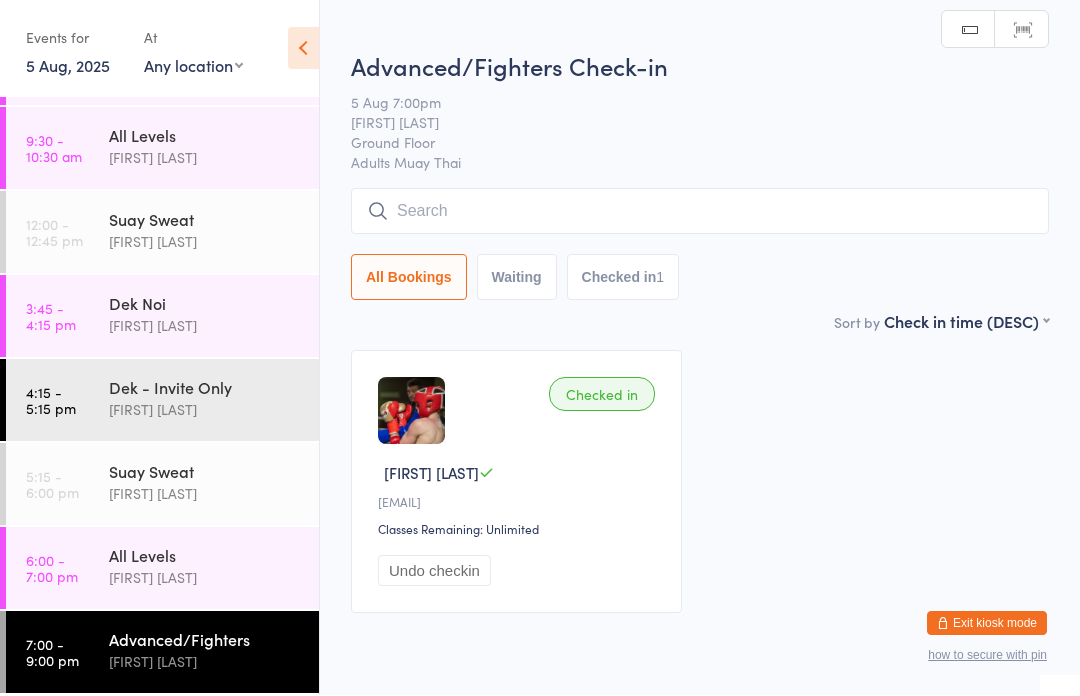 scroll, scrollTop: 1, scrollLeft: 0, axis: vertical 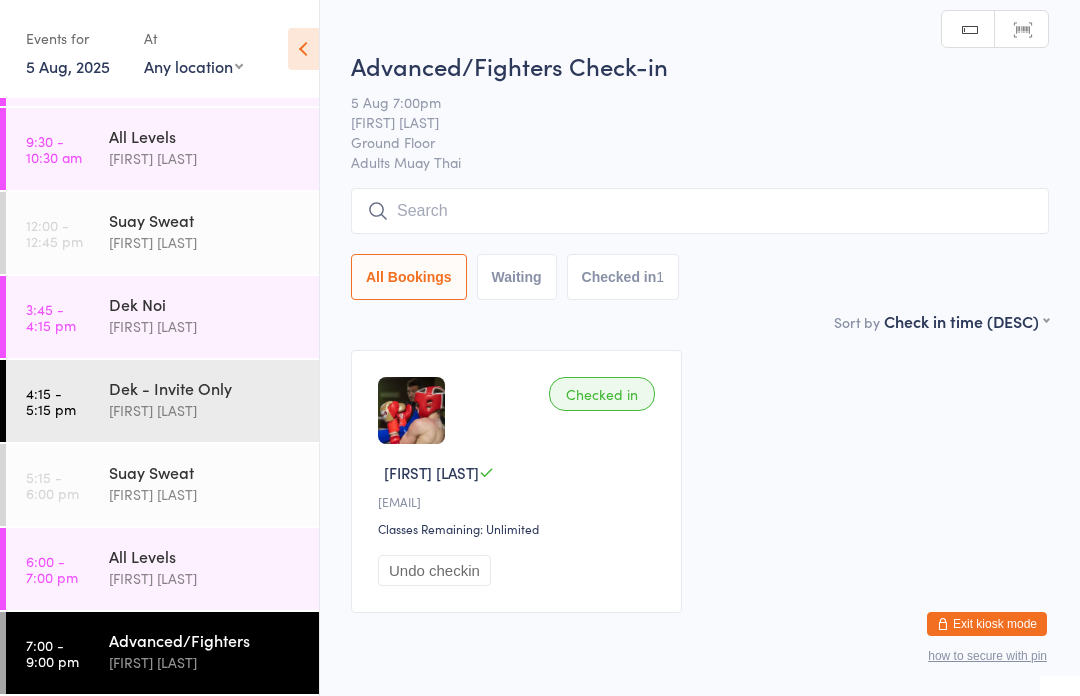 click on "3:45 - 4:15 pm Dek Noi [LAST] [LAST]" at bounding box center (162, 317) 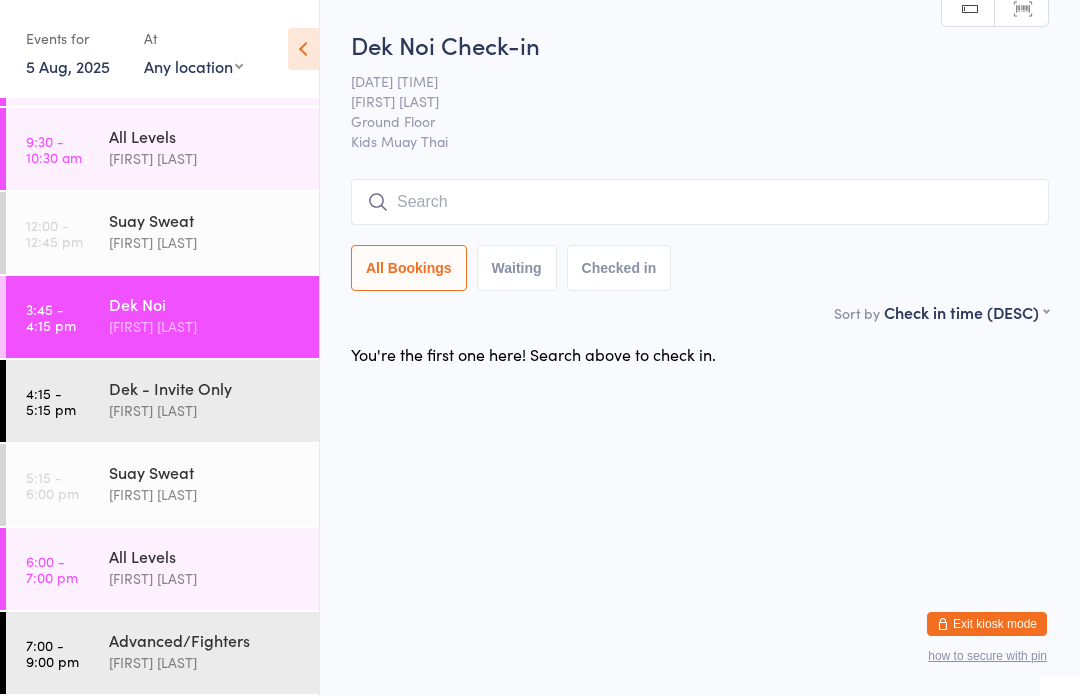 click on "Kids Muay Thai" at bounding box center [700, 141] 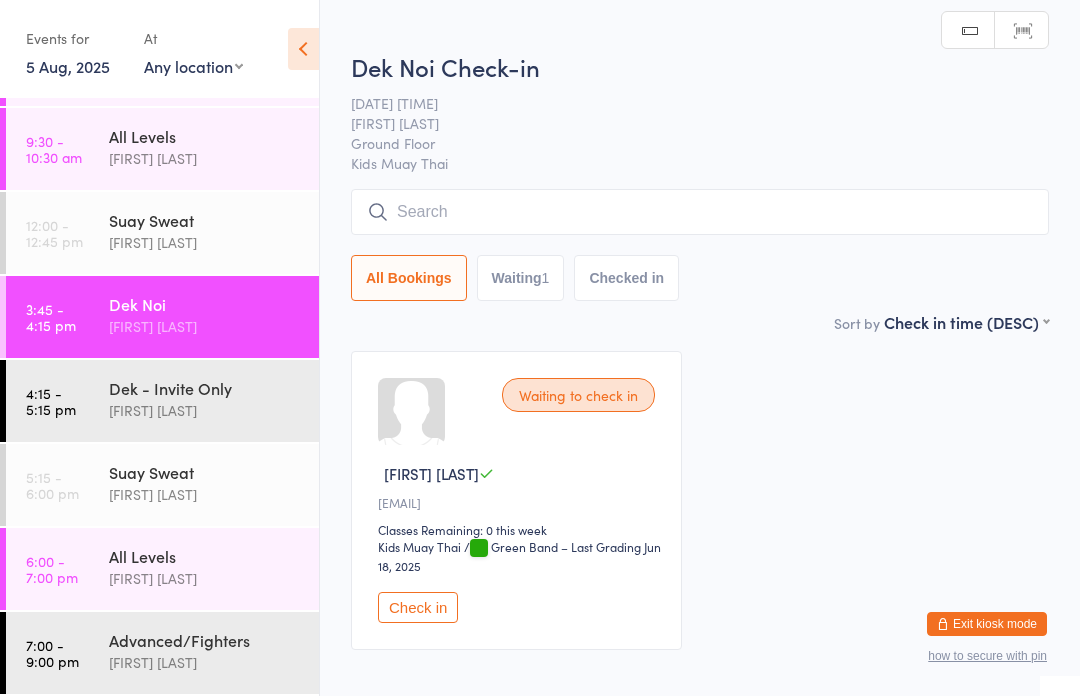 click at bounding box center (700, 212) 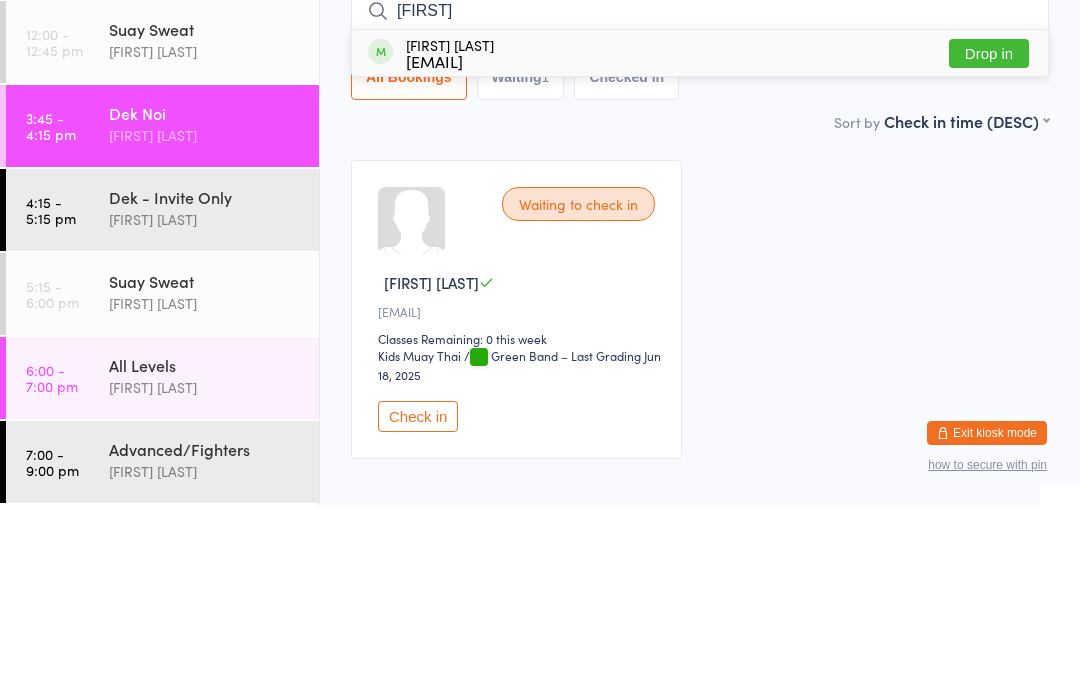type on "[FIRST]" 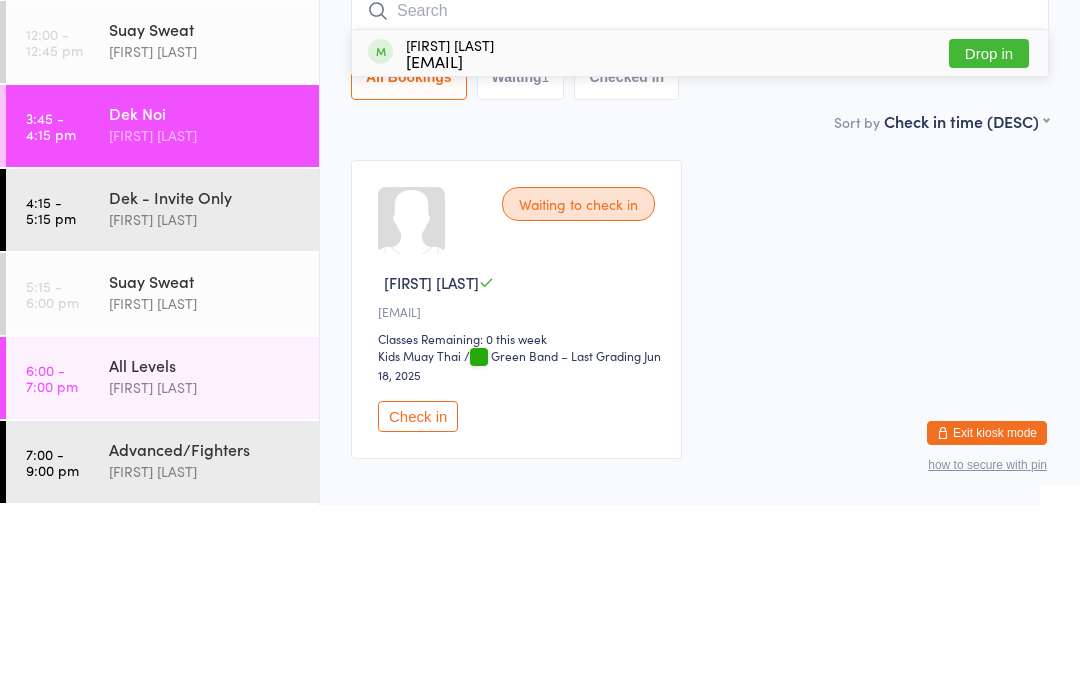 scroll, scrollTop: 119, scrollLeft: 0, axis: vertical 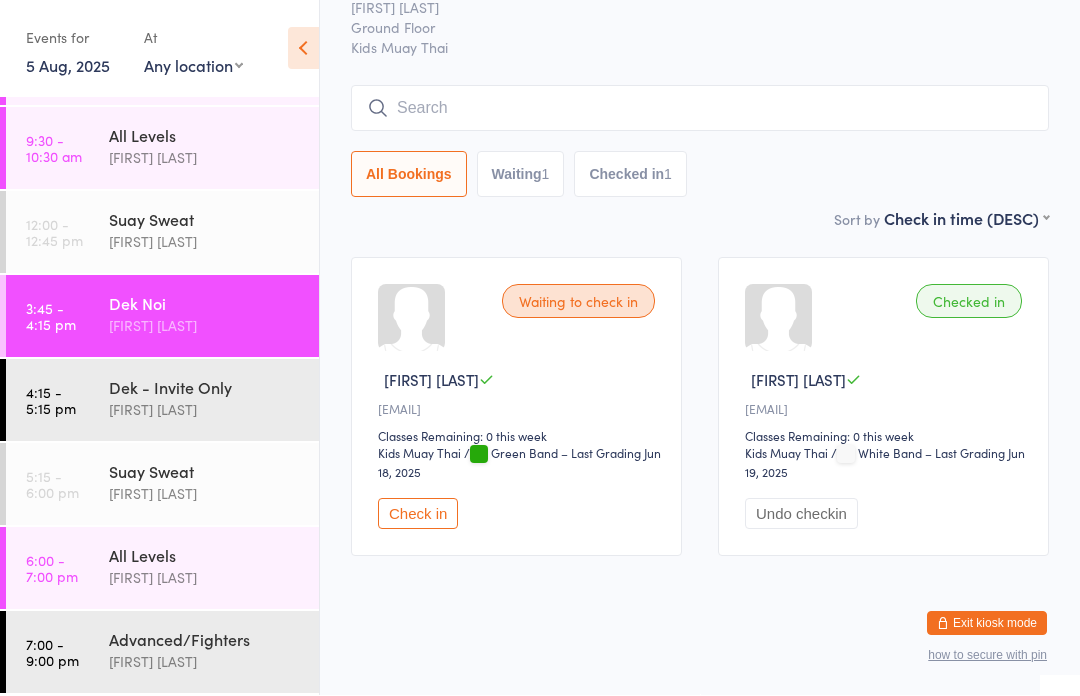 click on "3:45 - 4:15 pm Dek Noi [LAST] [LAST]" at bounding box center (162, 317) 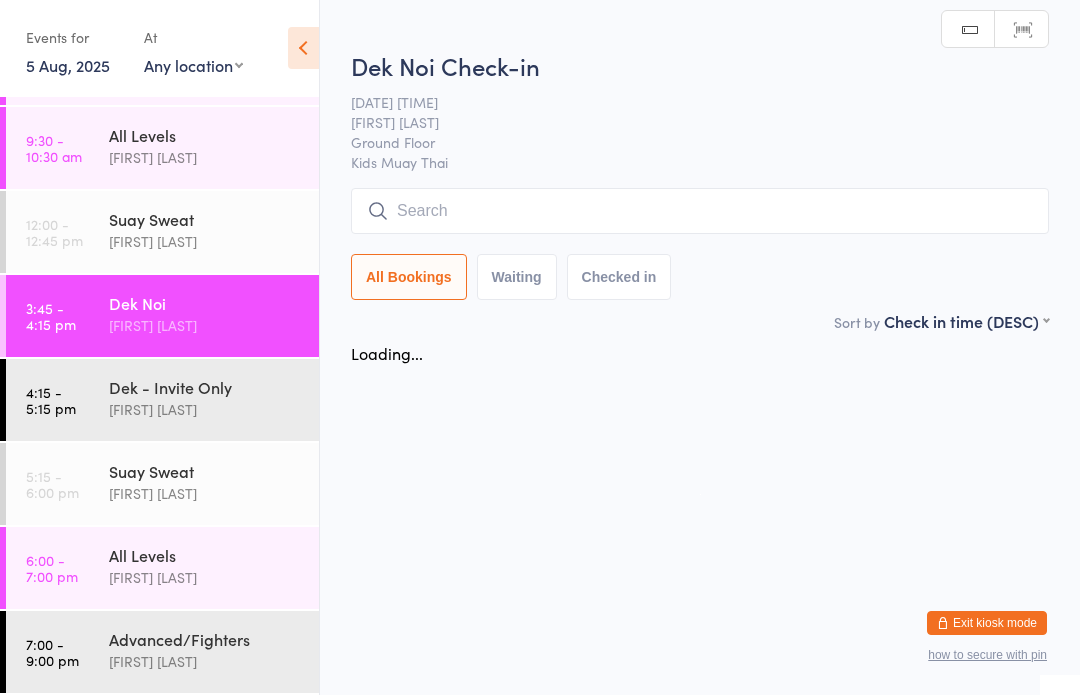 scroll, scrollTop: 0, scrollLeft: 0, axis: both 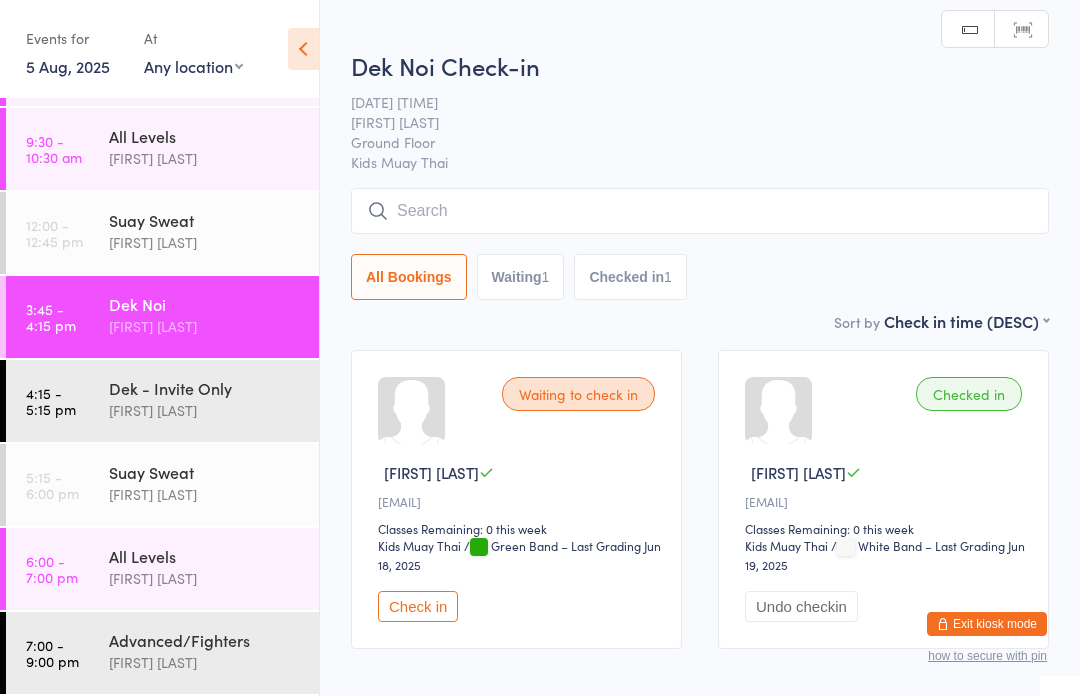 click at bounding box center [700, 211] 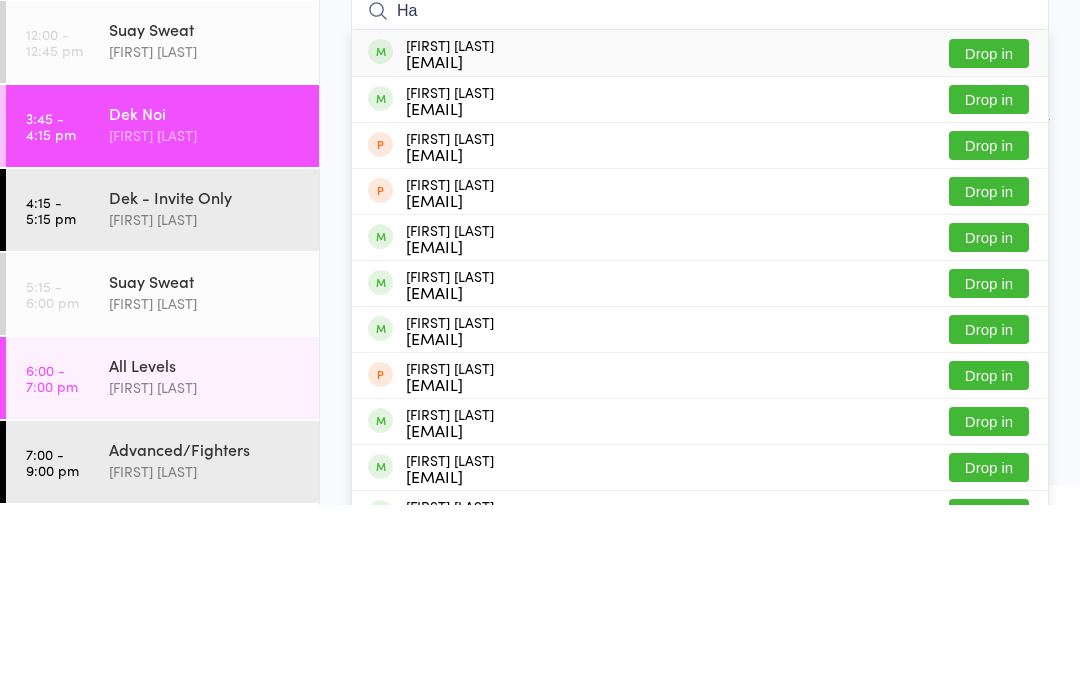 type on "H" 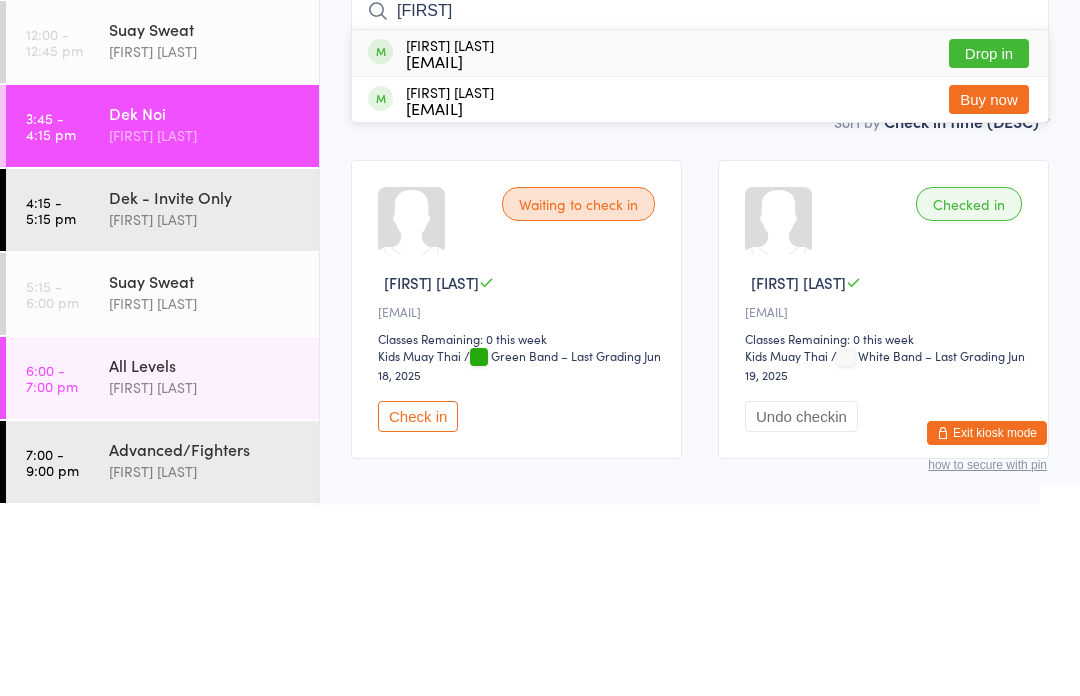 type on "[FIRST]" 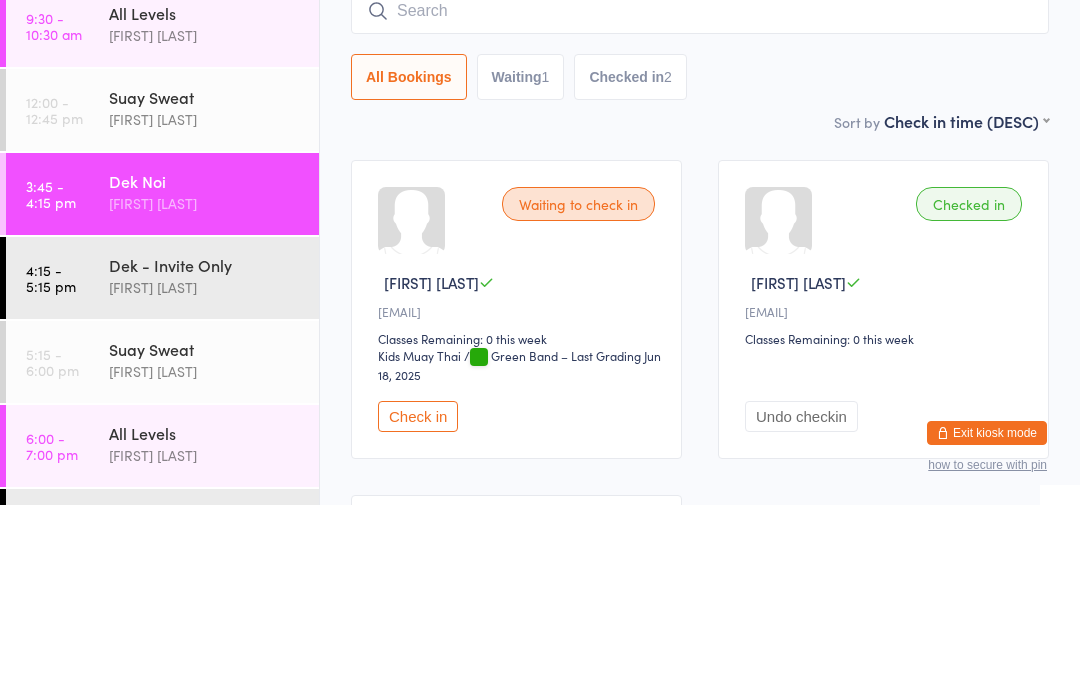 scroll, scrollTop: 5, scrollLeft: 0, axis: vertical 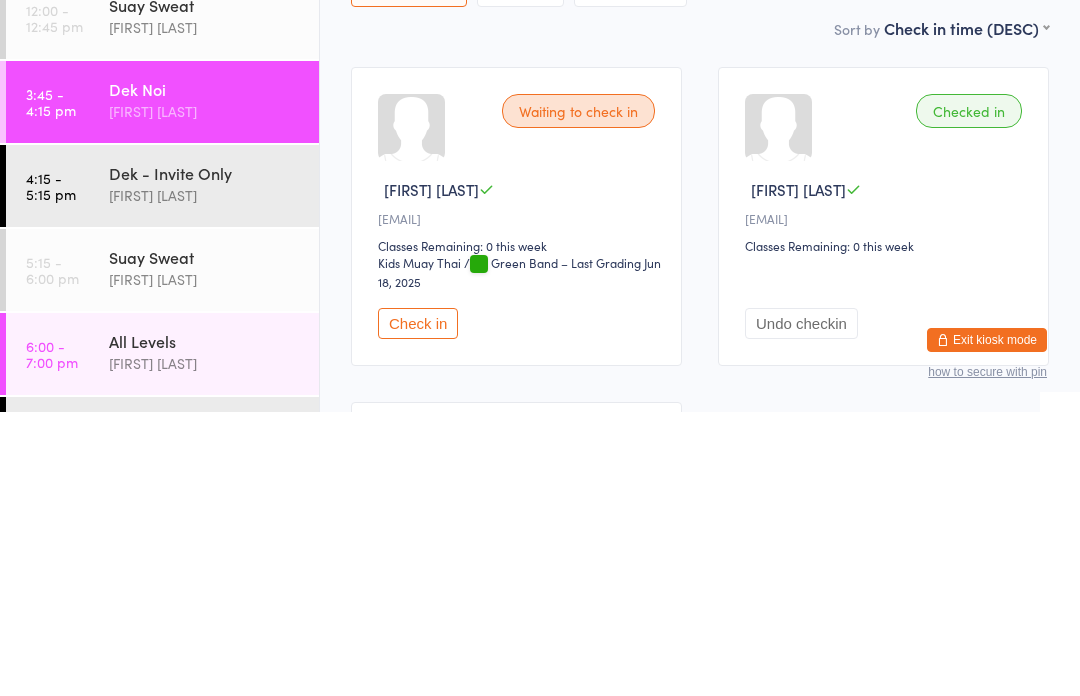 click on "4:15 - 5:15 pm Dek - Invite Only [LAST] [LAST]" at bounding box center (162, 470) 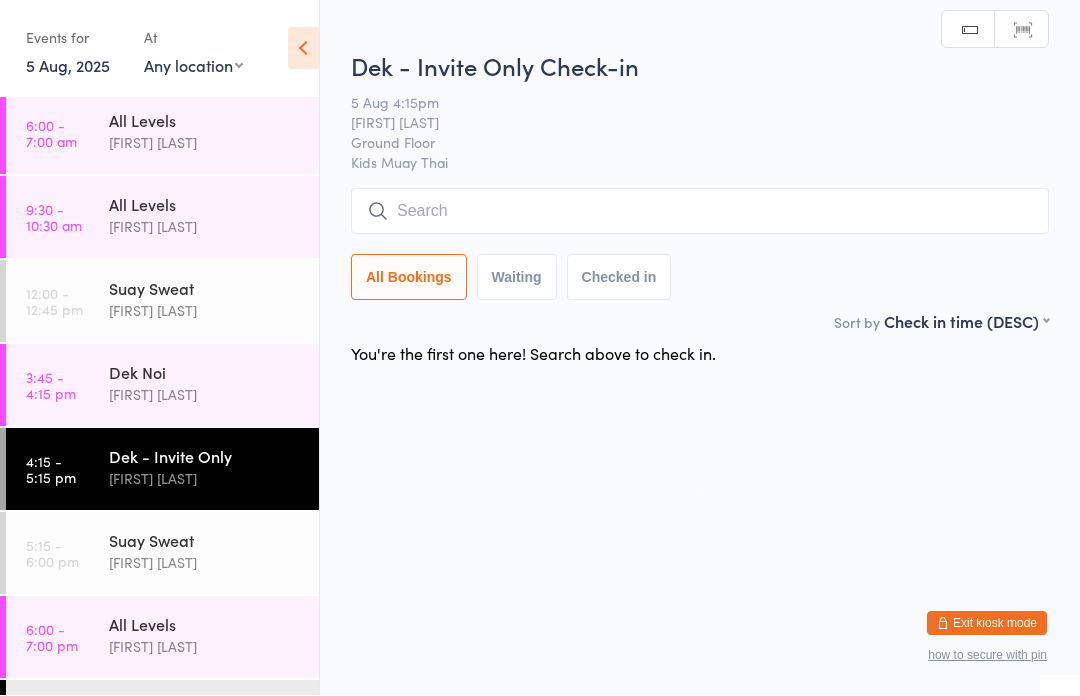 click at bounding box center [700, 212] 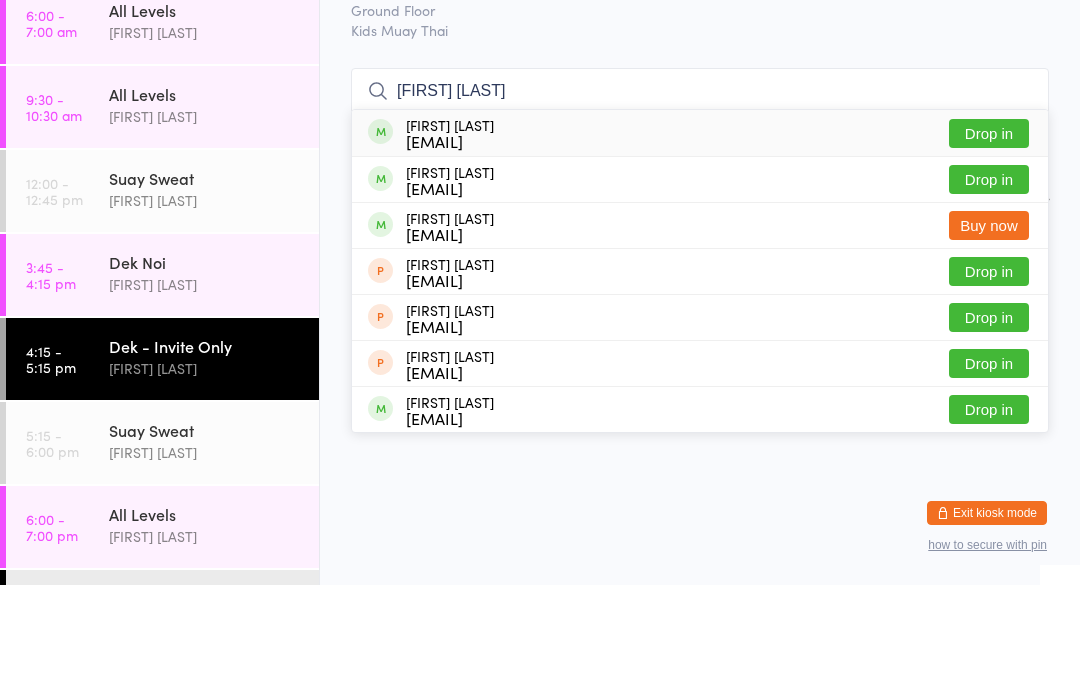 type on "[FIRST] [LAST]" 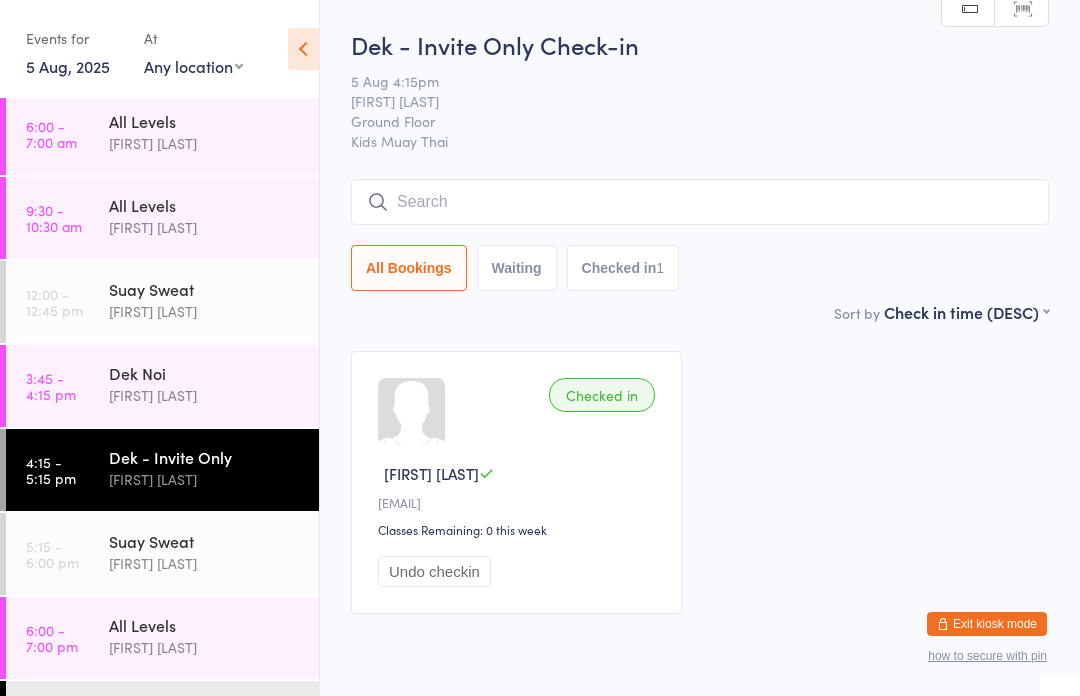 click on "Ground Floor" at bounding box center [684, 121] 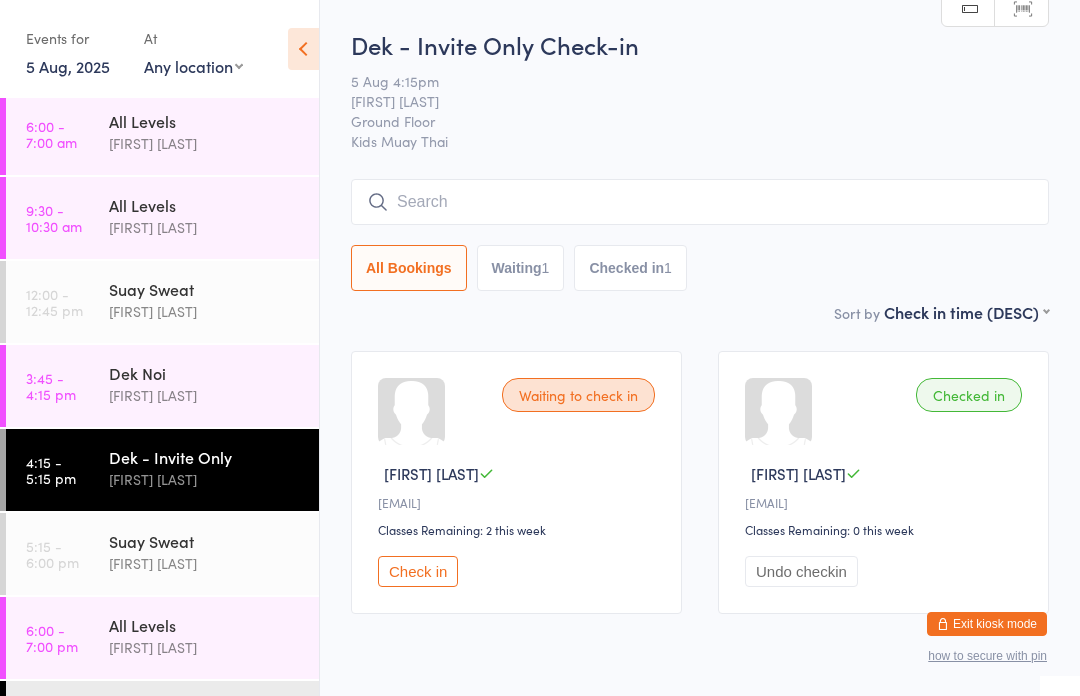 click at bounding box center [700, 202] 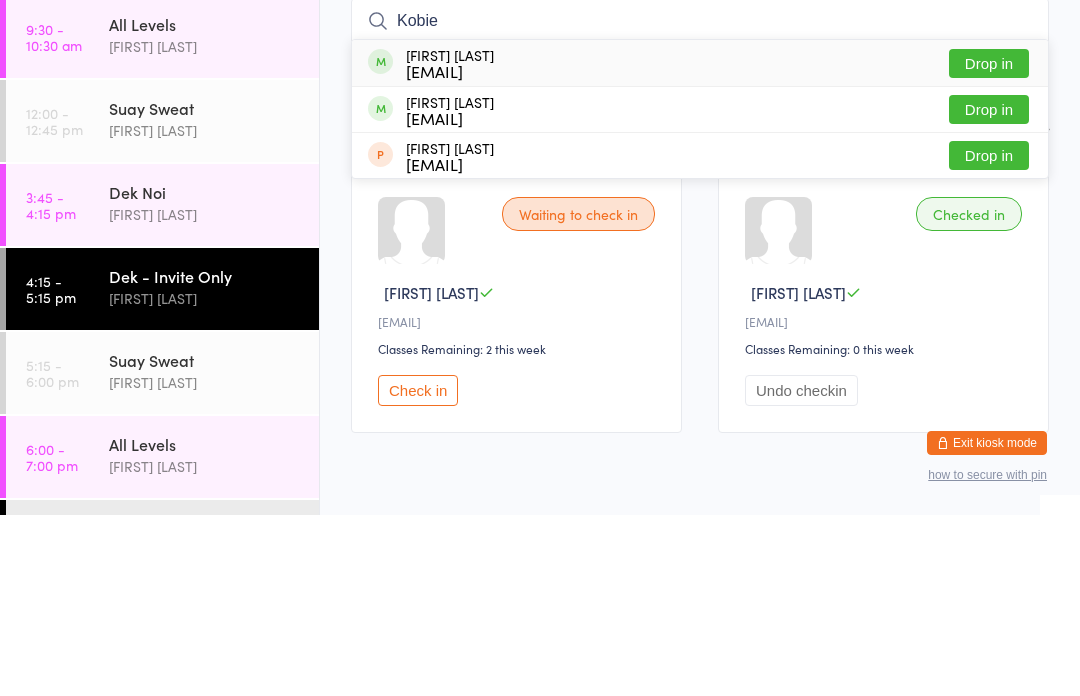 type on "Kobie" 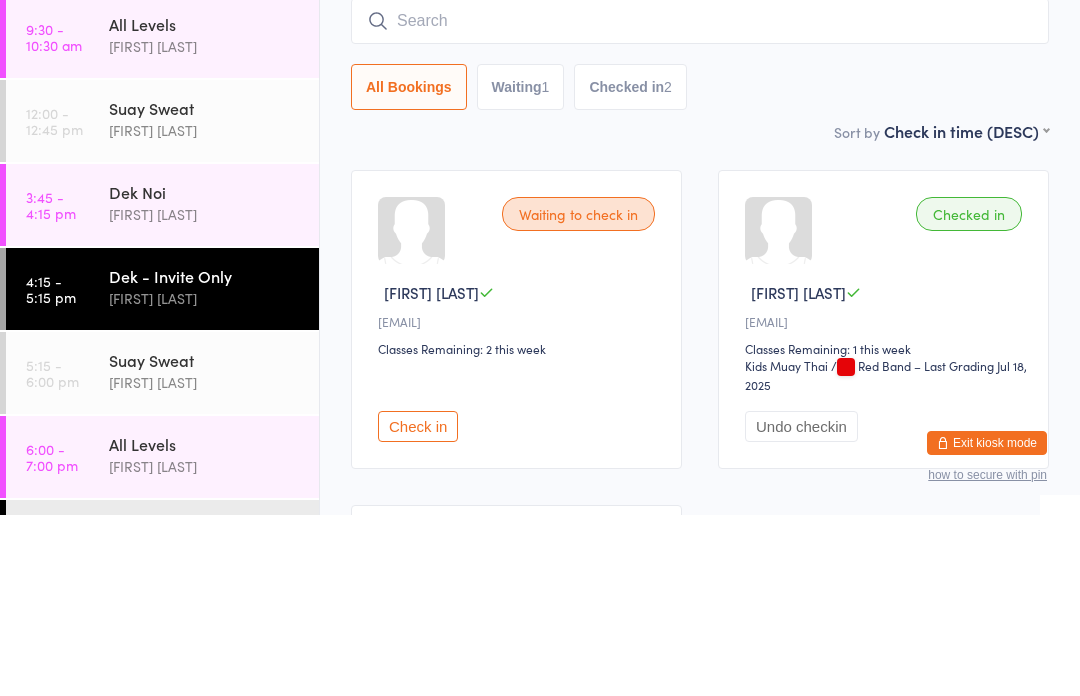 click on "Dek - Invite Only Check-in 5 Aug 4:15pm  [FIRST] [LAST]  Ground Floor  Kids Muay Thai  Manual search Scanner input All Bookings Waiting  1 Checked in  2 Sort by   Check in time (DESC) First name (ASC) First name (DESC) Last name (ASC) Last name (DESC) Check in time (ASC) Check in time (DESC) Rank (ASC) Rank (DESC) Waiting to check in [FIRST] [LAST]  [EMAIL] Classes Remaining: 2 this week   Check in Checked in [FIRST] [LAST]  [EMAIL] Classes Remaining: 1 this week Kids Muay Thai  Kids Muay Thai   /  Red Band – Last Grading Jul 18, 2025   Undo checkin Checked in [FIRST] [LAST]  [EMAIL] Classes Remaining: 0 this week   Undo checkin" at bounding box center (700, 497) 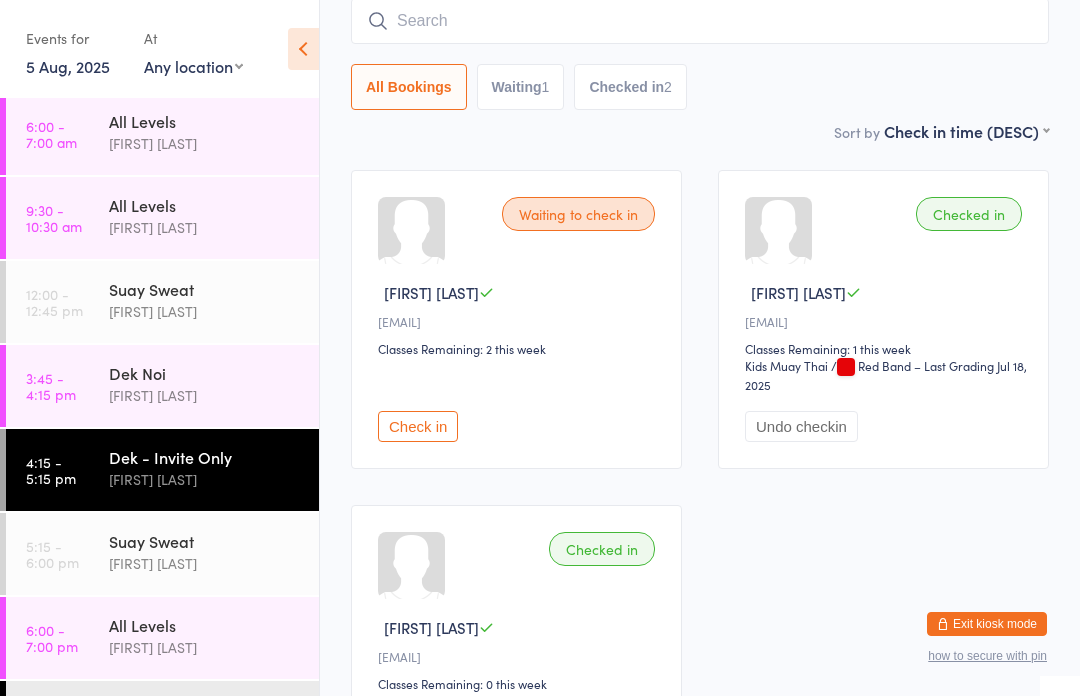 click at bounding box center [700, 21] 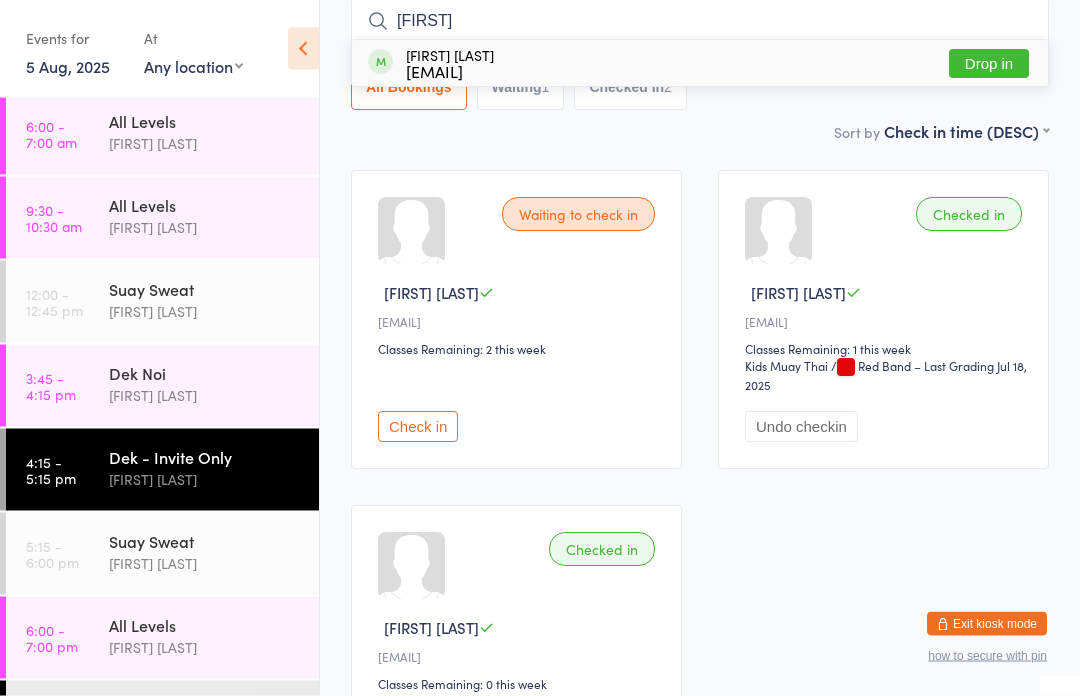 type on "[FIRST]" 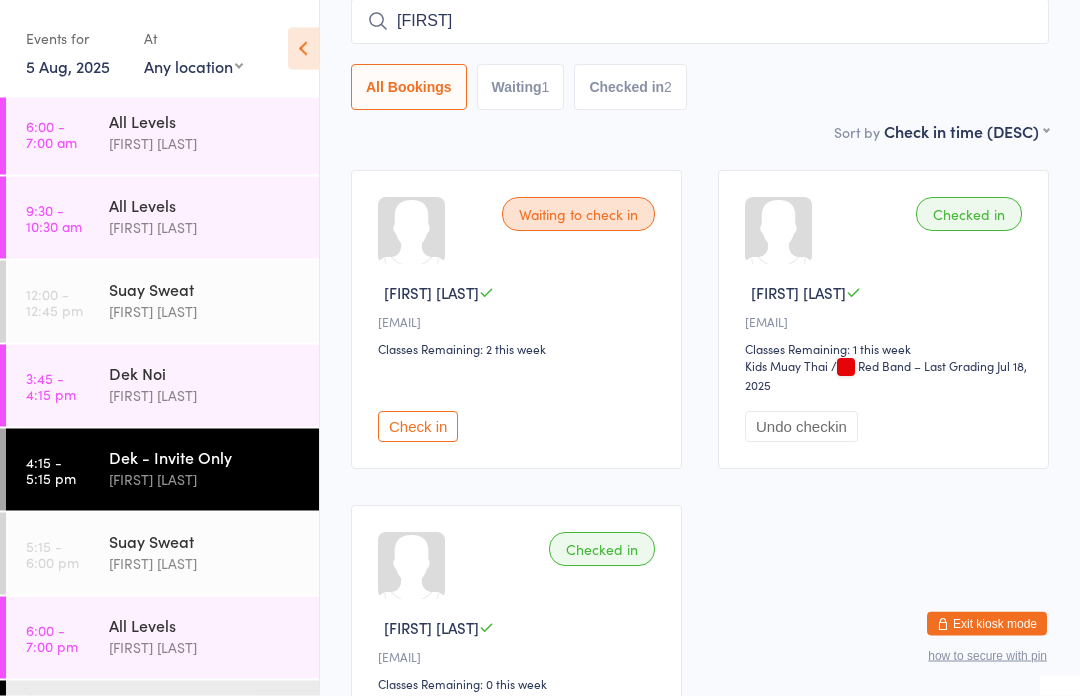 type 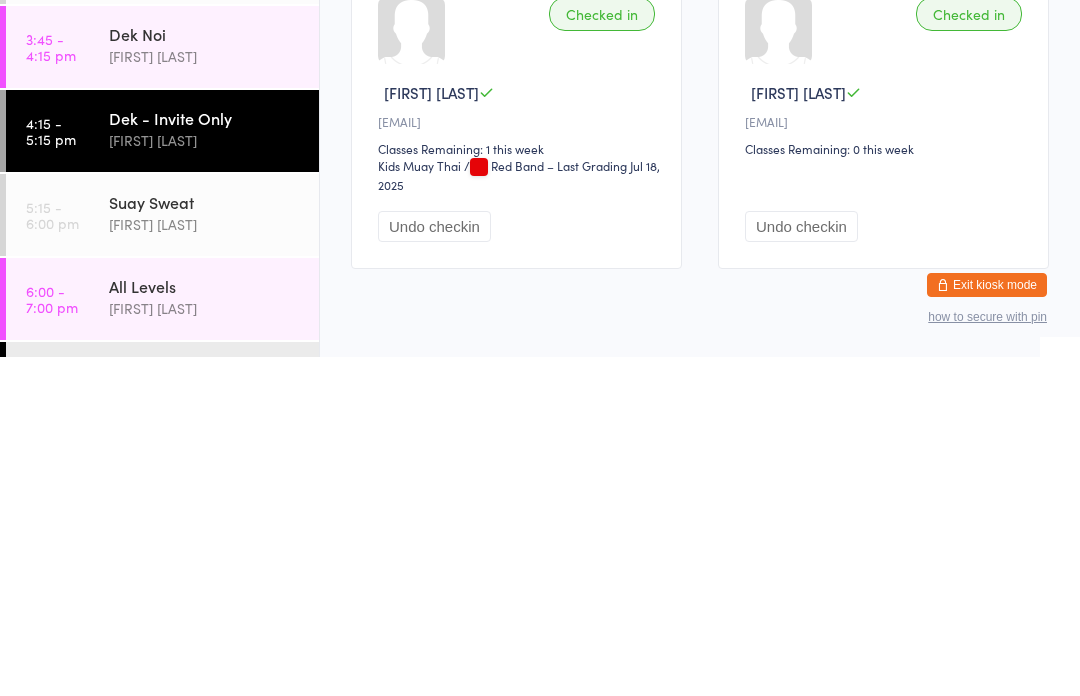 scroll, scrollTop: 379, scrollLeft: 0, axis: vertical 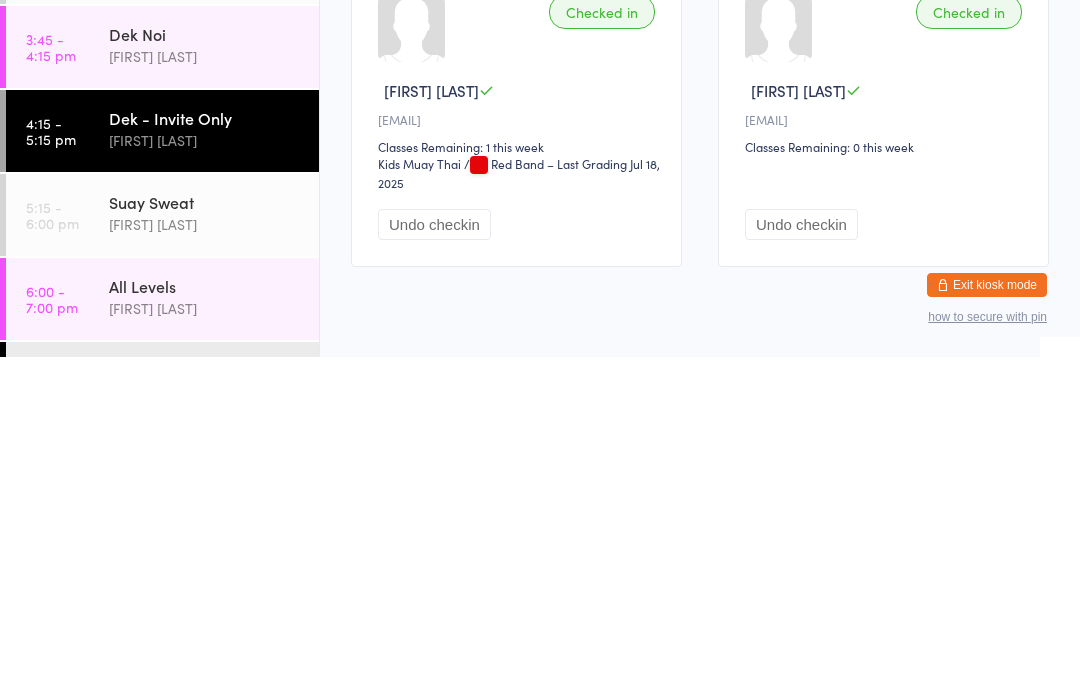 click on "[FIRST] [LAST]" at bounding box center [205, 479] 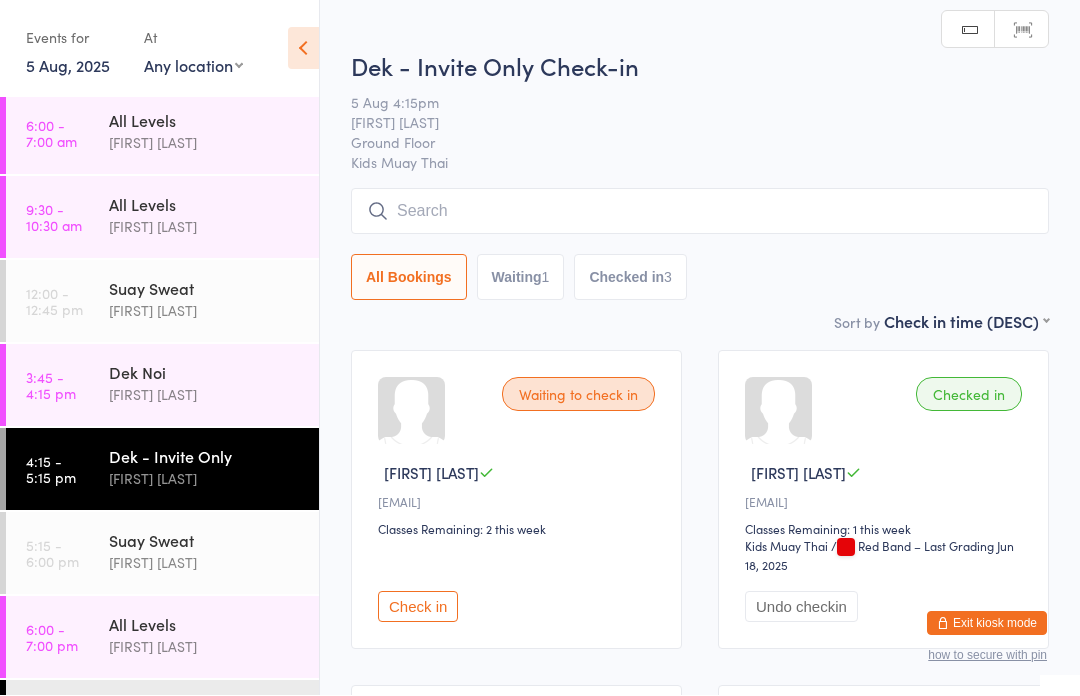 scroll, scrollTop: 1, scrollLeft: 0, axis: vertical 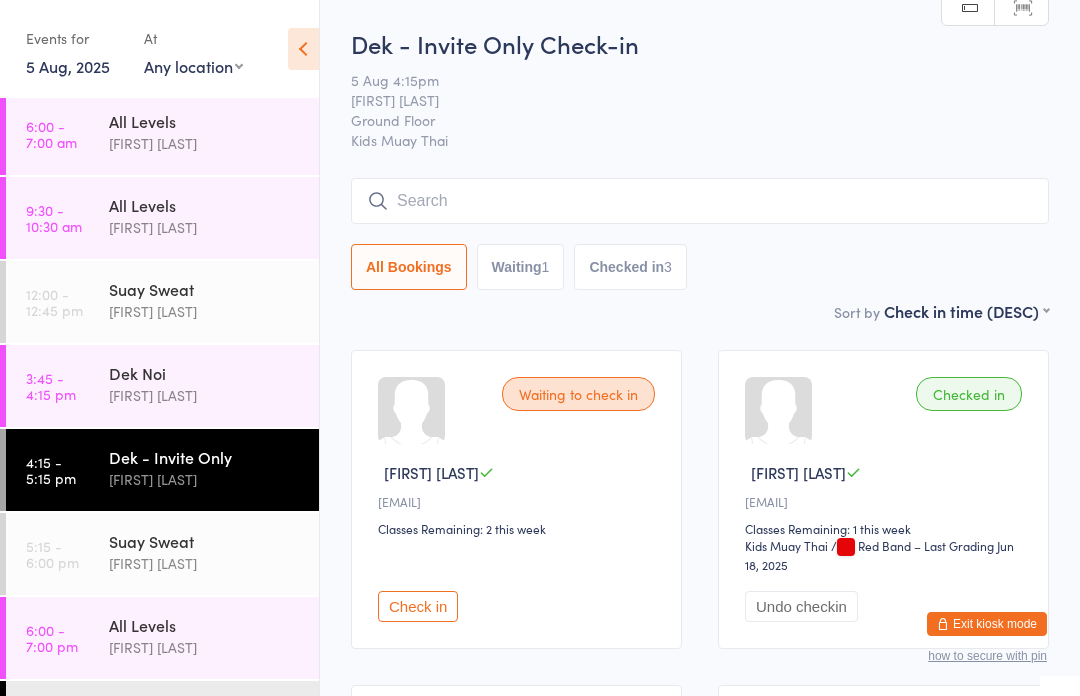 click at bounding box center (700, 201) 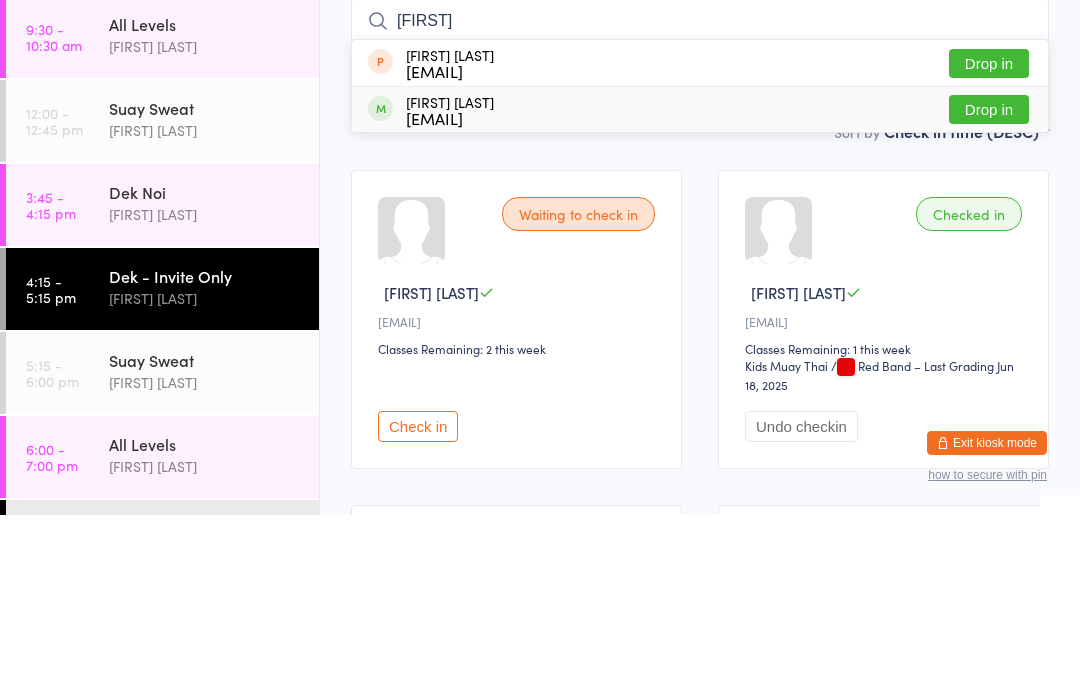 type on "[FIRST]" 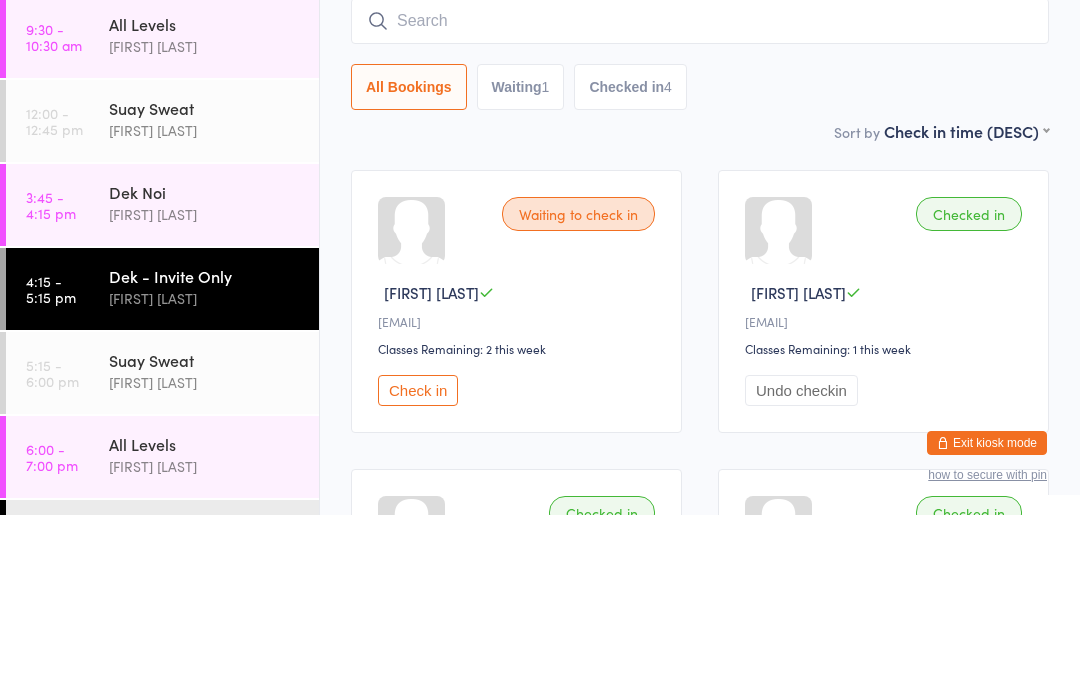 scroll, scrollTop: 181, scrollLeft: 0, axis: vertical 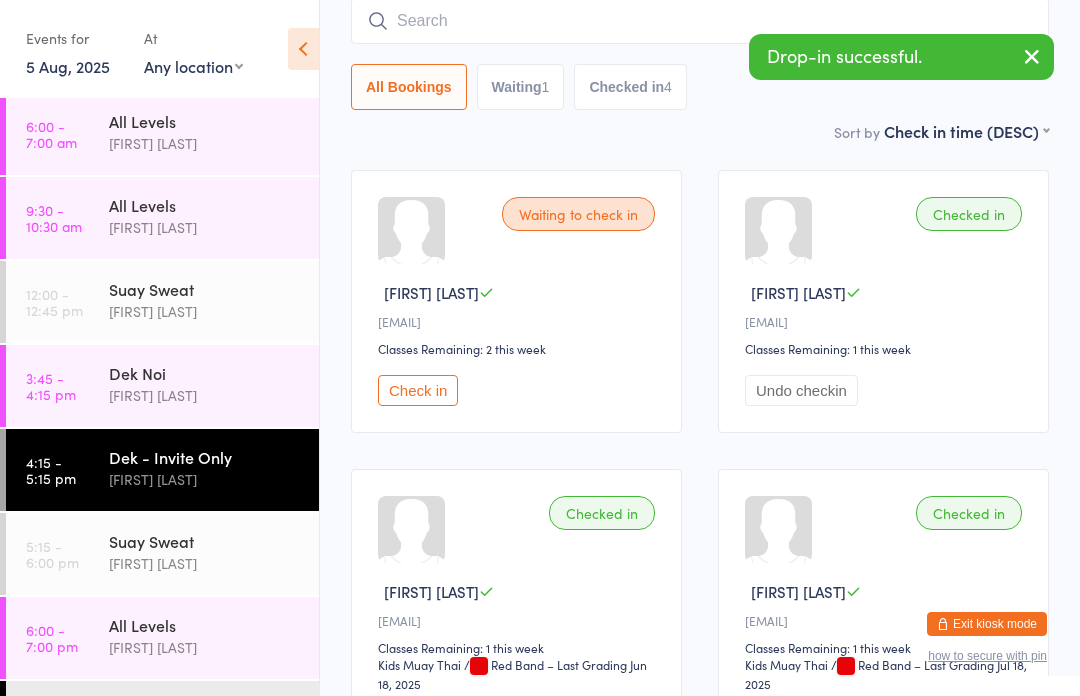 click at bounding box center [700, 21] 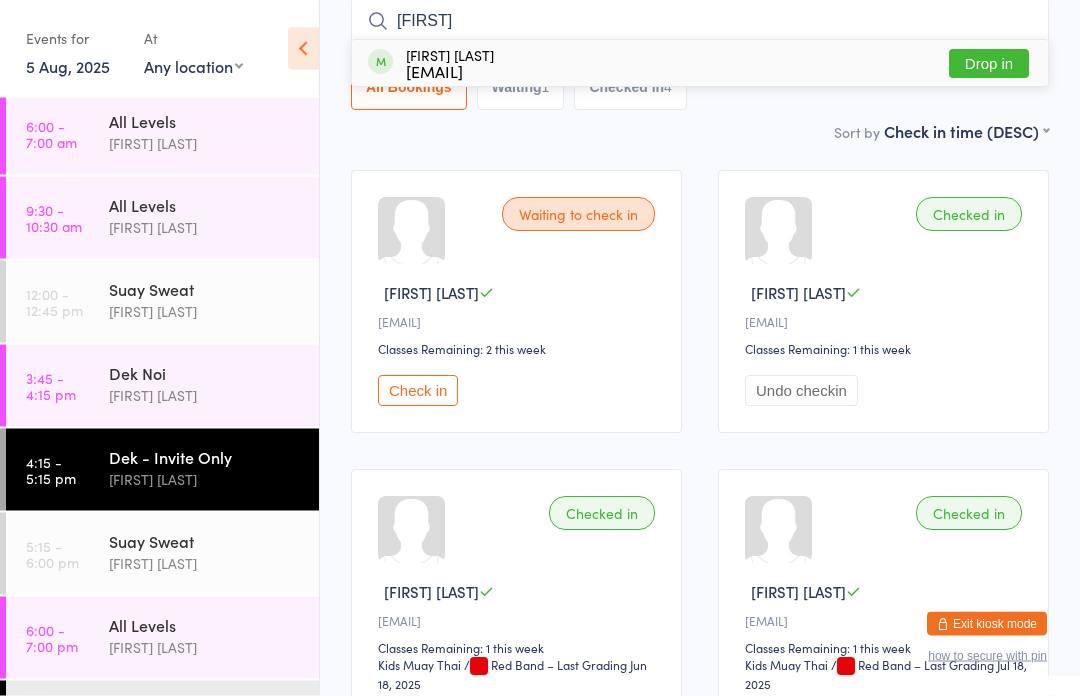 type on "[FIRST]" 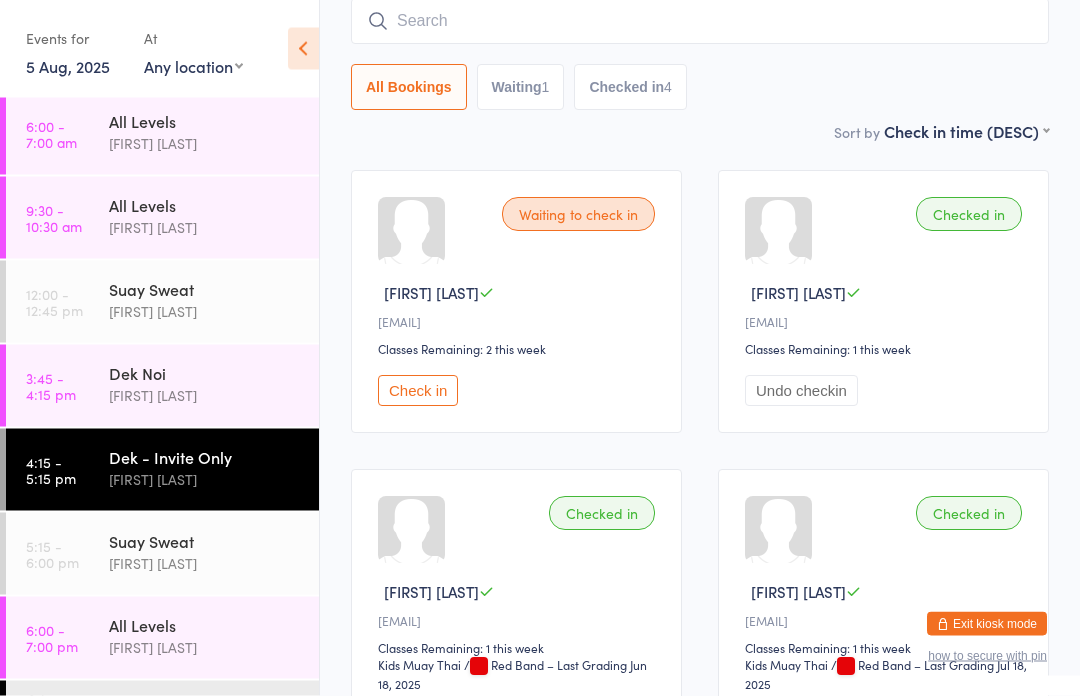 scroll, scrollTop: 181, scrollLeft: 0, axis: vertical 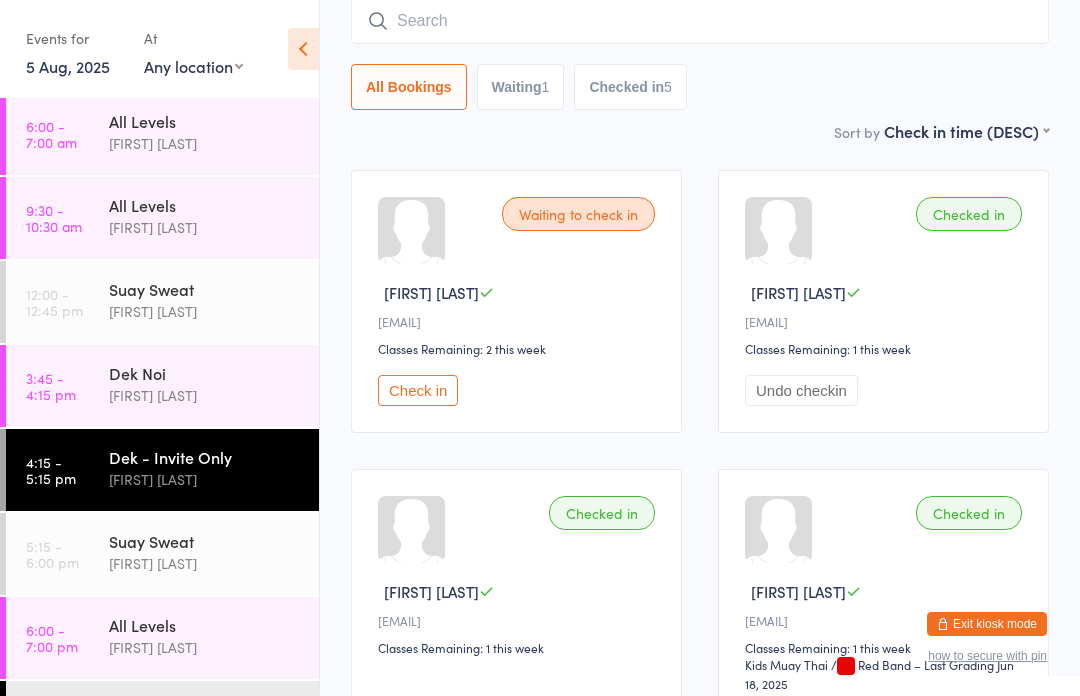 click on "Waiting to check in" at bounding box center (578, 214) 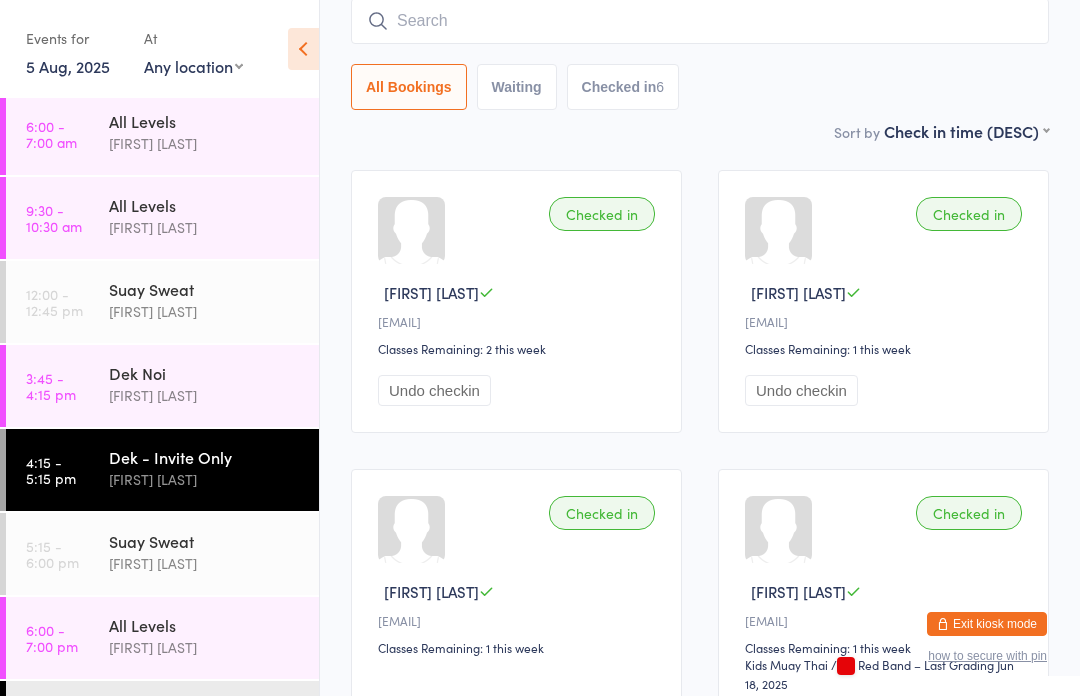 click at bounding box center (700, 21) 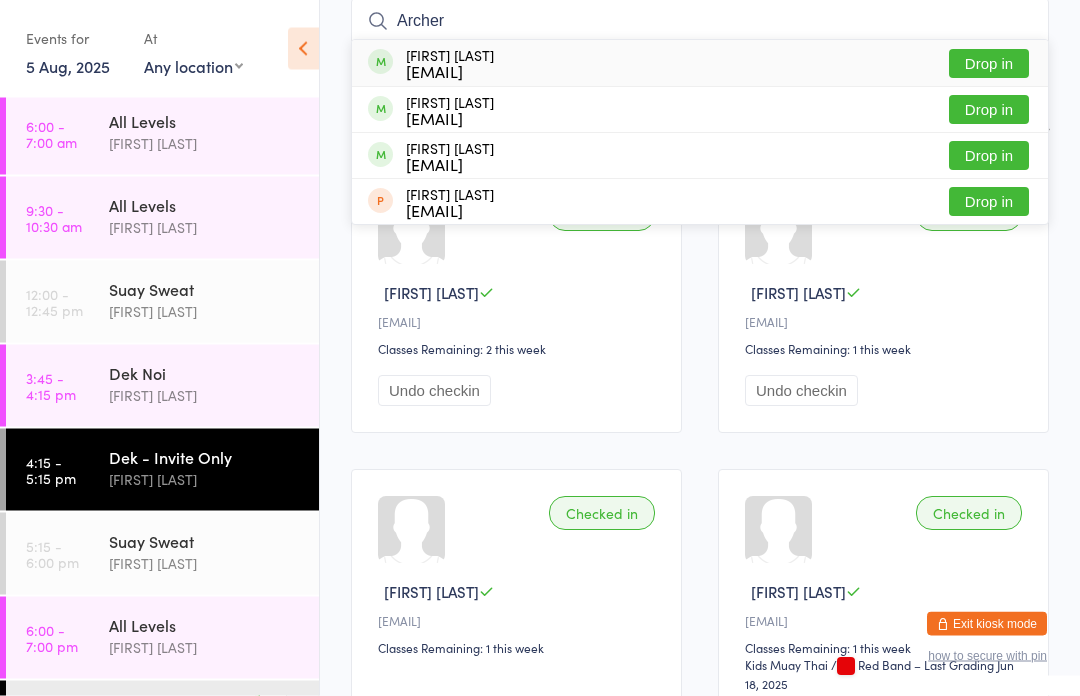 type on "Archer" 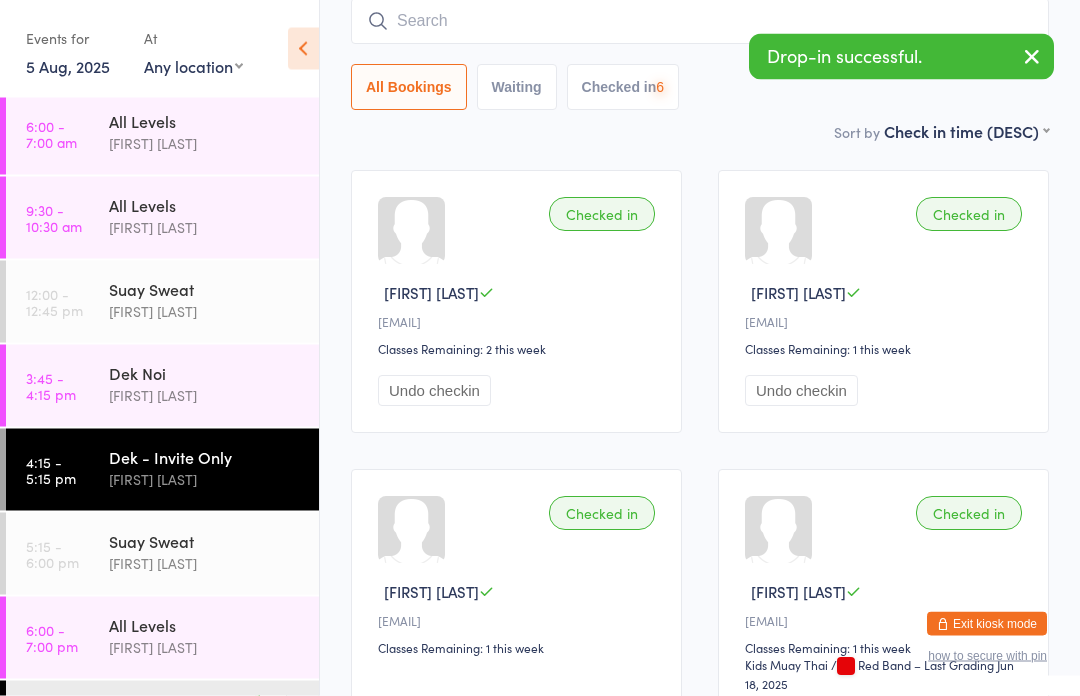 scroll, scrollTop: 181, scrollLeft: 0, axis: vertical 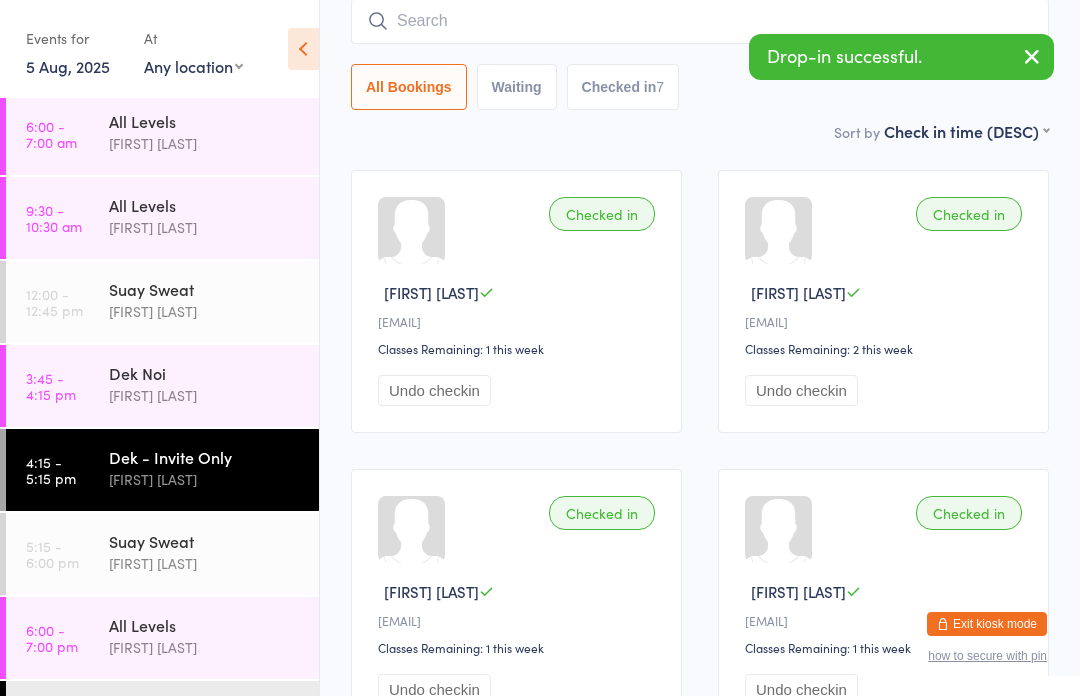 click on "Suay Sweat" at bounding box center (205, 541) 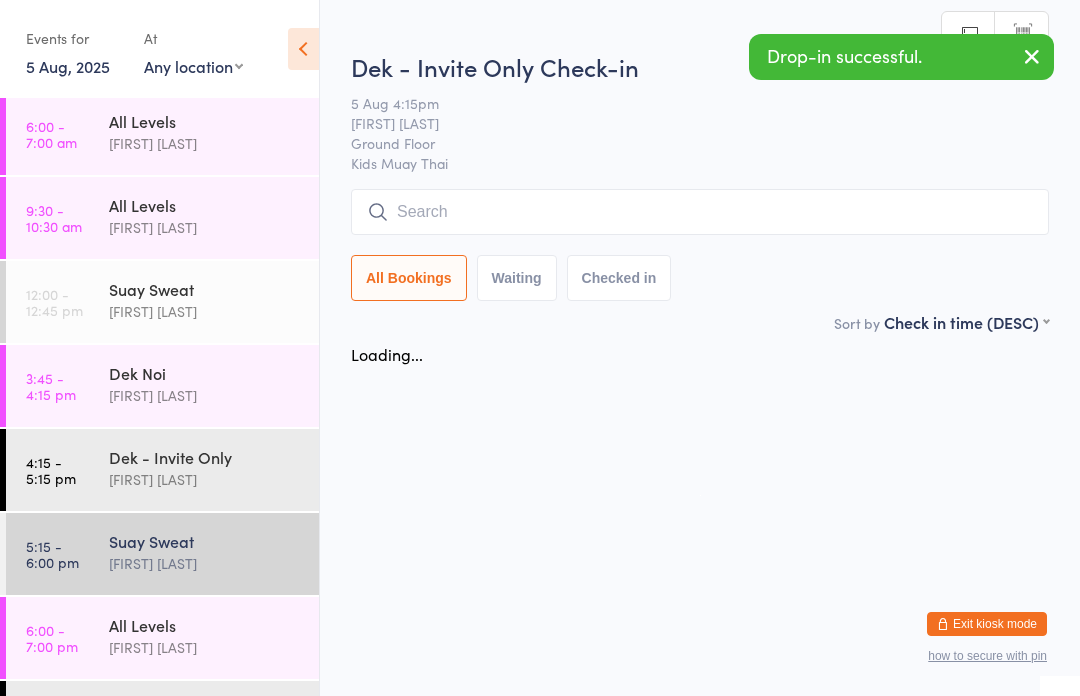 scroll, scrollTop: 0, scrollLeft: 0, axis: both 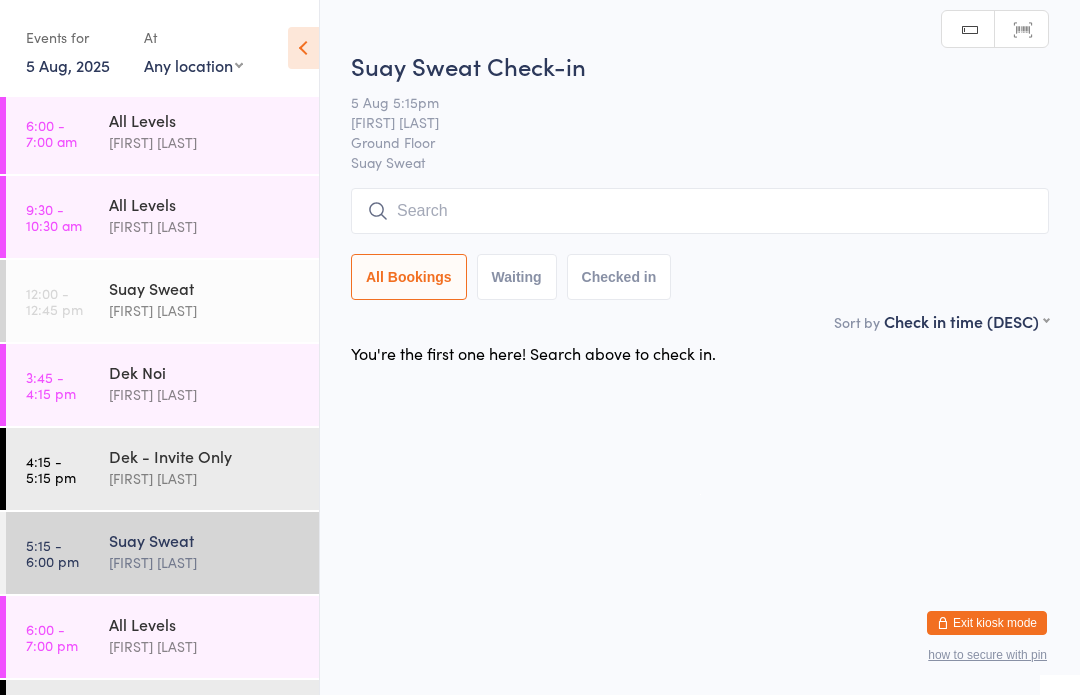 click on "[FIRST] [LAST]" at bounding box center (205, 479) 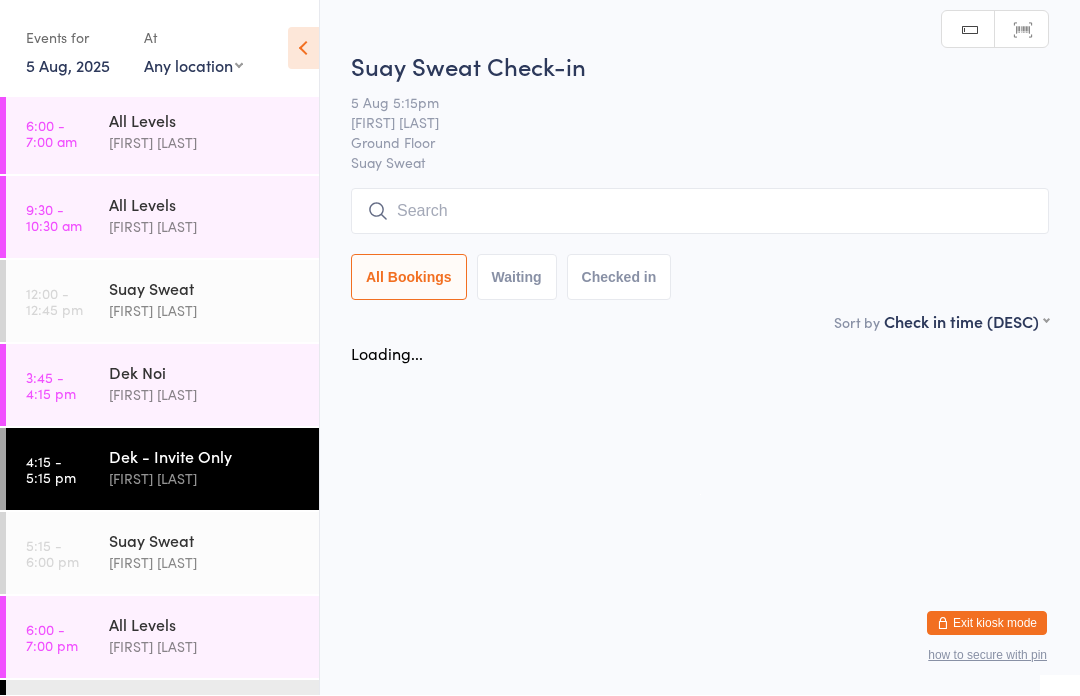 scroll, scrollTop: 1, scrollLeft: 0, axis: vertical 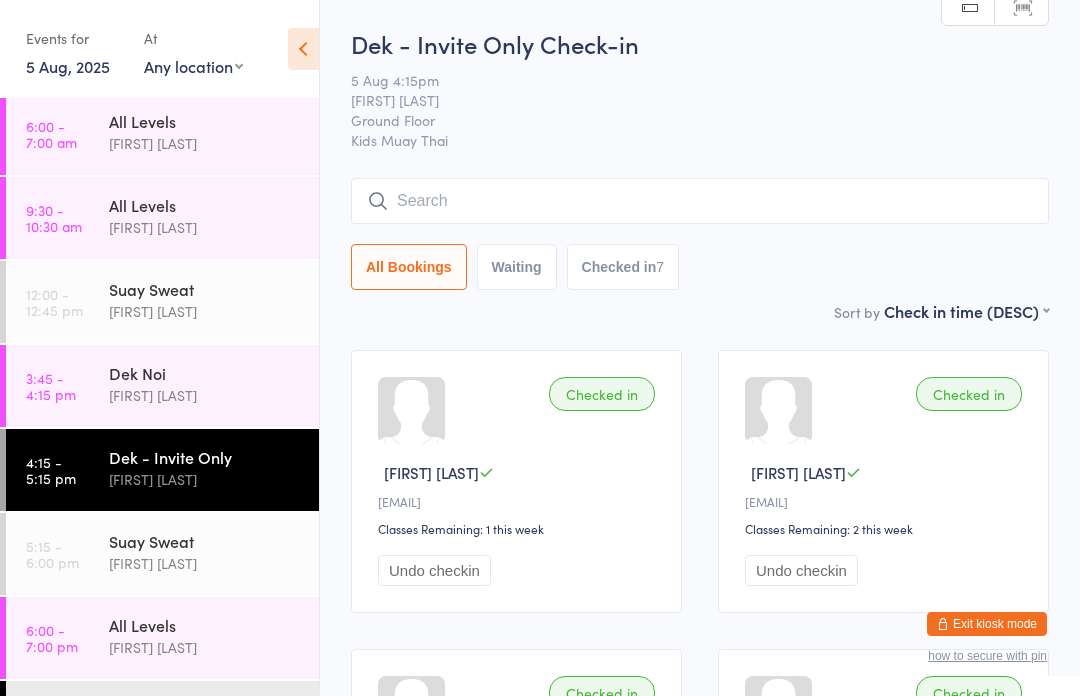 click at bounding box center (700, 201) 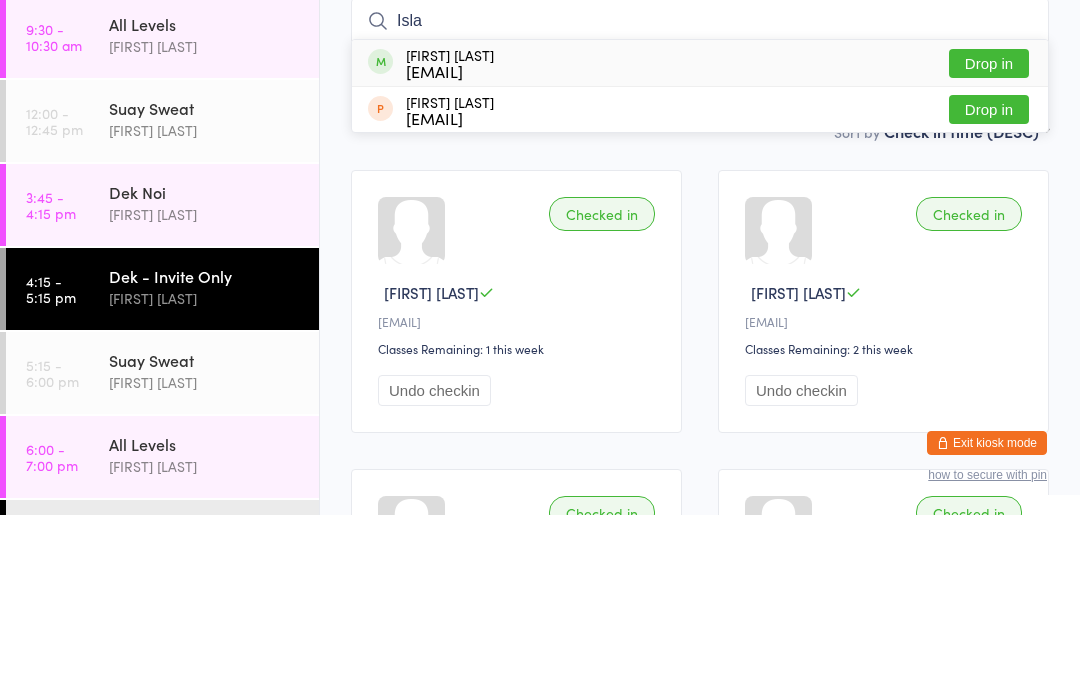 type on "Isla" 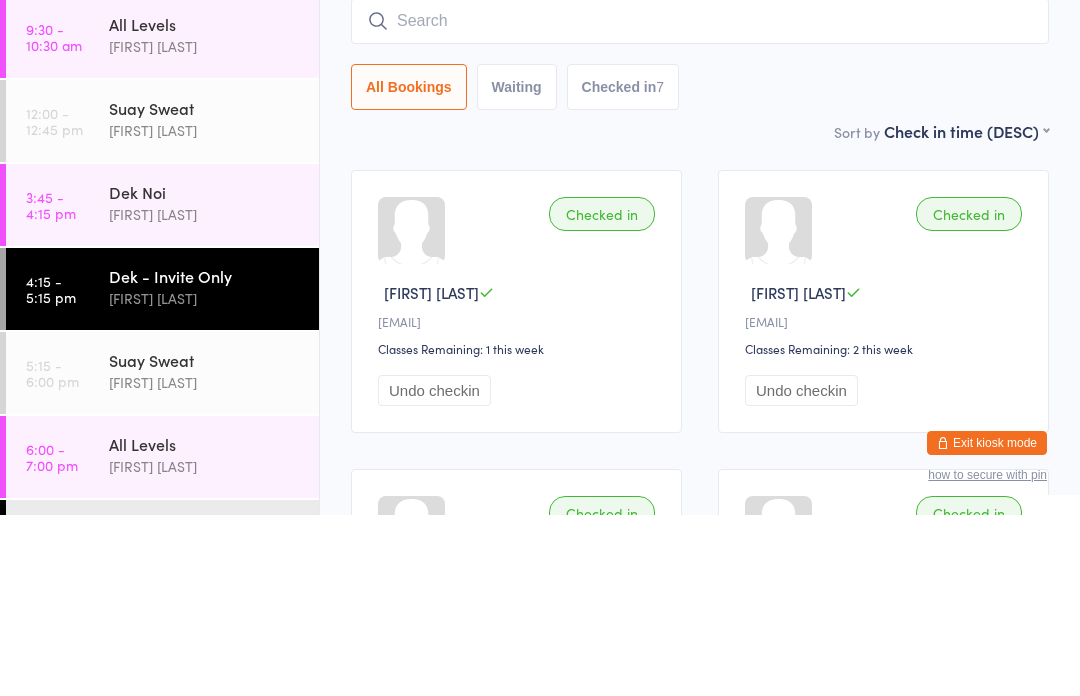 scroll, scrollTop: 181, scrollLeft: 0, axis: vertical 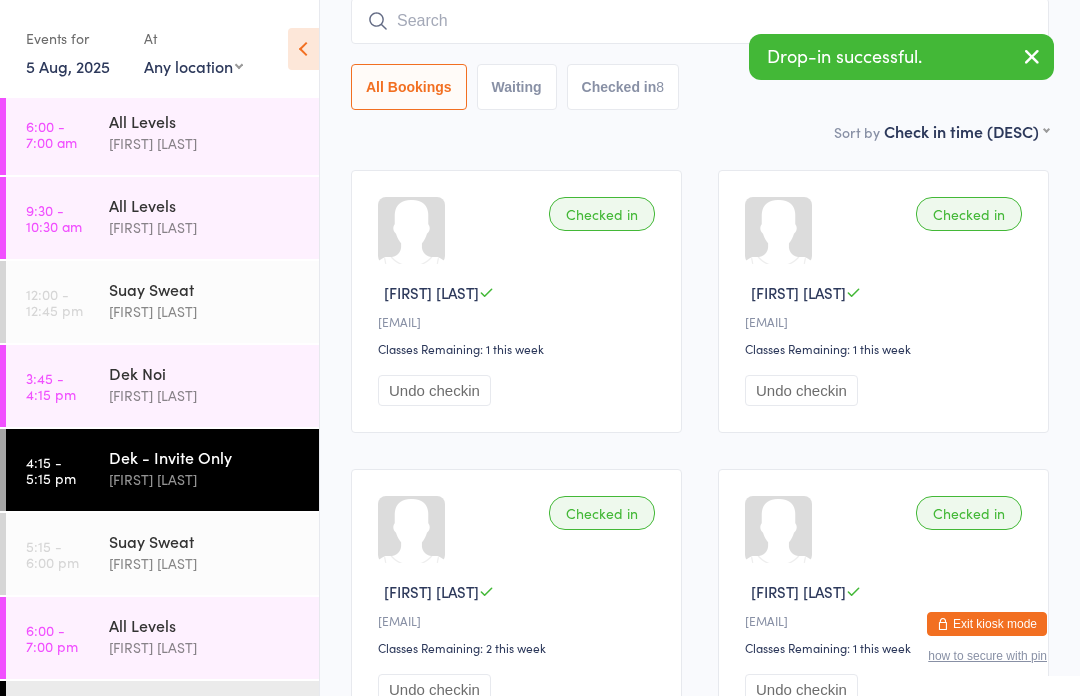 click at bounding box center (700, 21) 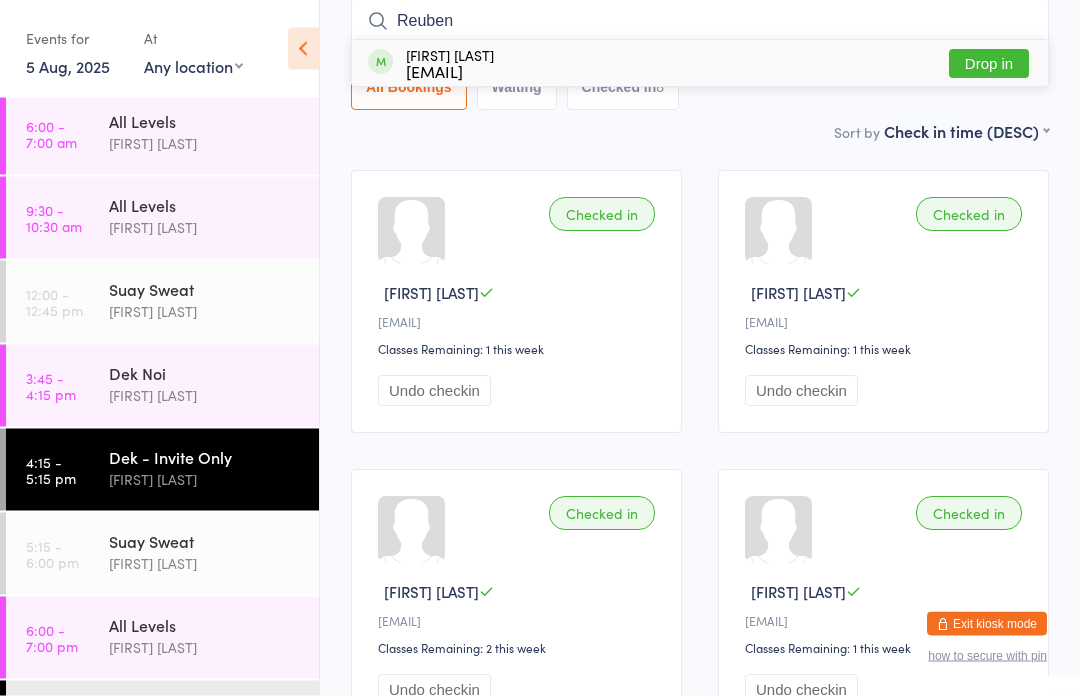 type on "Reuben" 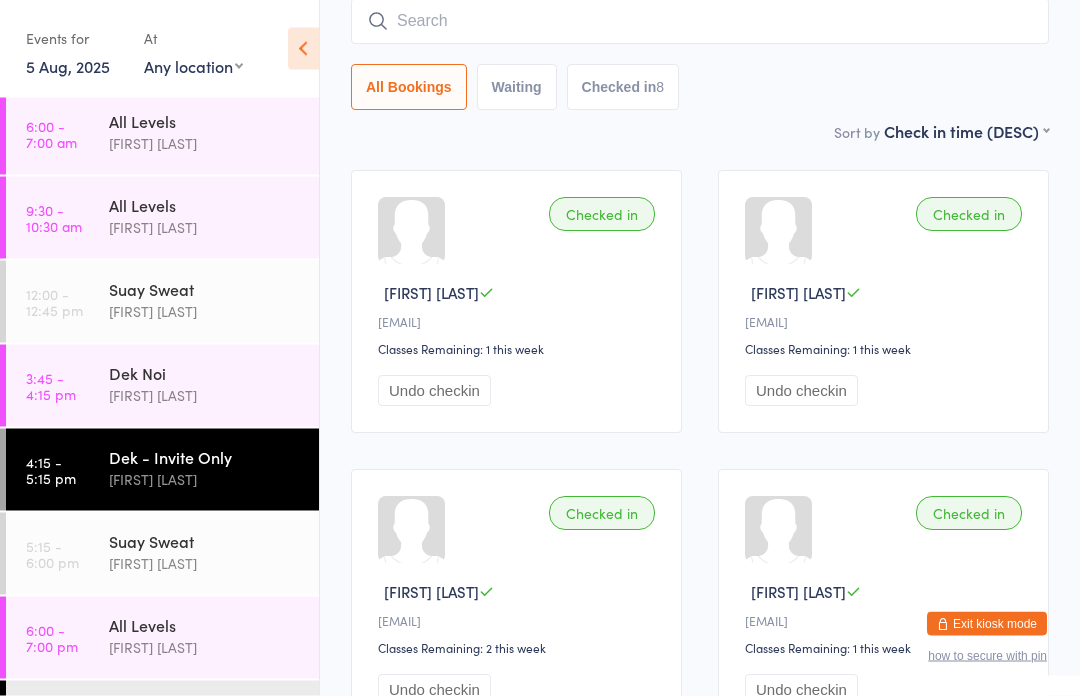 scroll, scrollTop: 181, scrollLeft: 0, axis: vertical 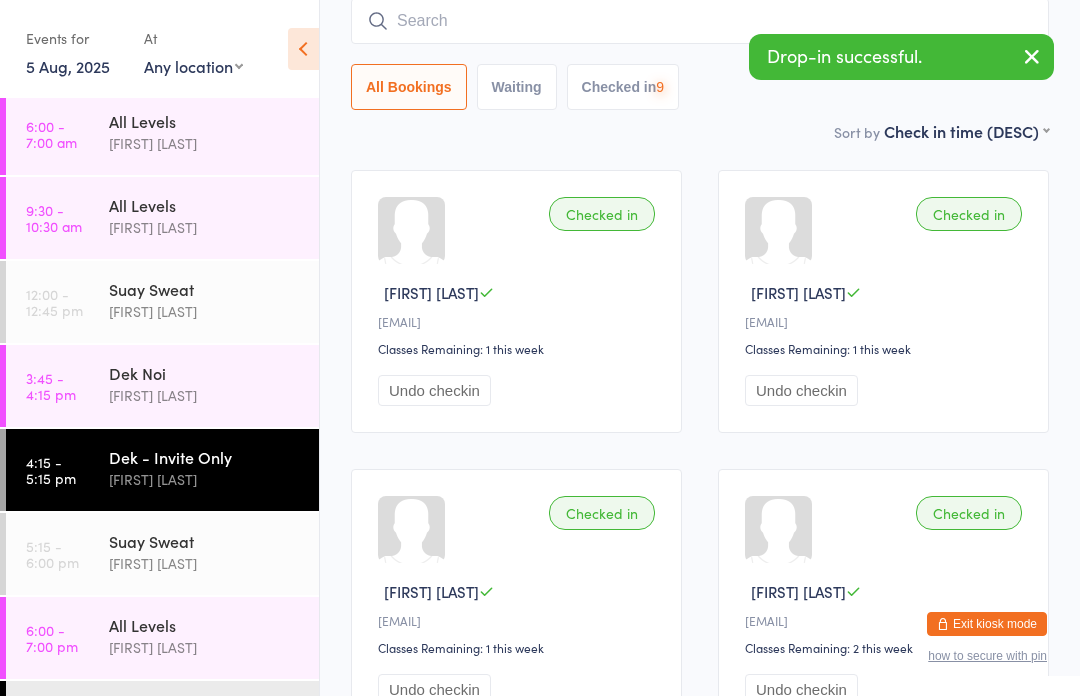 click on "Suay Sweat" at bounding box center (205, 541) 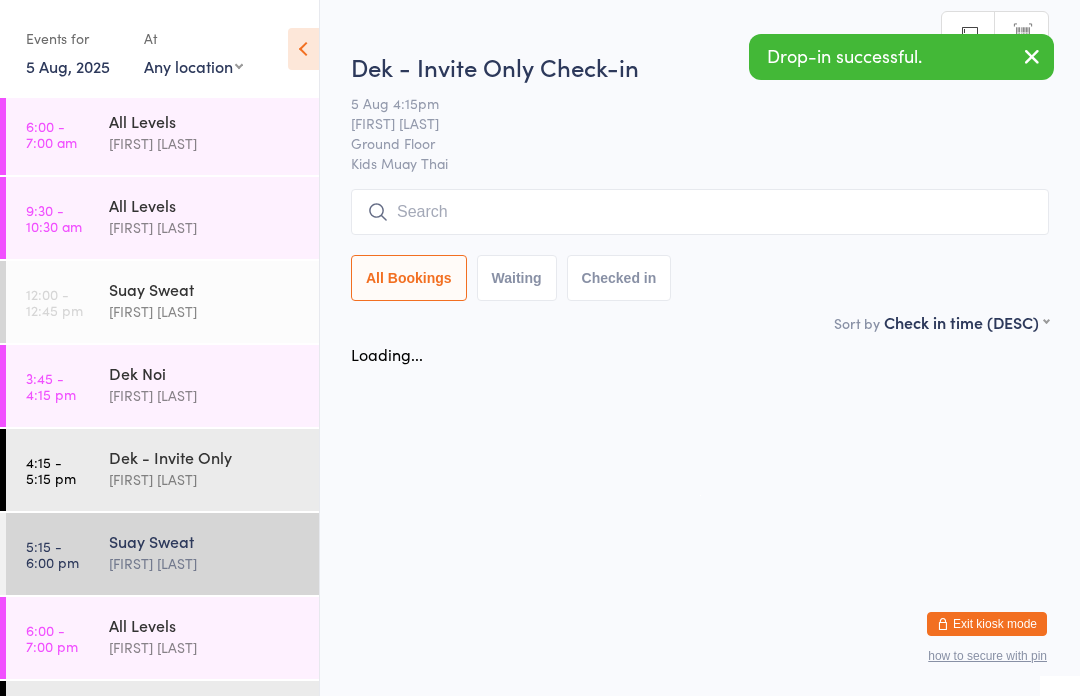 scroll, scrollTop: 0, scrollLeft: 0, axis: both 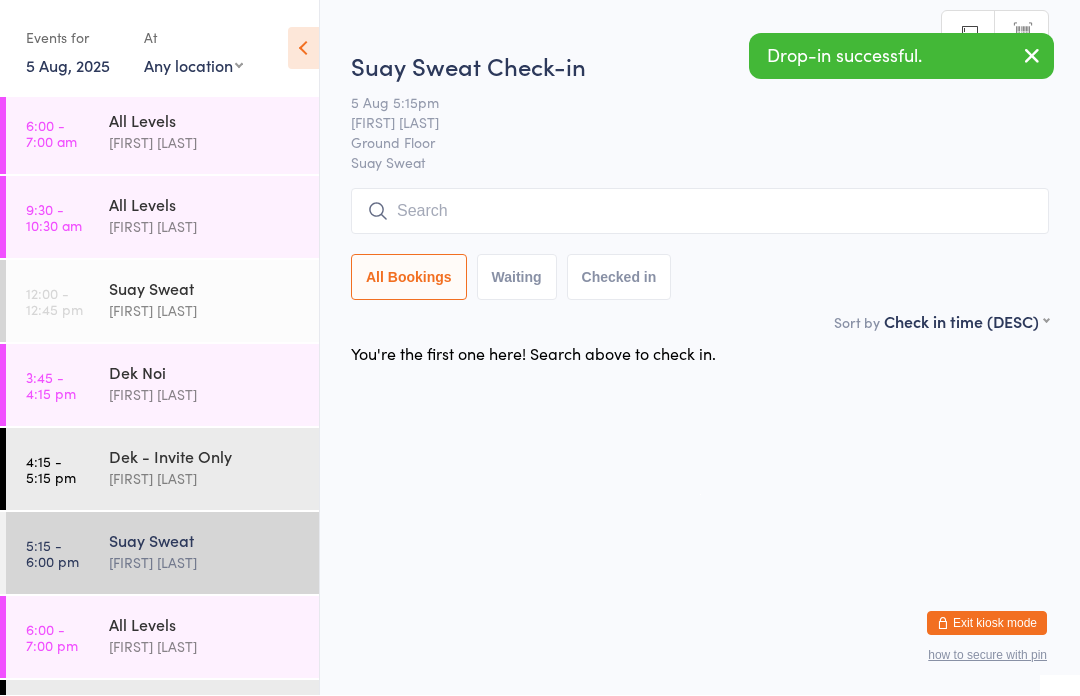 click at bounding box center [700, 212] 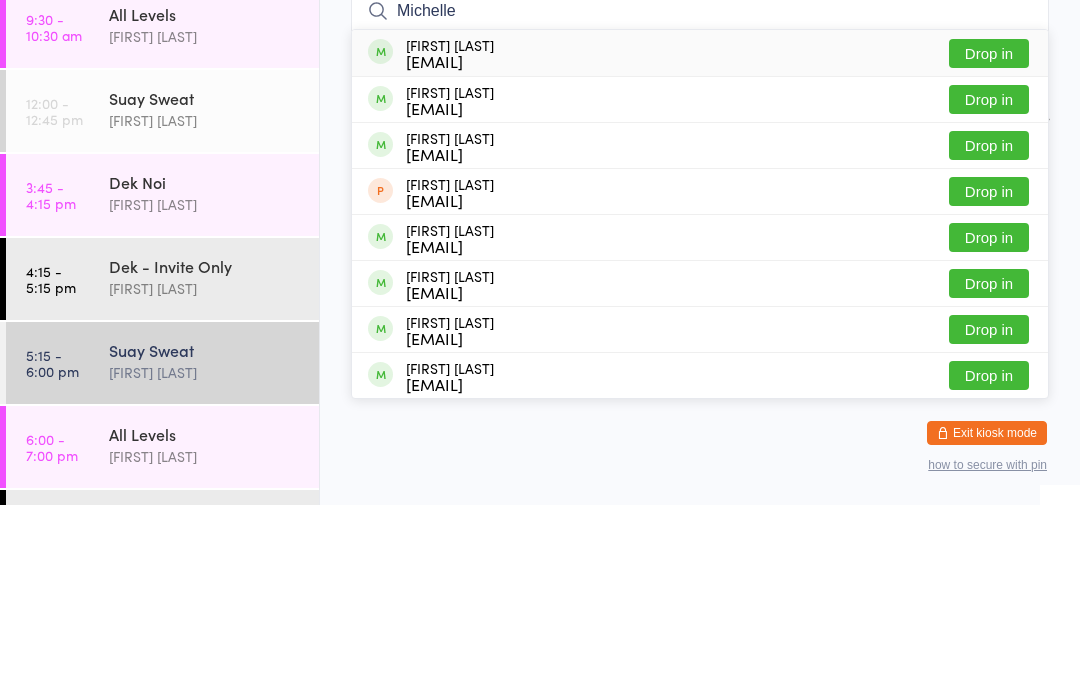 type on "Michelle" 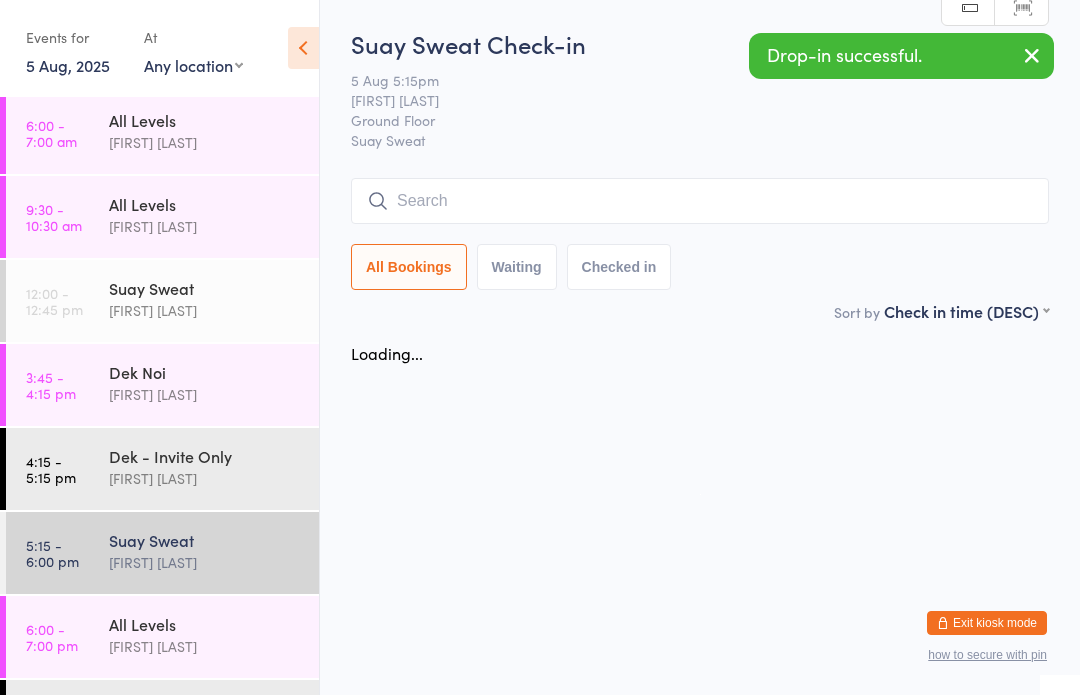 scroll, scrollTop: 1, scrollLeft: 0, axis: vertical 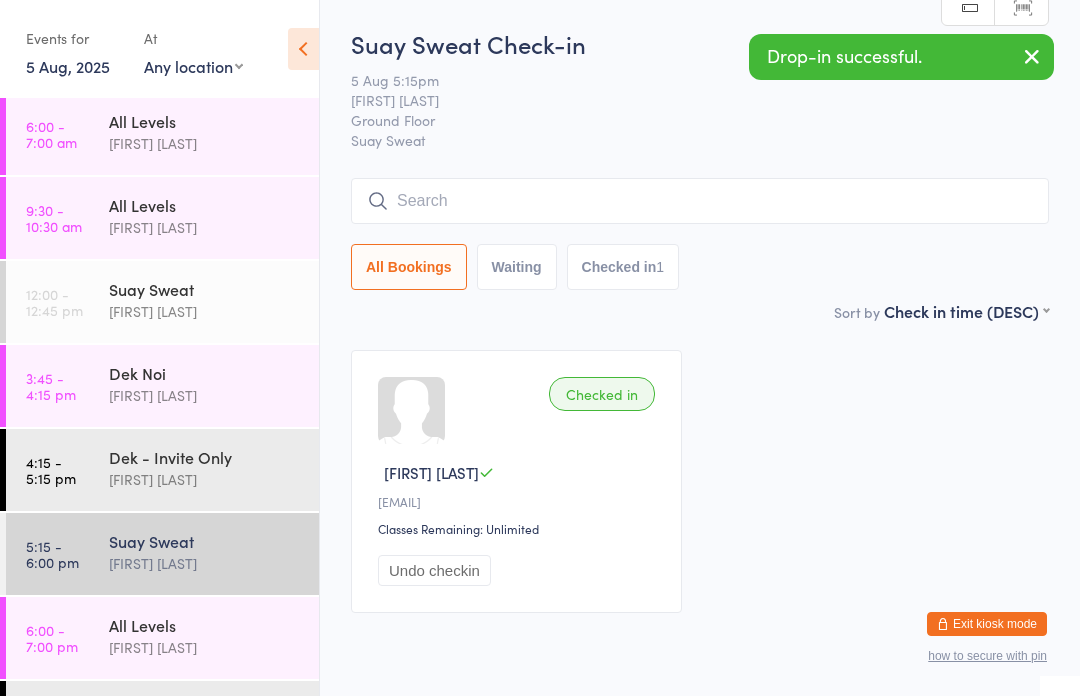 click on "[FIRST] [LAST]" at bounding box center (205, 647) 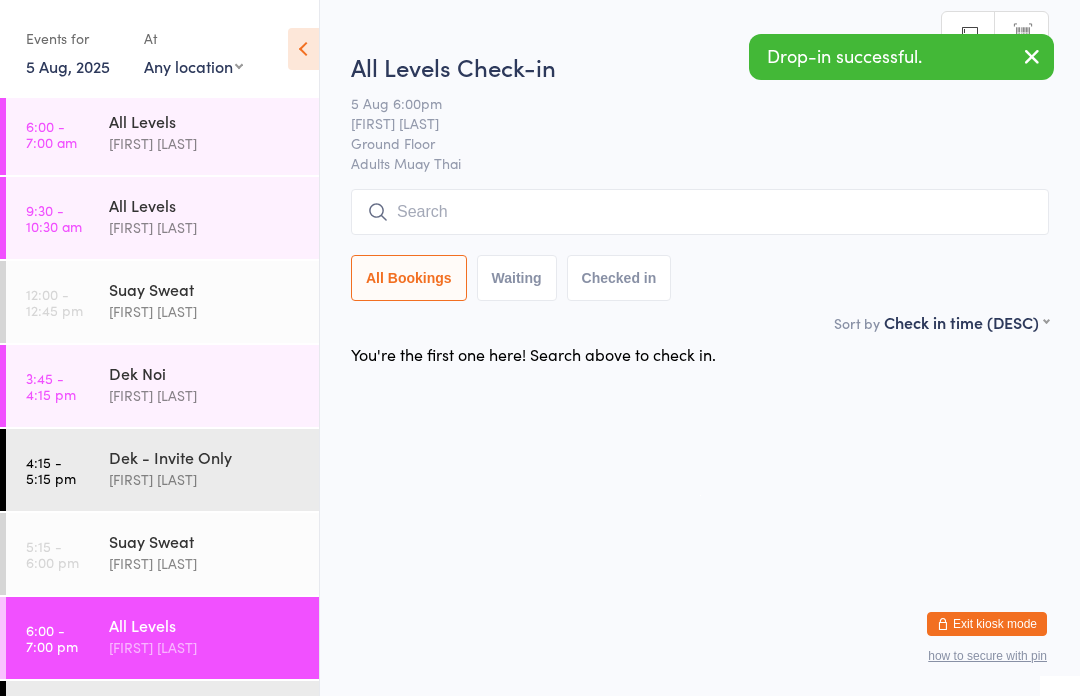 click at bounding box center (700, 212) 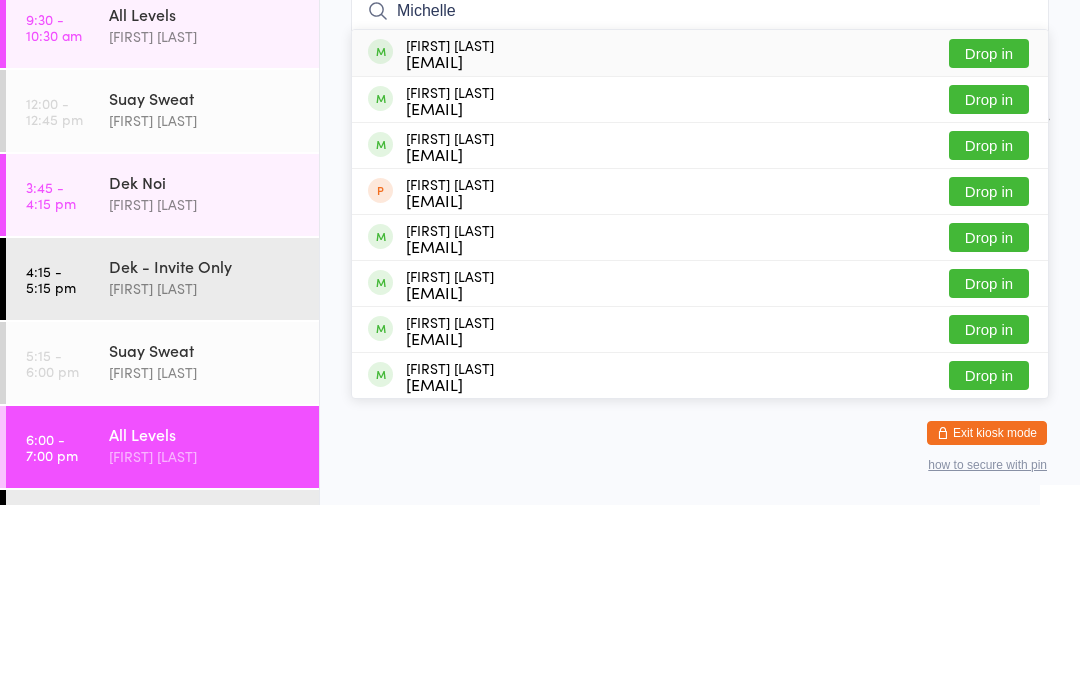 type on "Michelle" 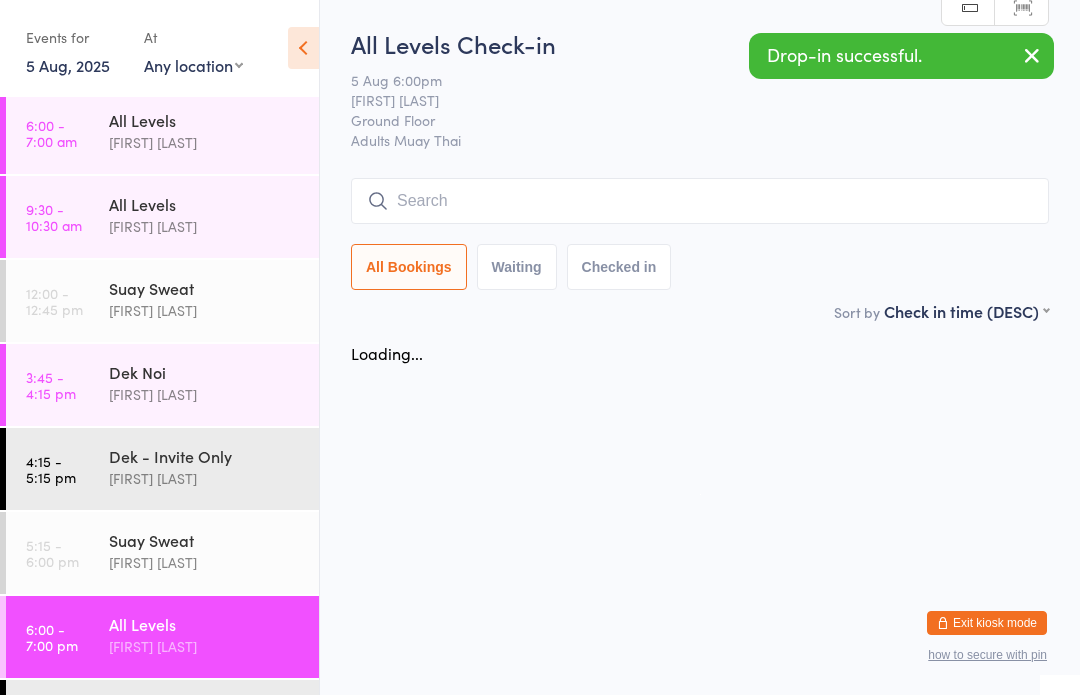 scroll, scrollTop: 1, scrollLeft: 0, axis: vertical 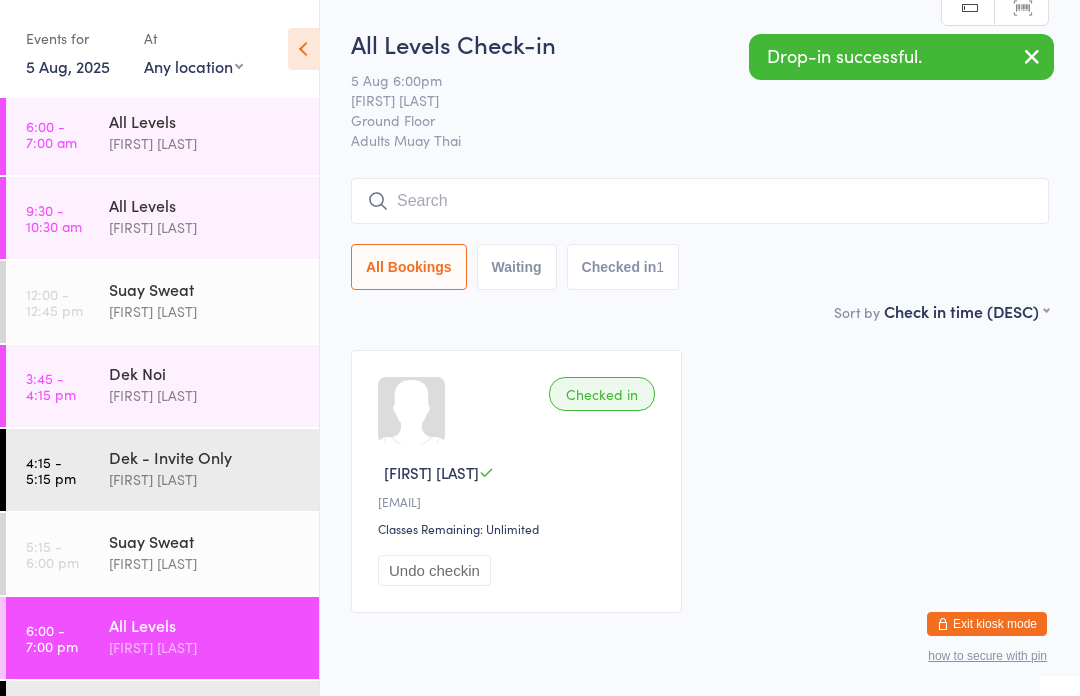 click on "[FIRST] [LAST]" at bounding box center [205, 479] 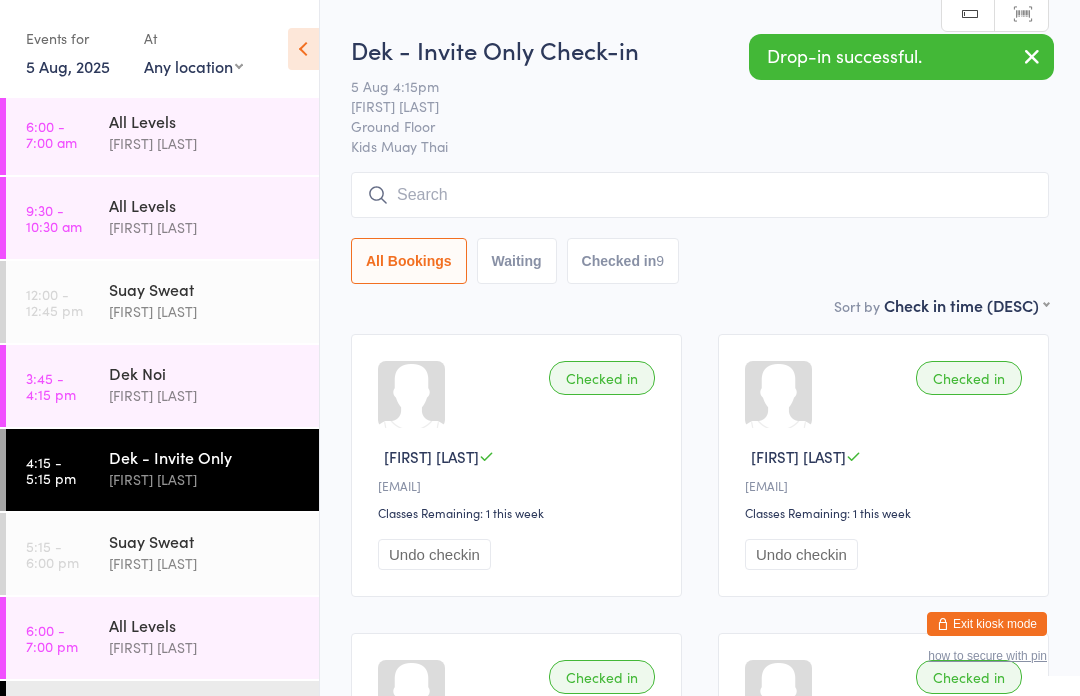 scroll, scrollTop: 35, scrollLeft: 0, axis: vertical 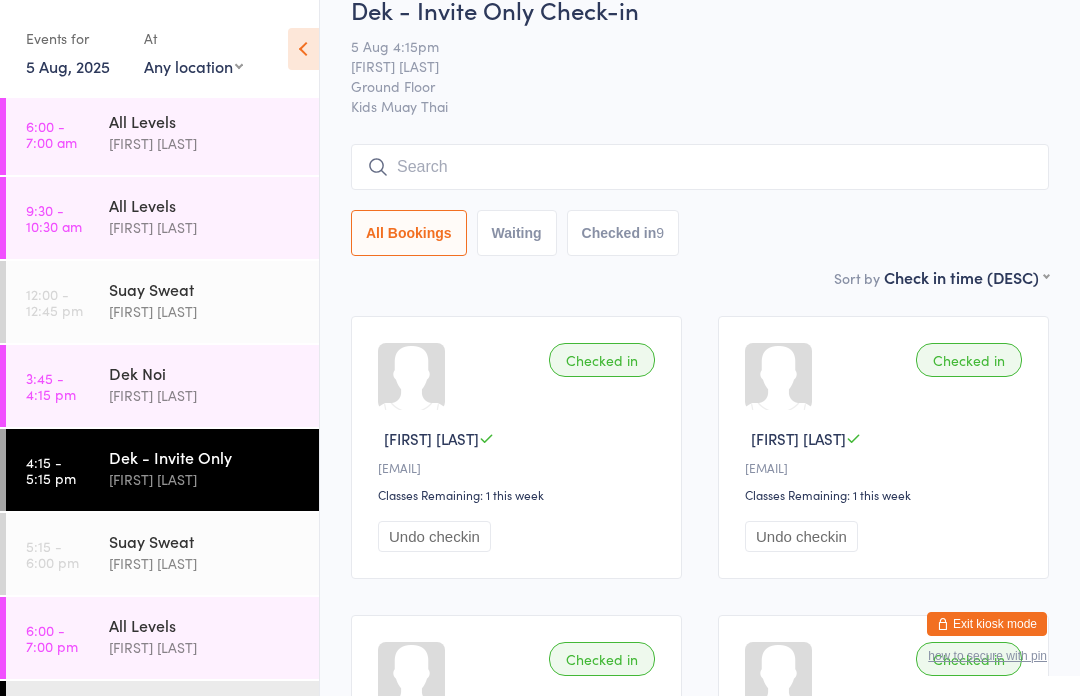 click at bounding box center (700, 167) 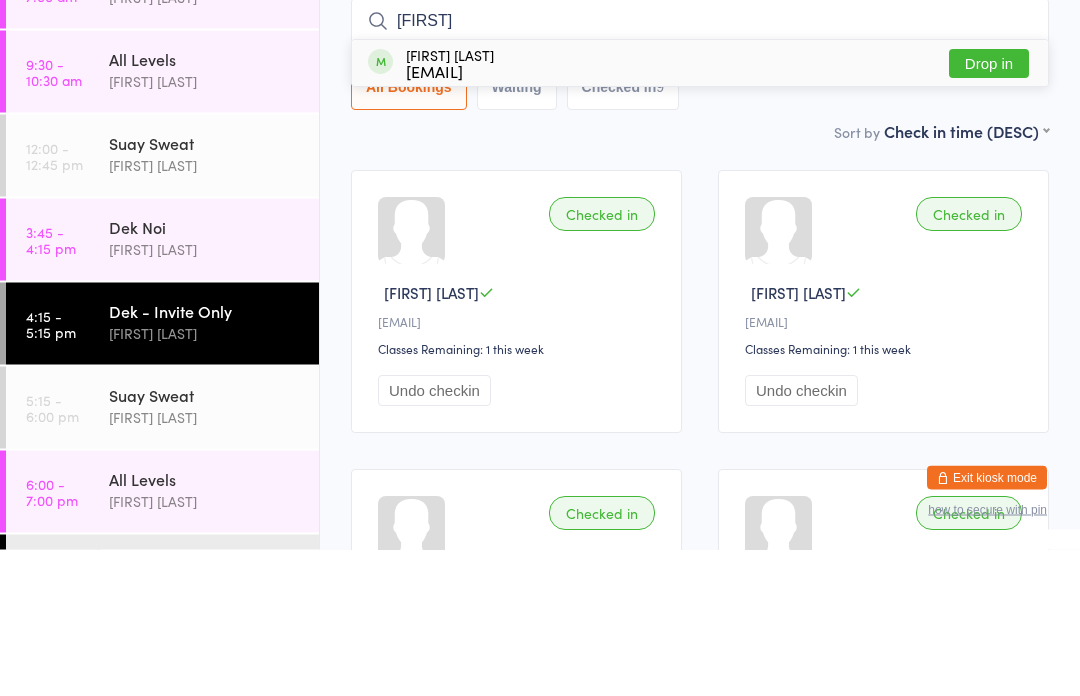 type on "[FIRST]" 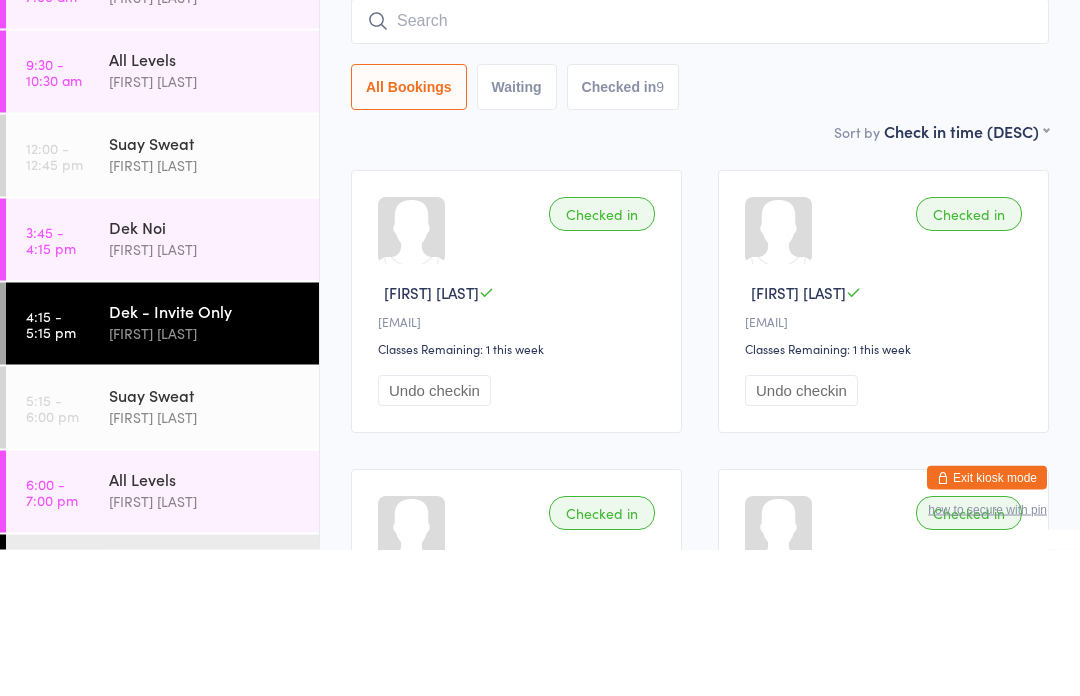scroll, scrollTop: 181, scrollLeft: 0, axis: vertical 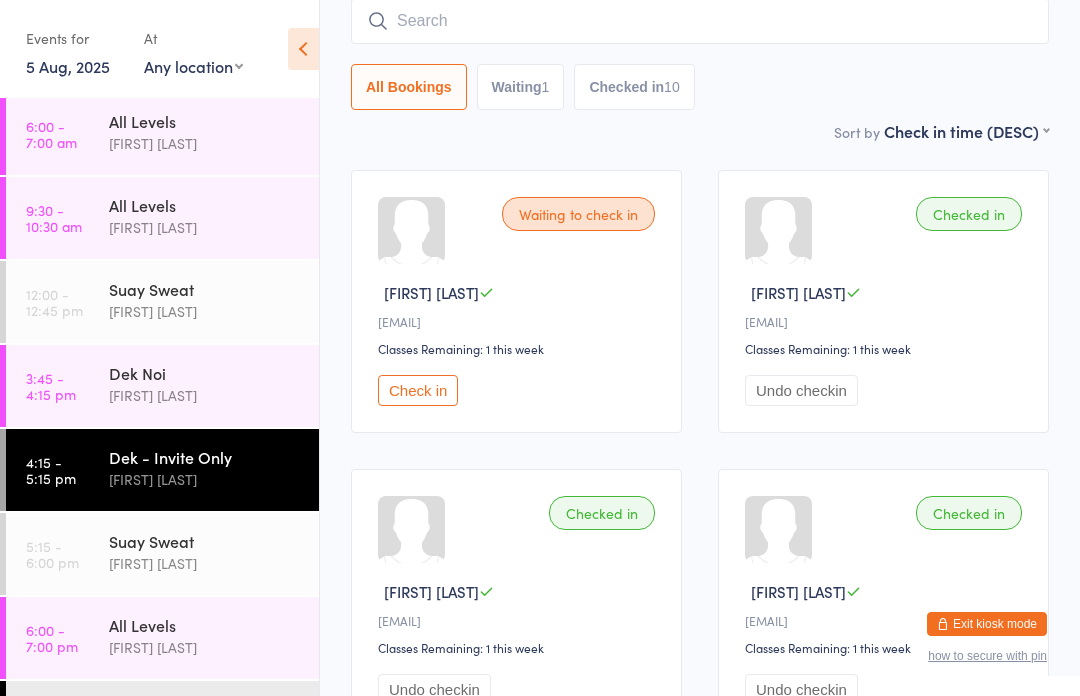 click on "Check in" at bounding box center [418, 390] 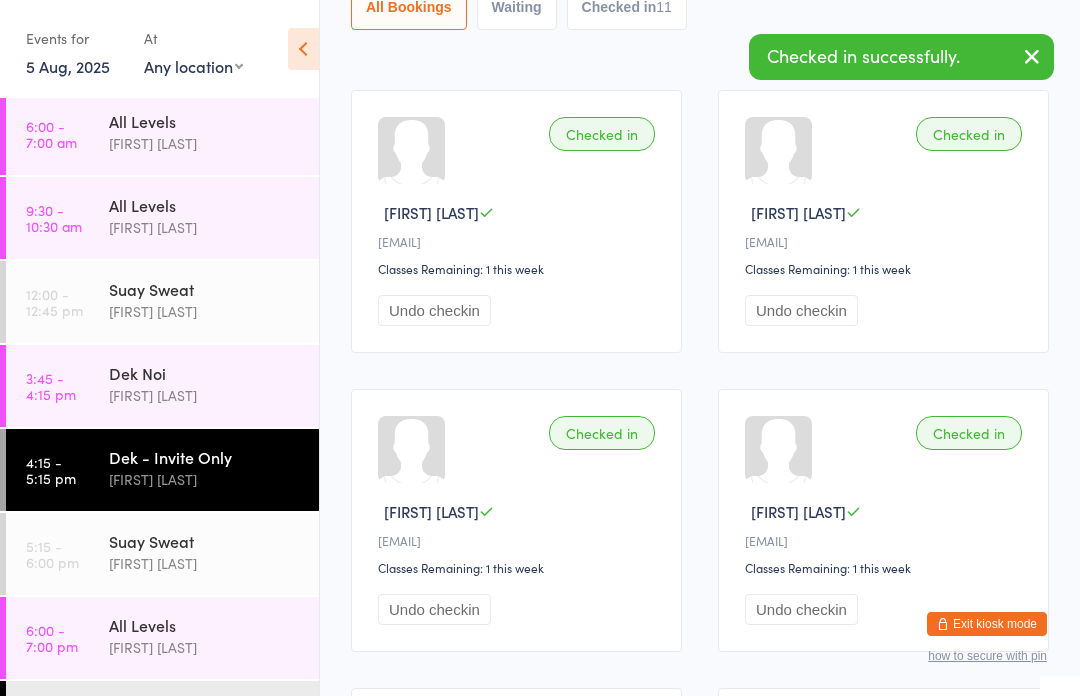 scroll, scrollTop: 0, scrollLeft: 0, axis: both 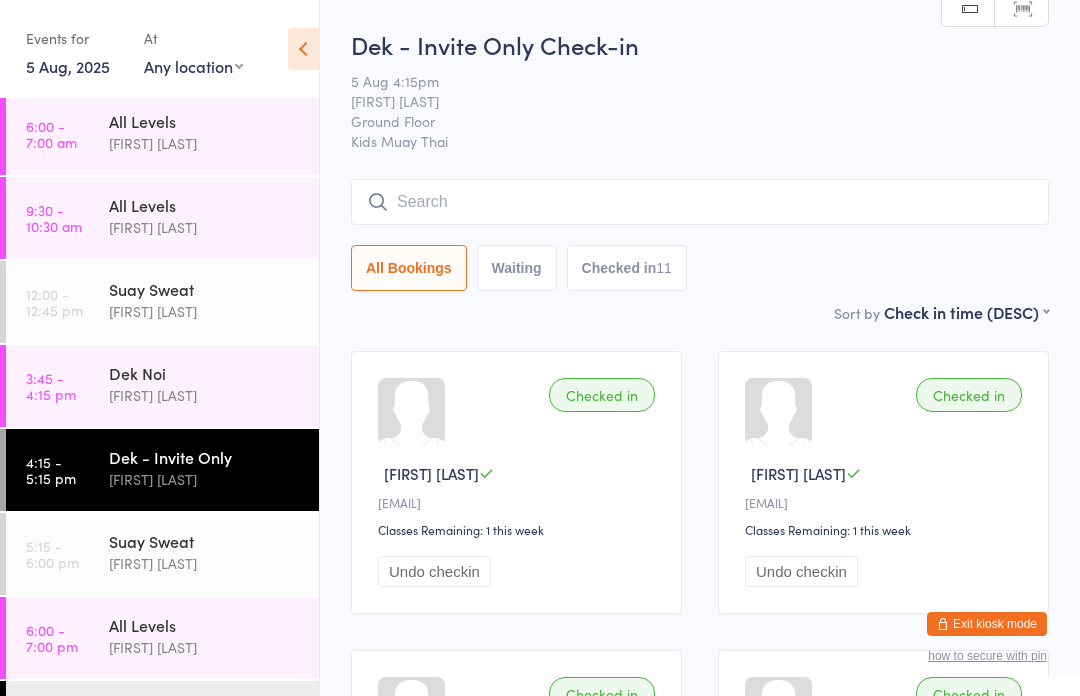 click at bounding box center [700, 202] 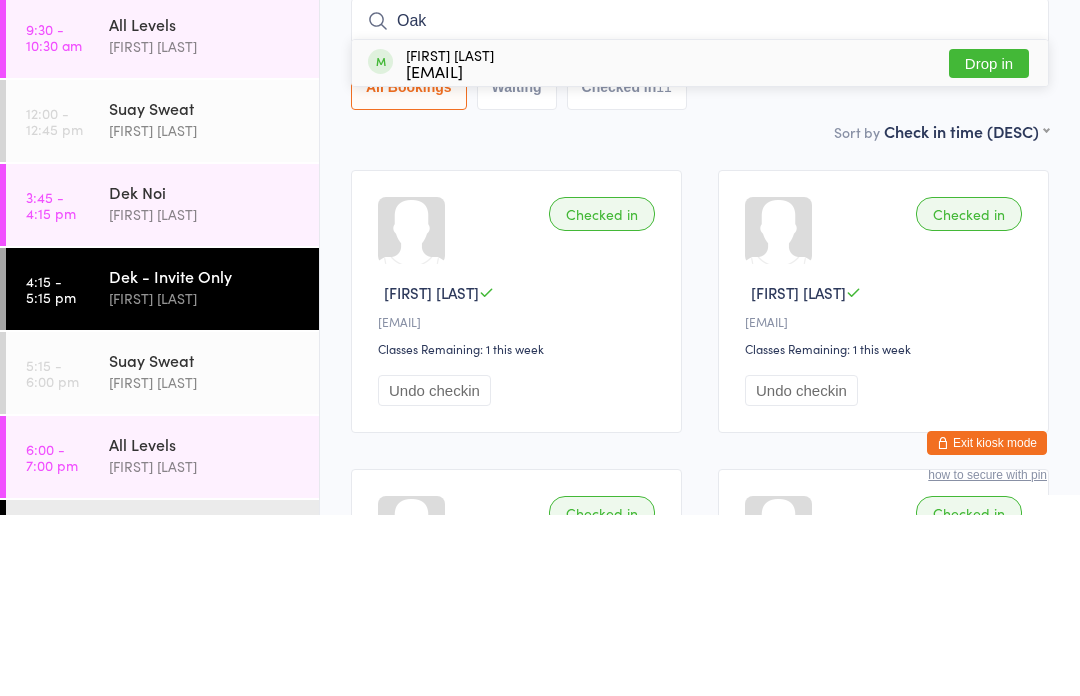 type on "Oak" 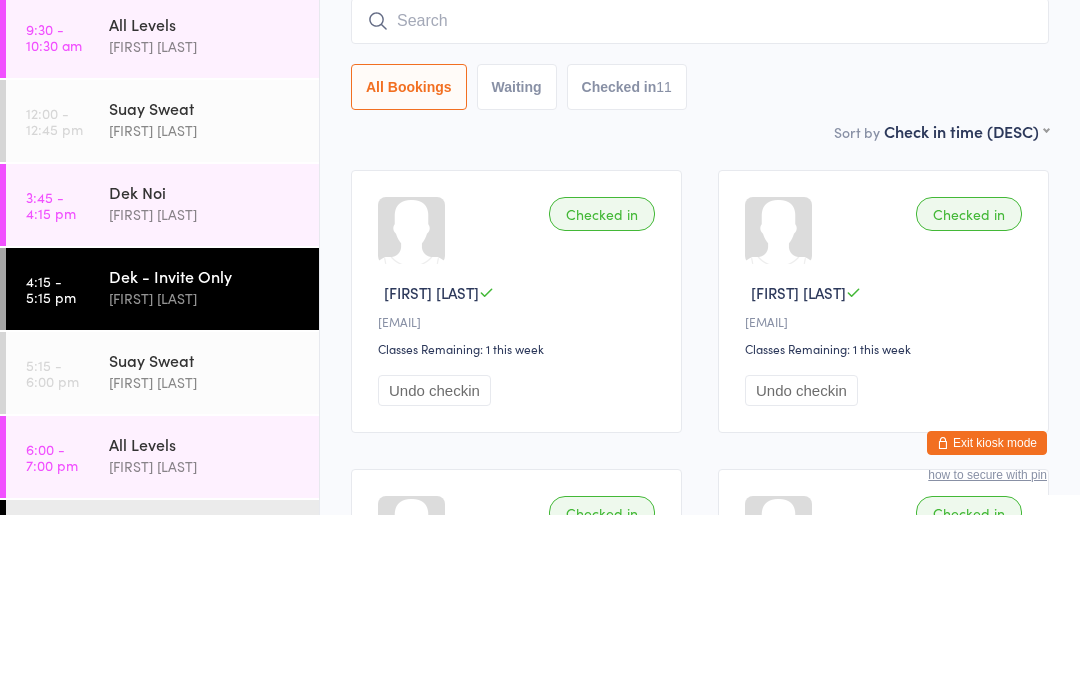 scroll, scrollTop: 181, scrollLeft: 0, axis: vertical 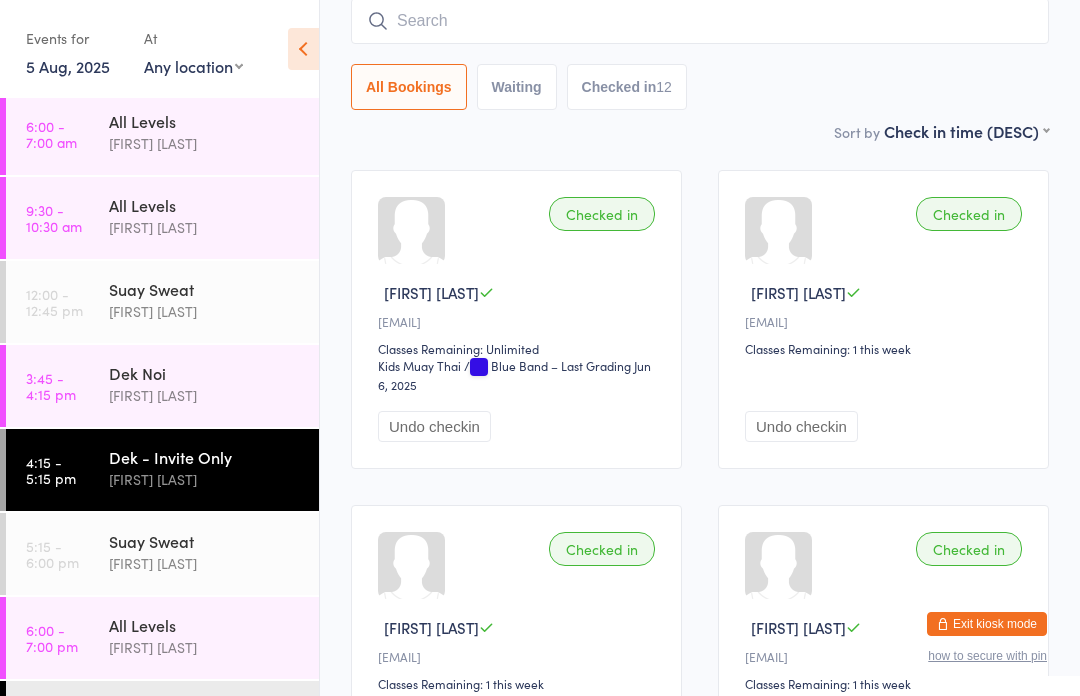 click on "[FIRST] [LAST]" at bounding box center (205, 563) 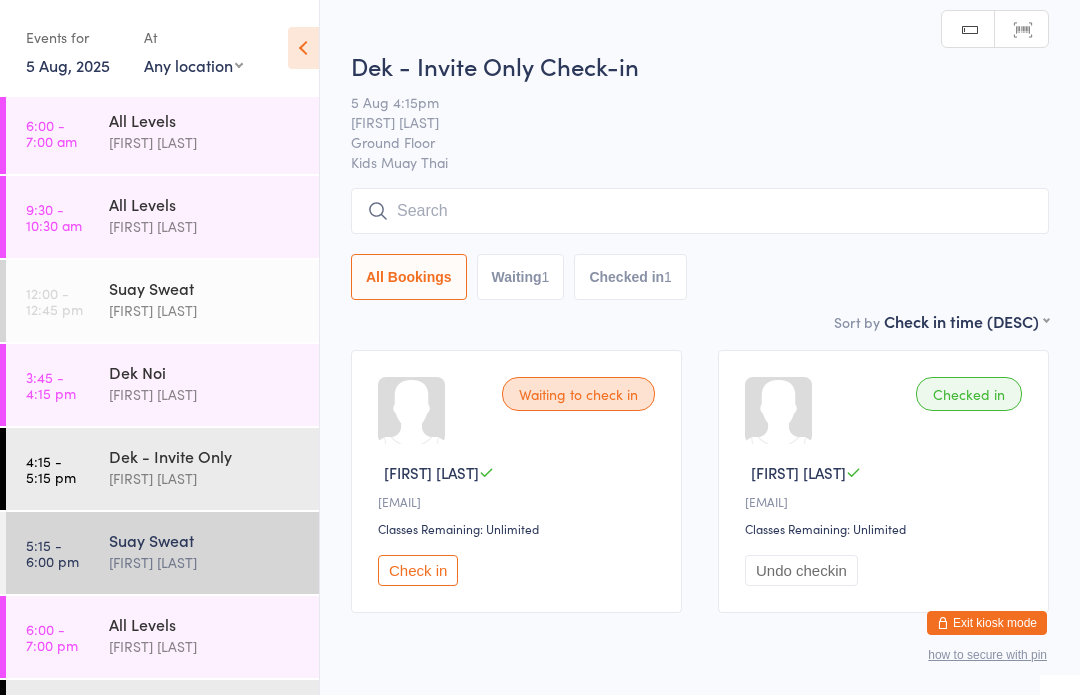 scroll, scrollTop: 1, scrollLeft: 0, axis: vertical 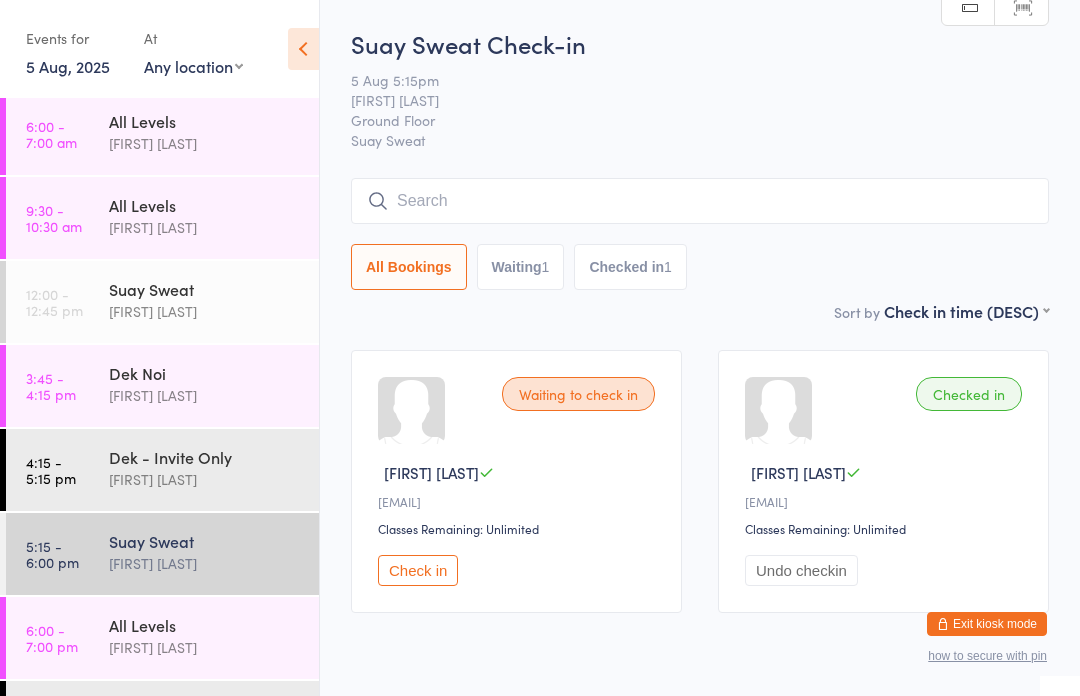 click at bounding box center (700, 201) 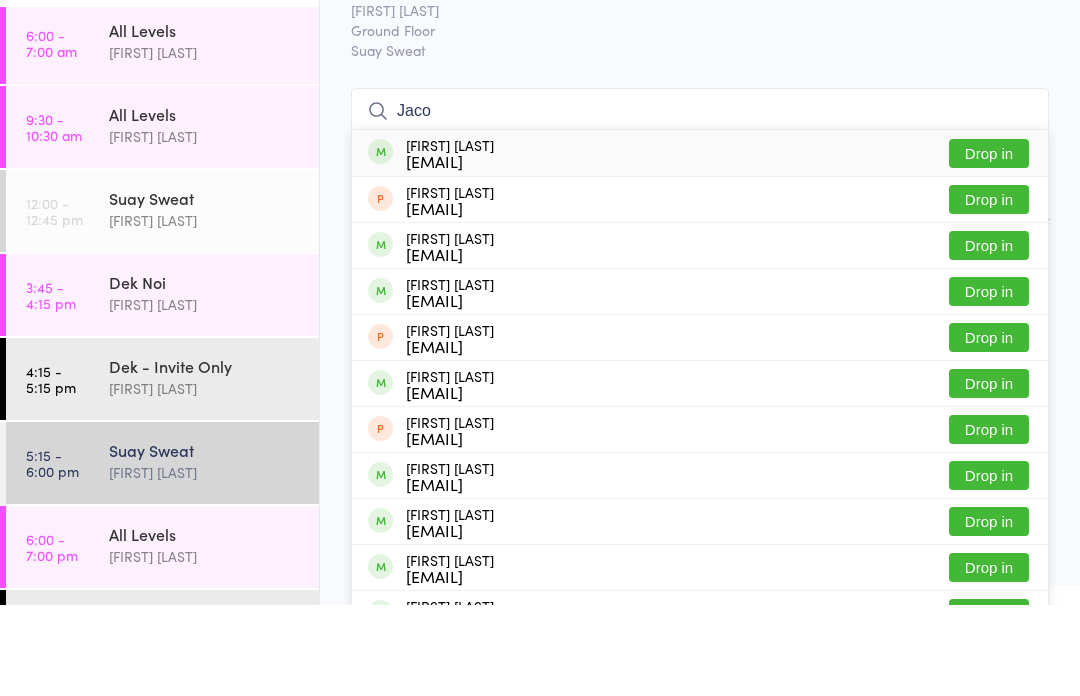 type on "Jaco" 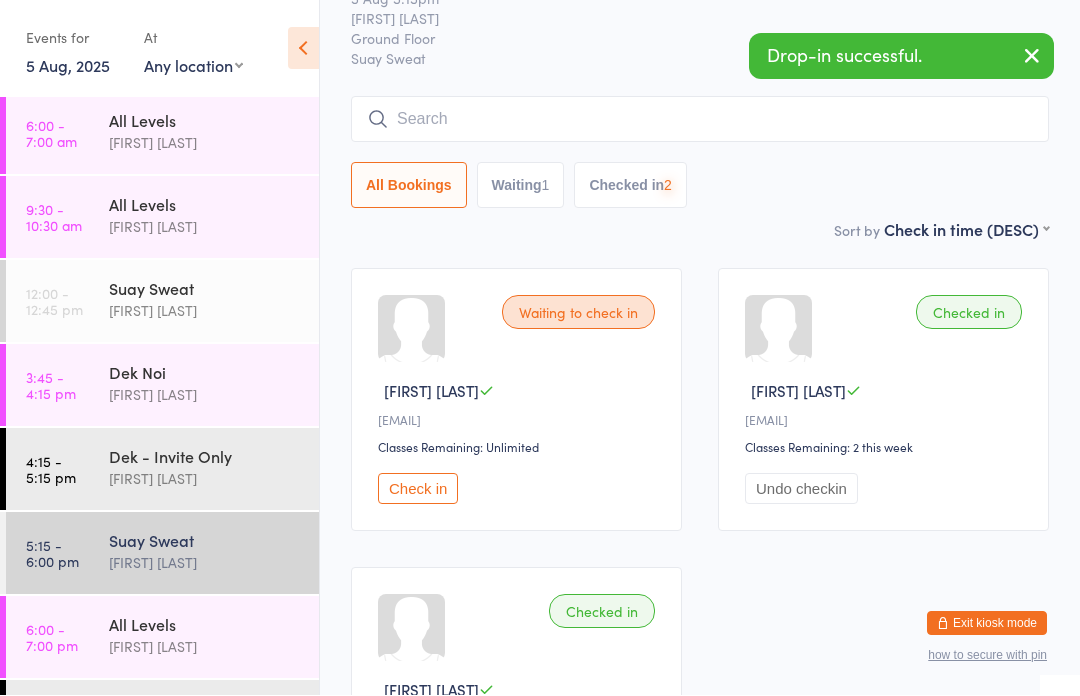 scroll, scrollTop: 83, scrollLeft: 0, axis: vertical 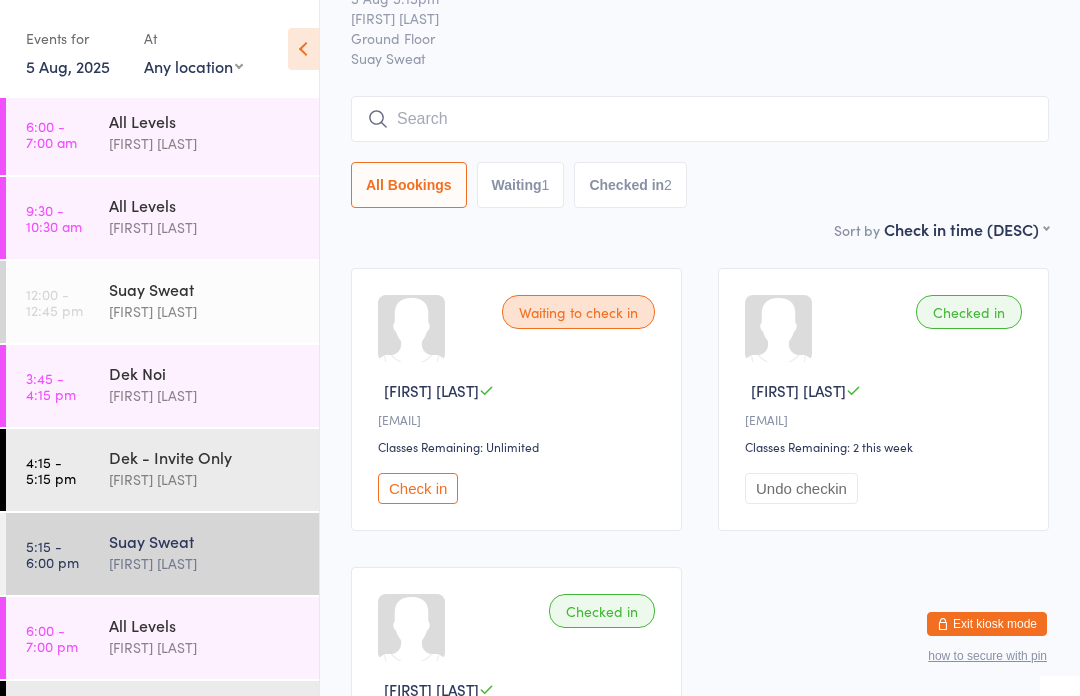 click on "5:15 - 6:00 pm Suay Sweat [LAST] [LAST]" at bounding box center [162, 554] 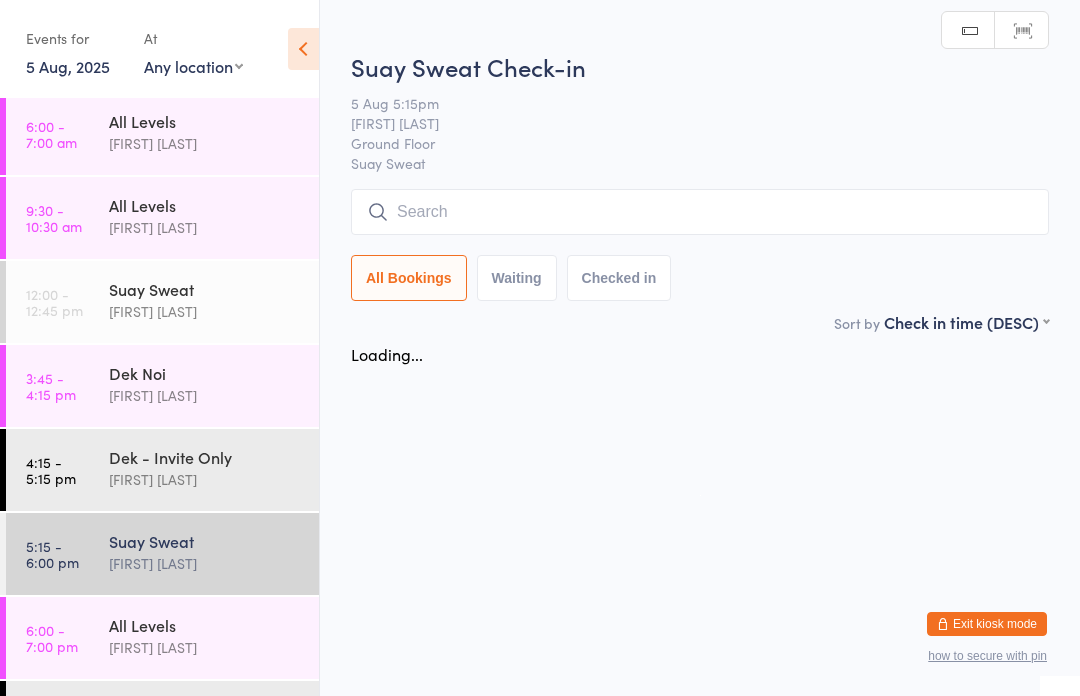 scroll, scrollTop: 0, scrollLeft: 0, axis: both 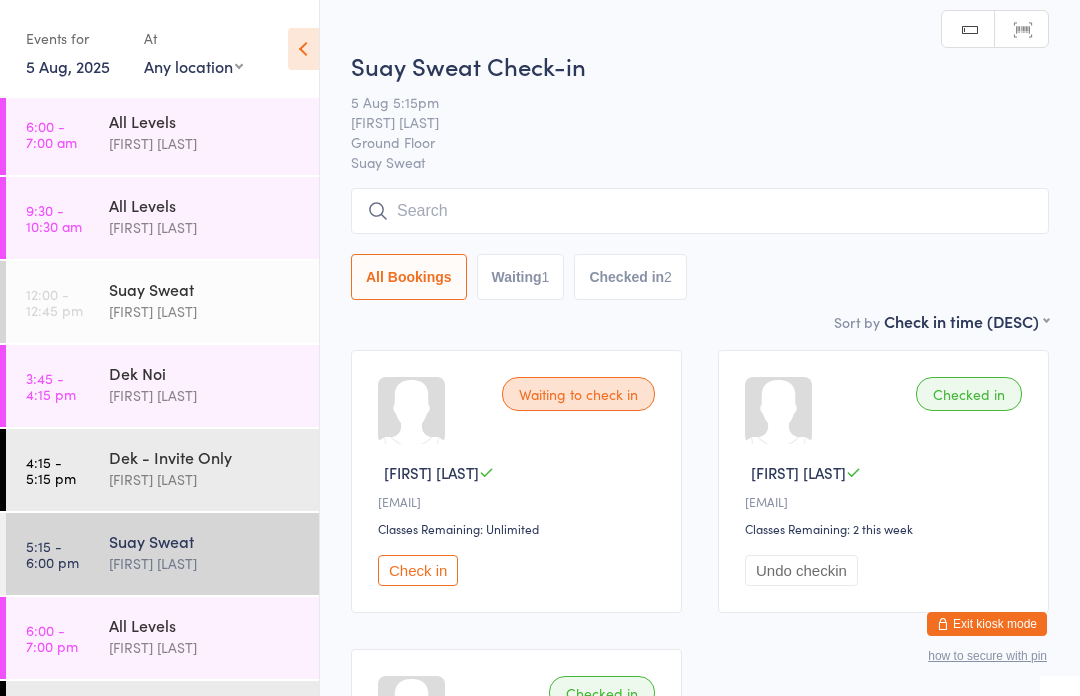 click at bounding box center [700, 211] 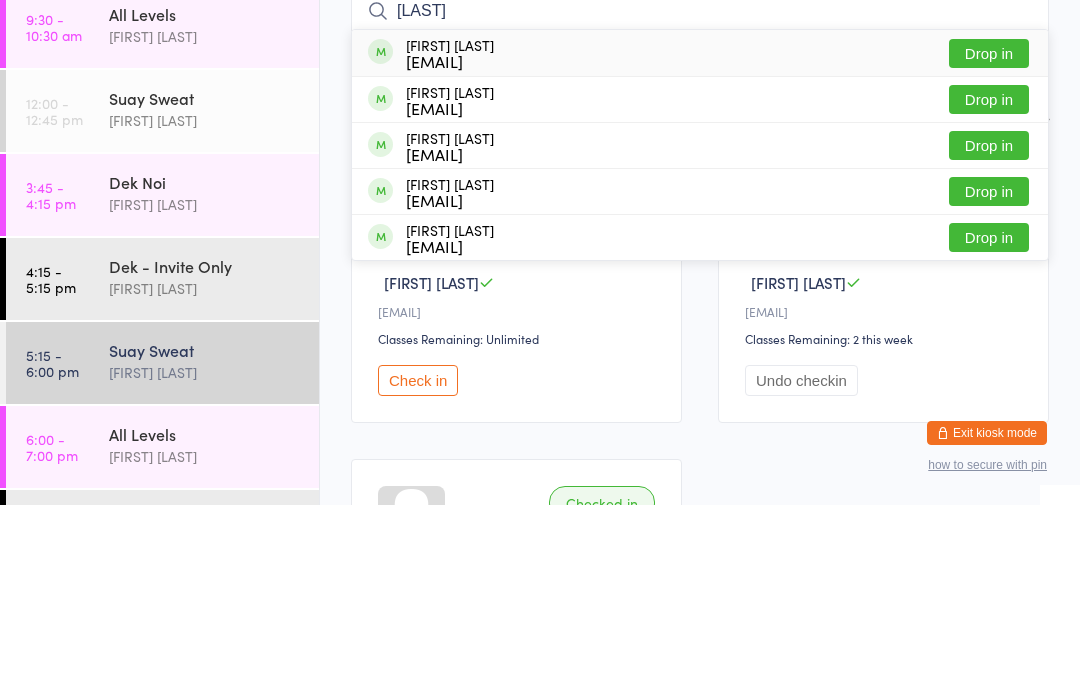 type on "[LAST]" 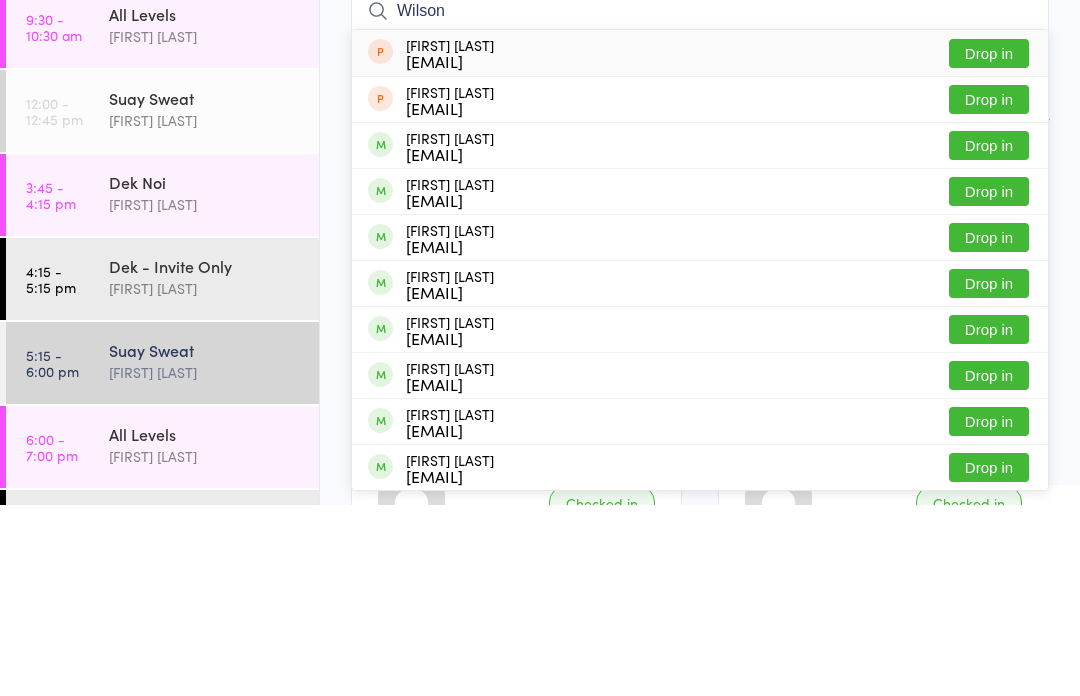 type on "Wilson" 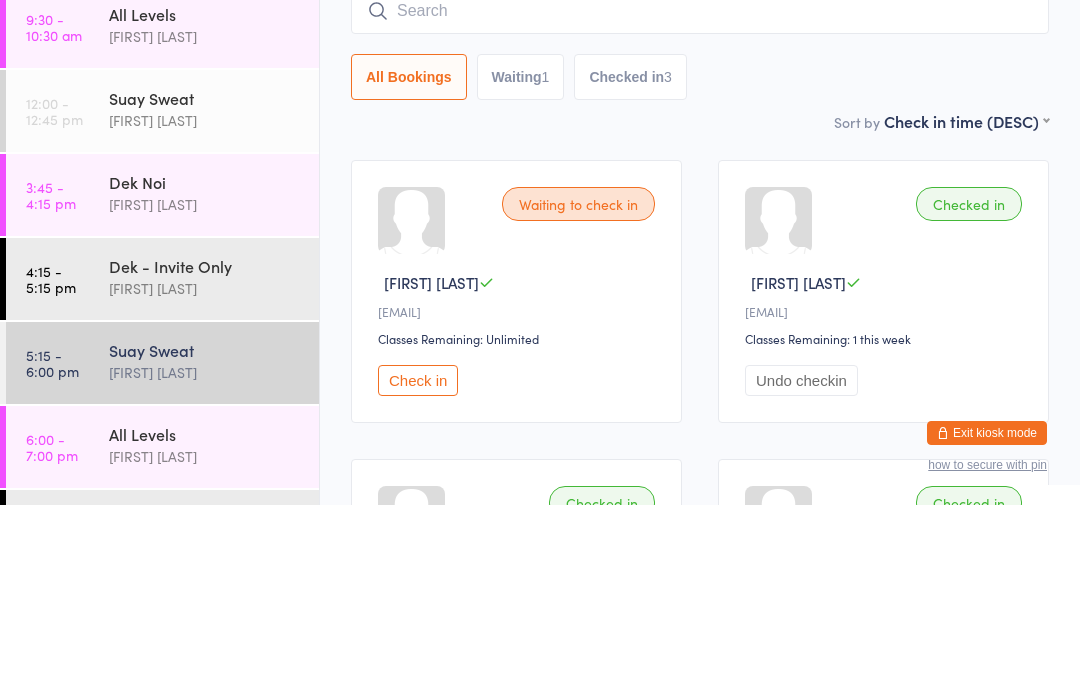 scroll, scrollTop: 191, scrollLeft: 0, axis: vertical 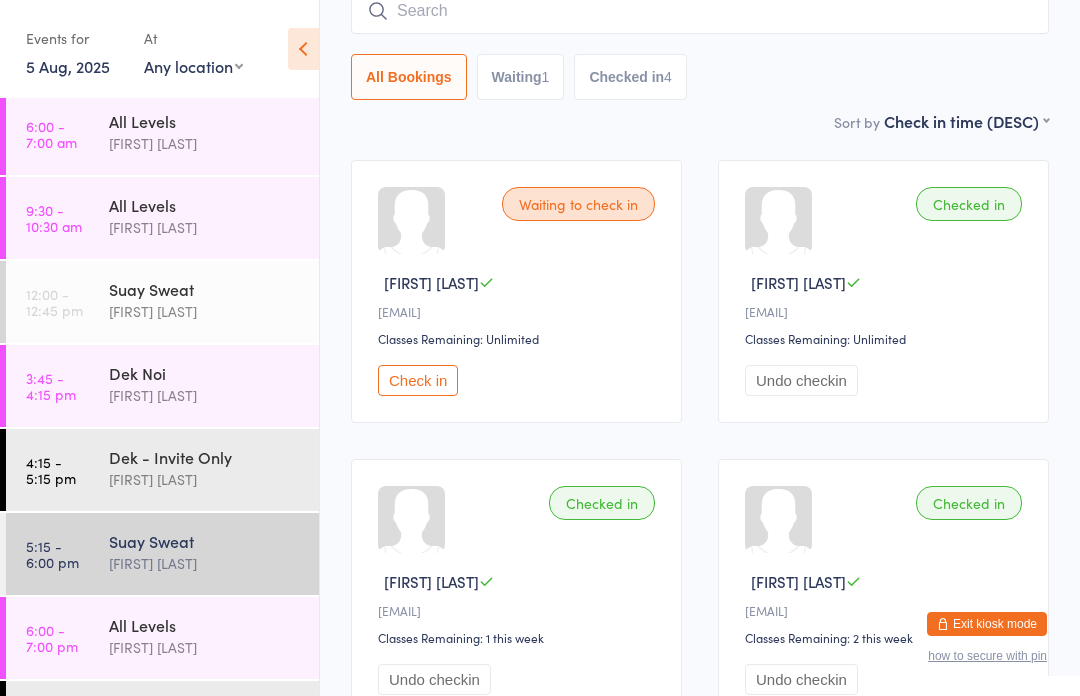 click on "Suay Sweat" at bounding box center [205, 541] 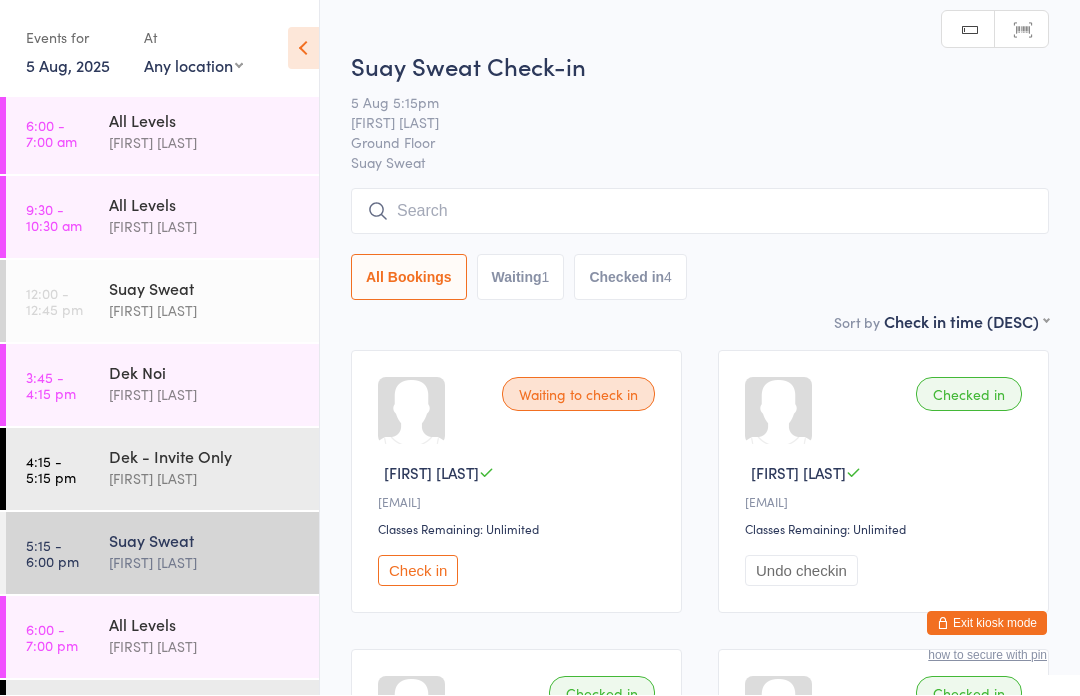 scroll, scrollTop: 1, scrollLeft: 0, axis: vertical 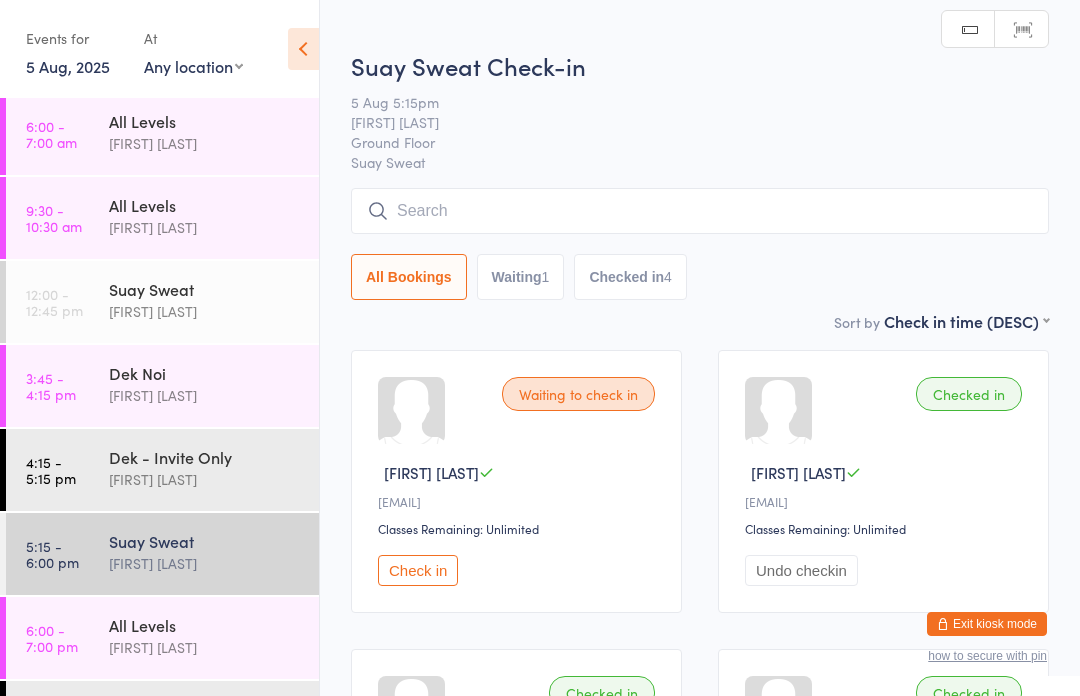 click at bounding box center [700, 211] 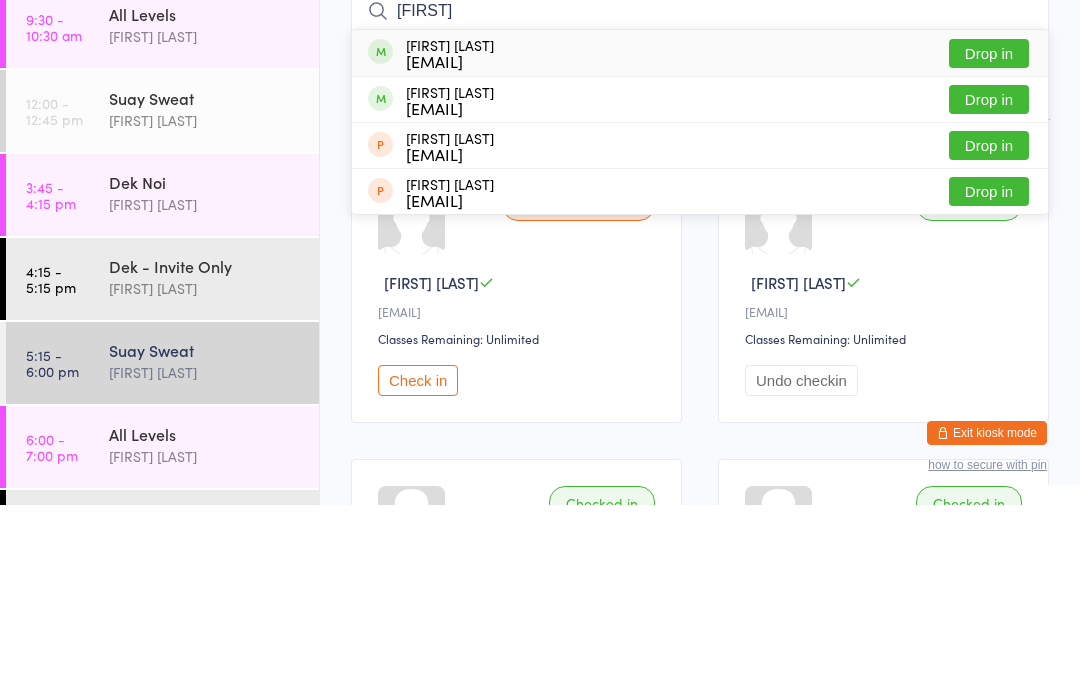 type on "[FIRST]" 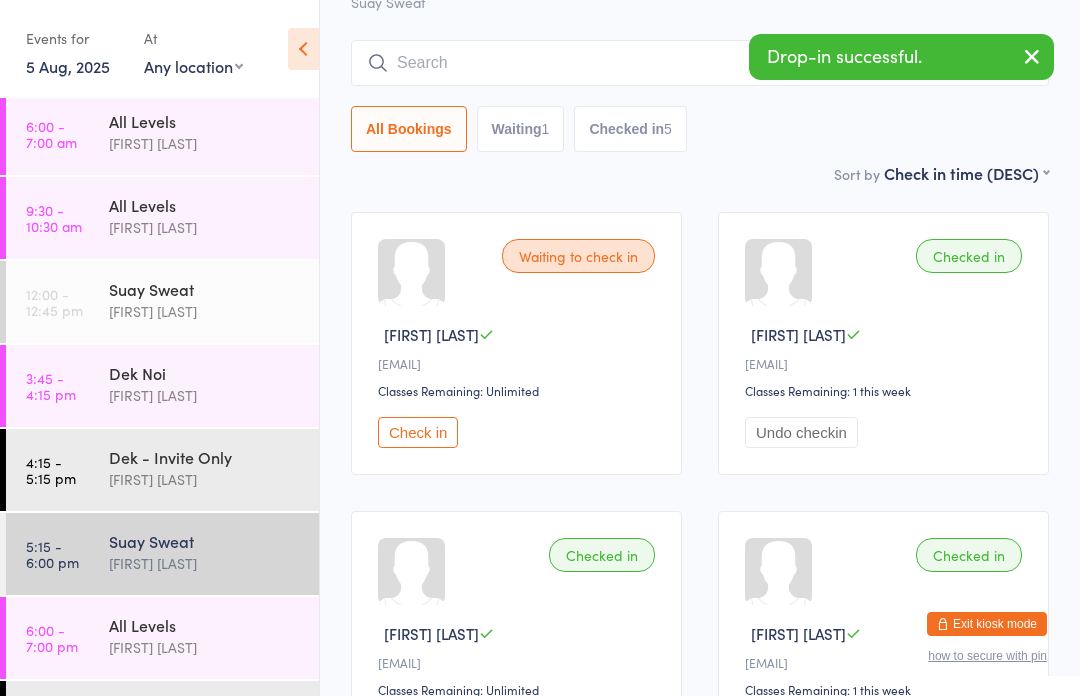 scroll, scrollTop: 0, scrollLeft: 0, axis: both 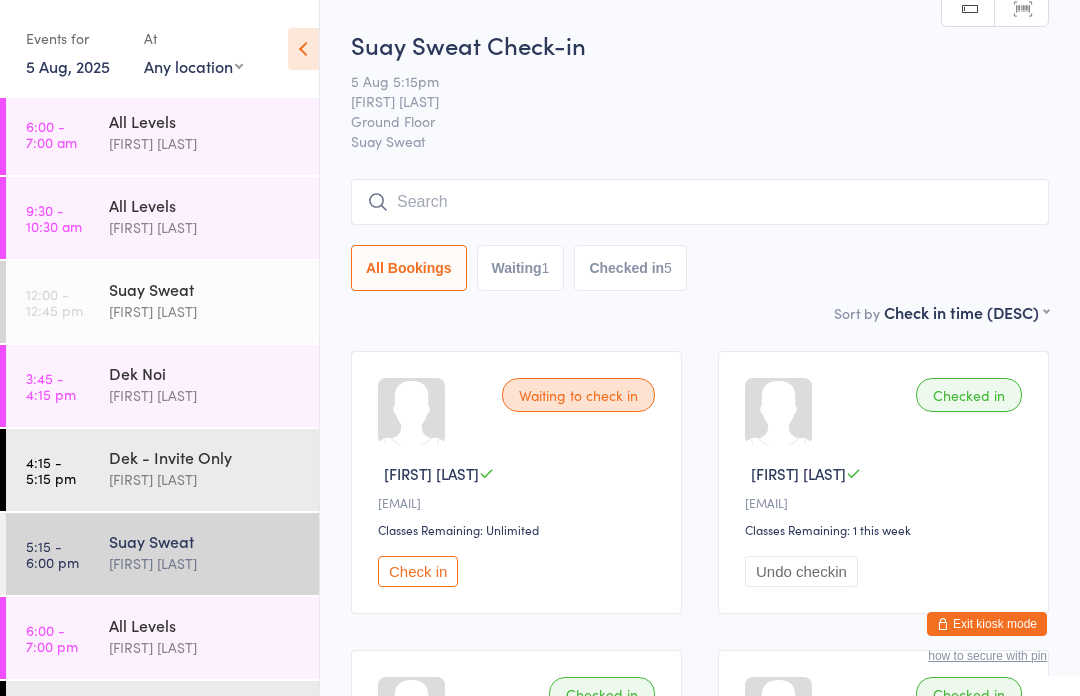 click at bounding box center (700, 202) 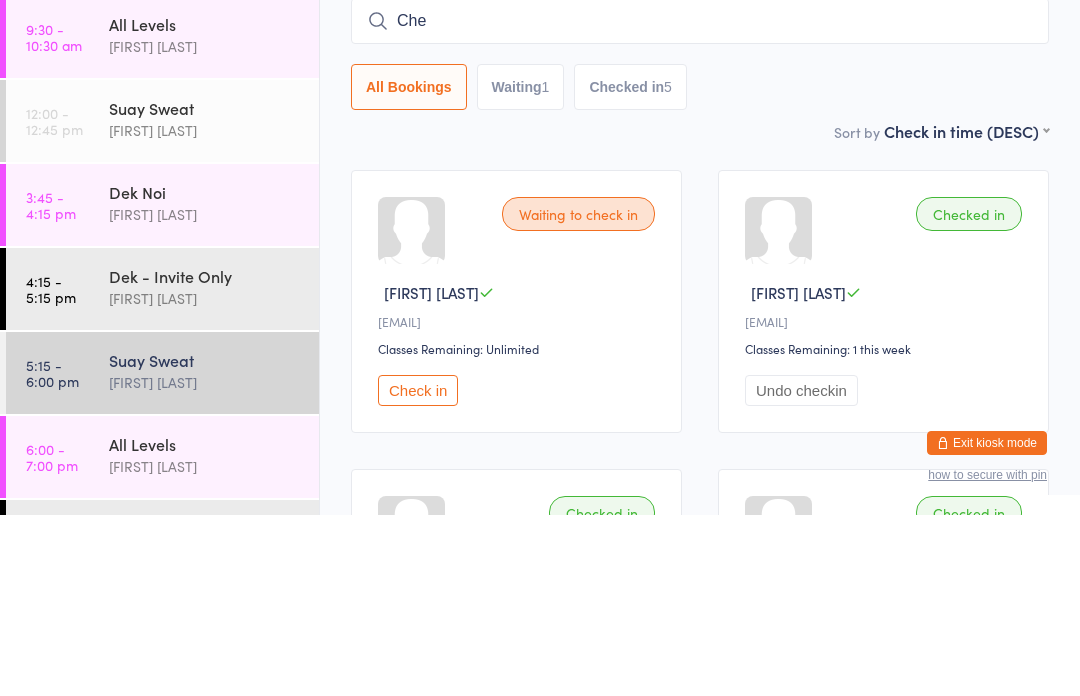 type on "[FIRST]" 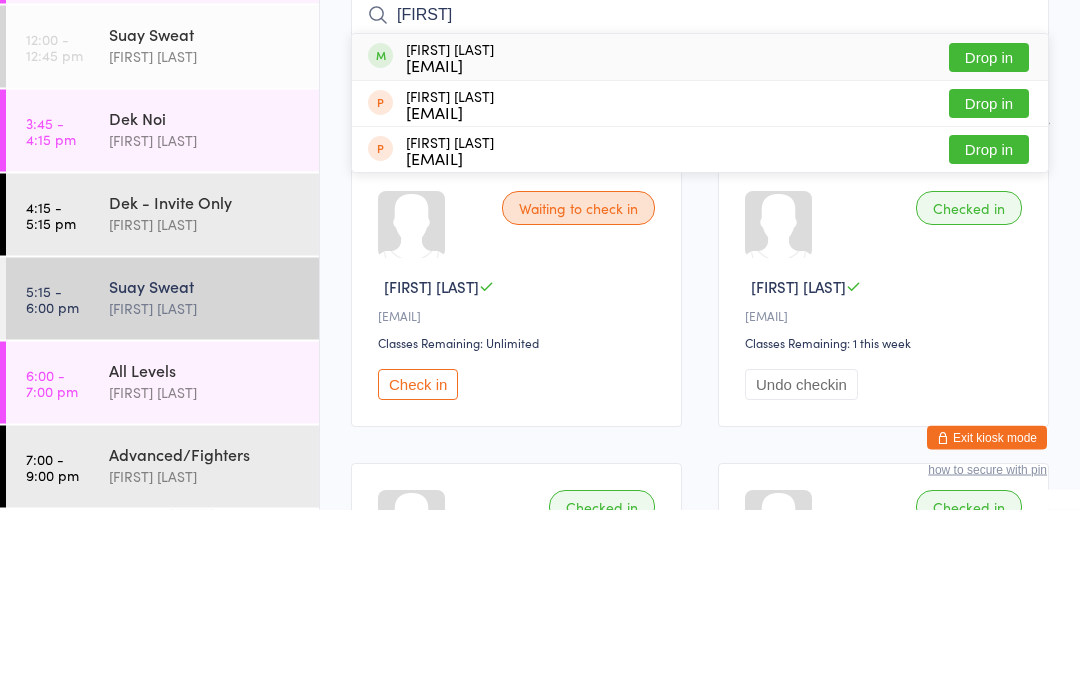 scroll, scrollTop: 5, scrollLeft: 0, axis: vertical 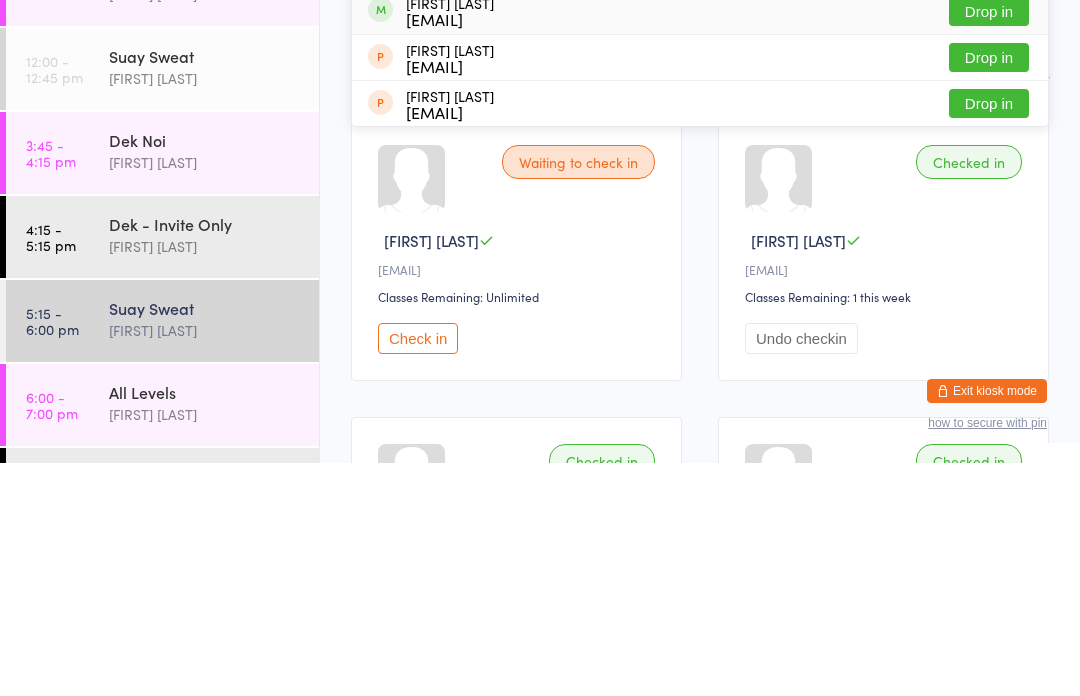 click on "5:15 - 6:00 pm" at bounding box center (52, 554) 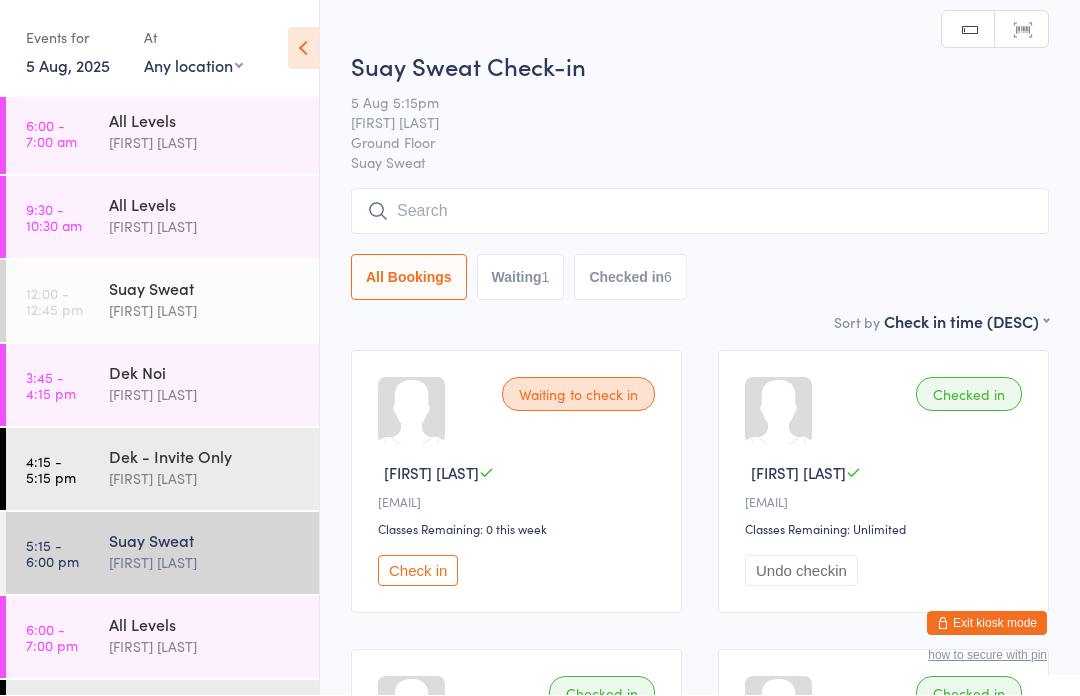 scroll, scrollTop: 1, scrollLeft: 0, axis: vertical 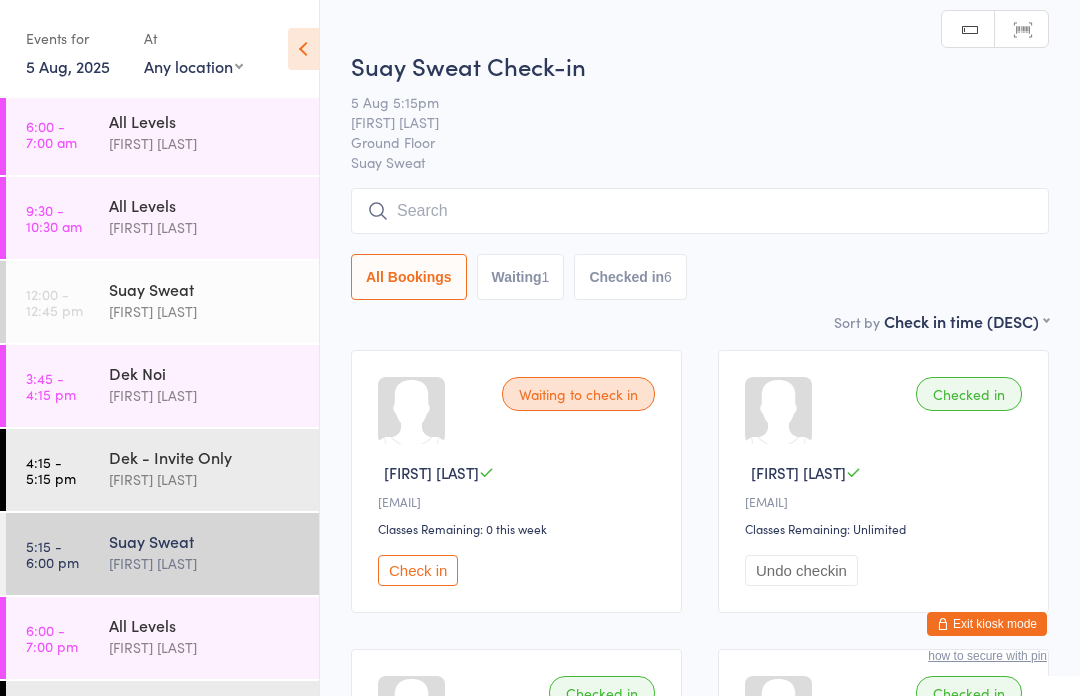 click on "5:15 - 6:00 pm Suay Sweat [LAST] [LAST]" at bounding box center [162, 554] 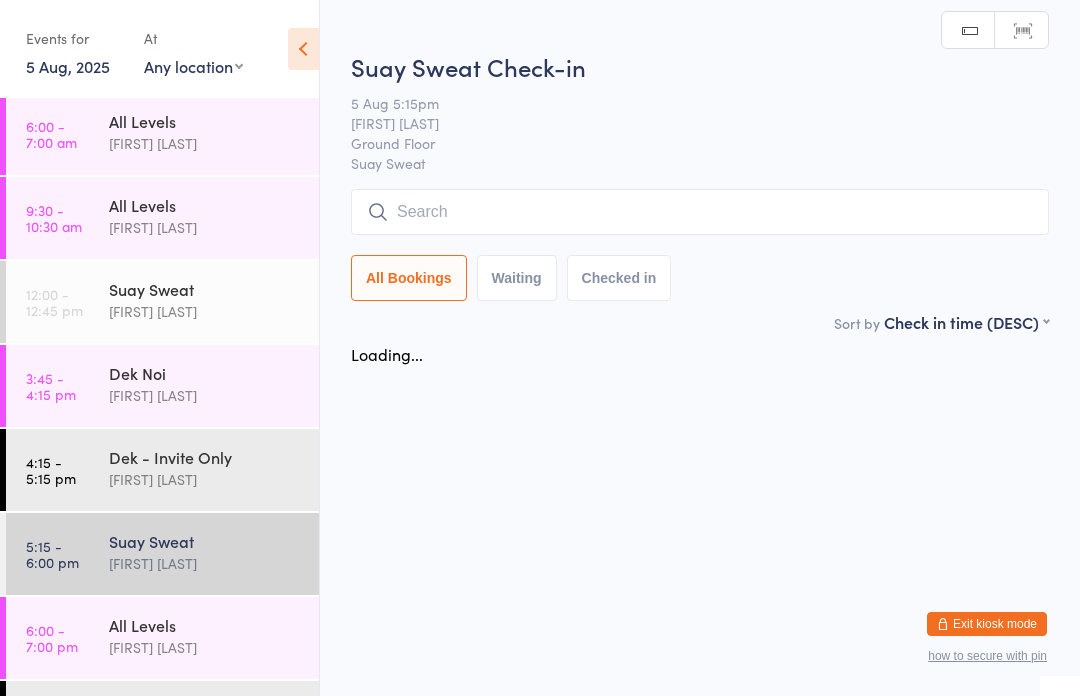 scroll, scrollTop: 0, scrollLeft: 0, axis: both 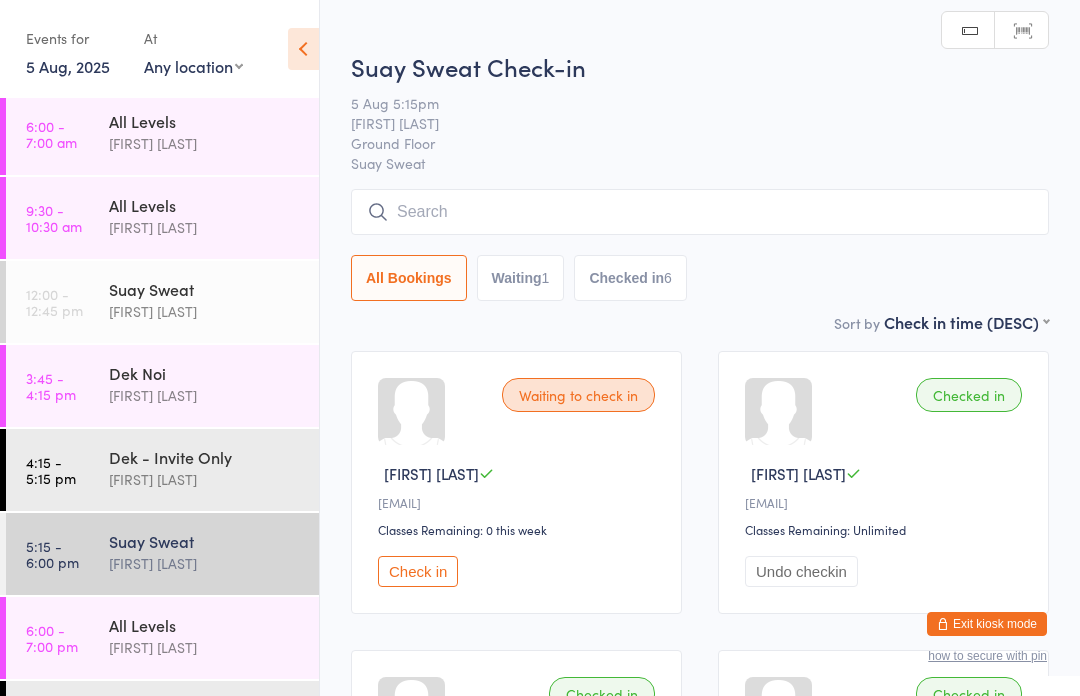 click at bounding box center (700, 212) 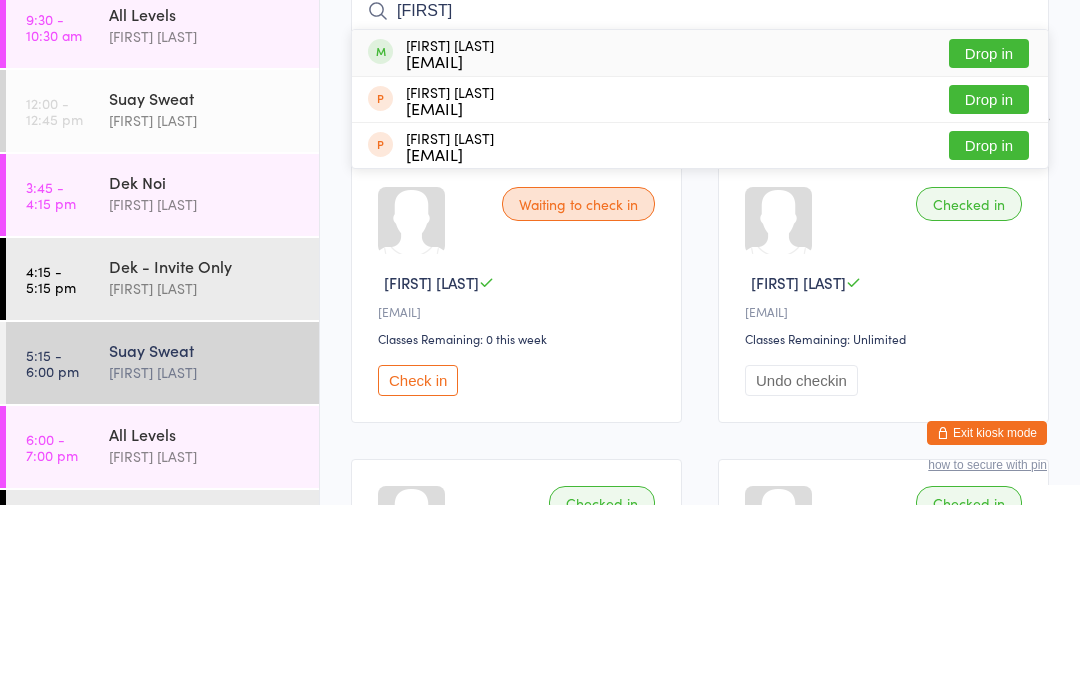 type on "[FIRST]" 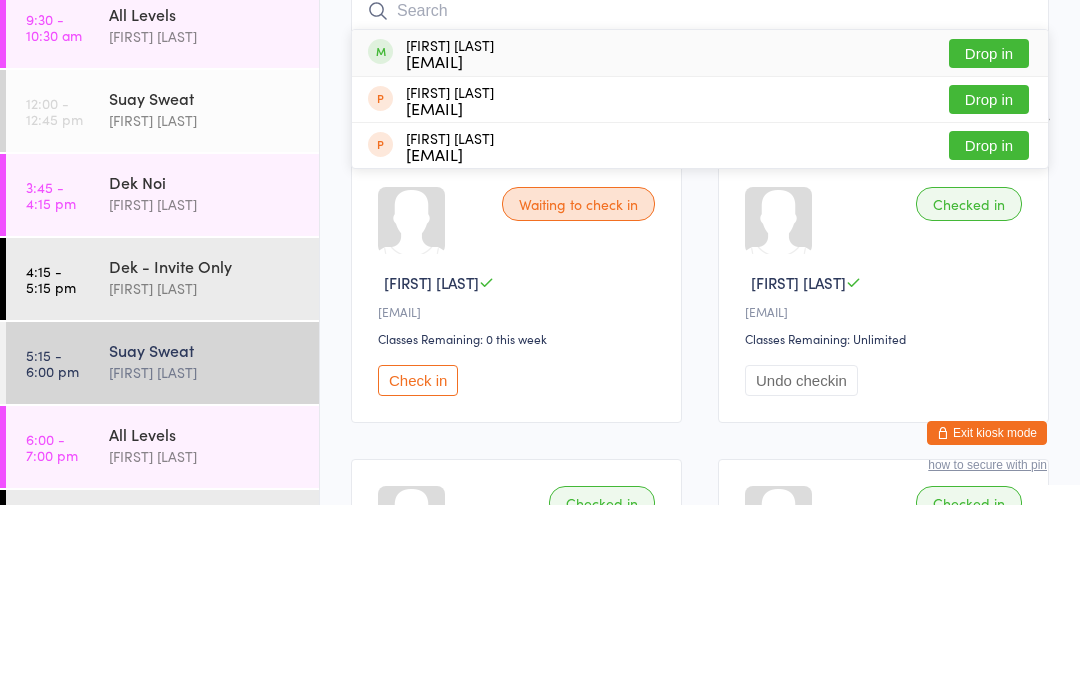 scroll, scrollTop: 191, scrollLeft: 0, axis: vertical 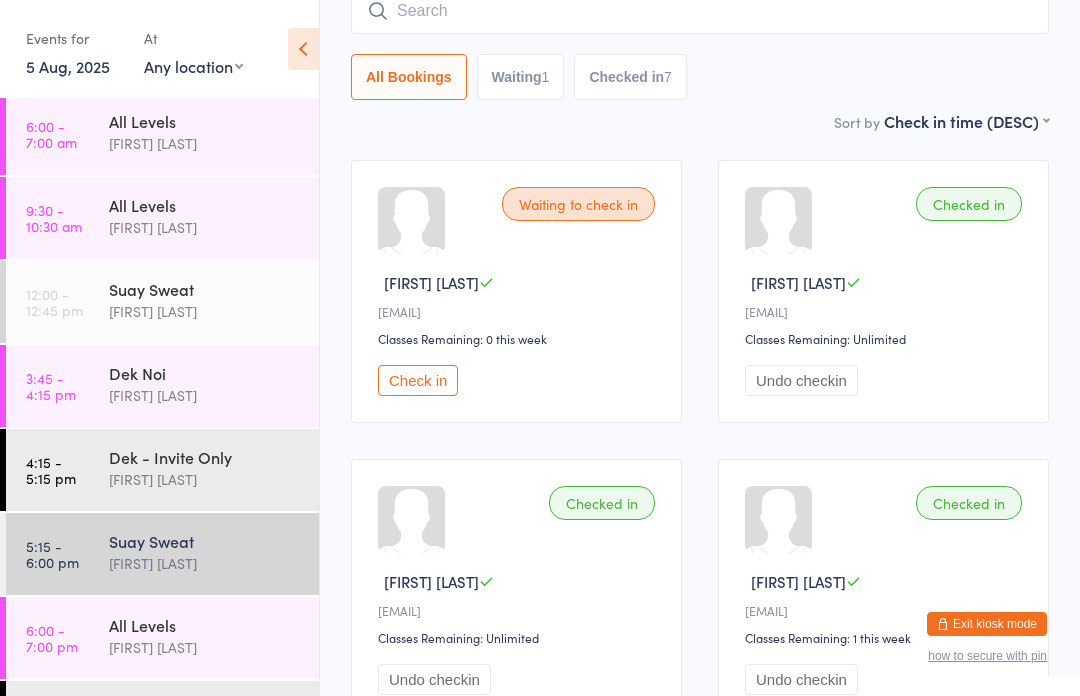 click at bounding box center [700, 11] 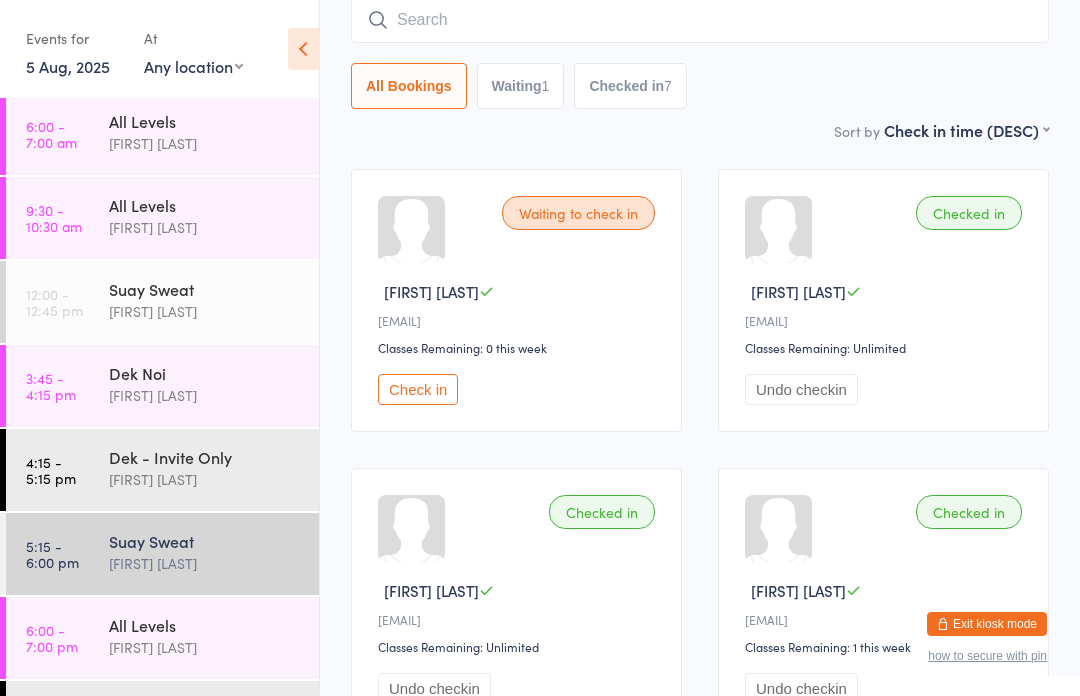 scroll, scrollTop: 181, scrollLeft: 0, axis: vertical 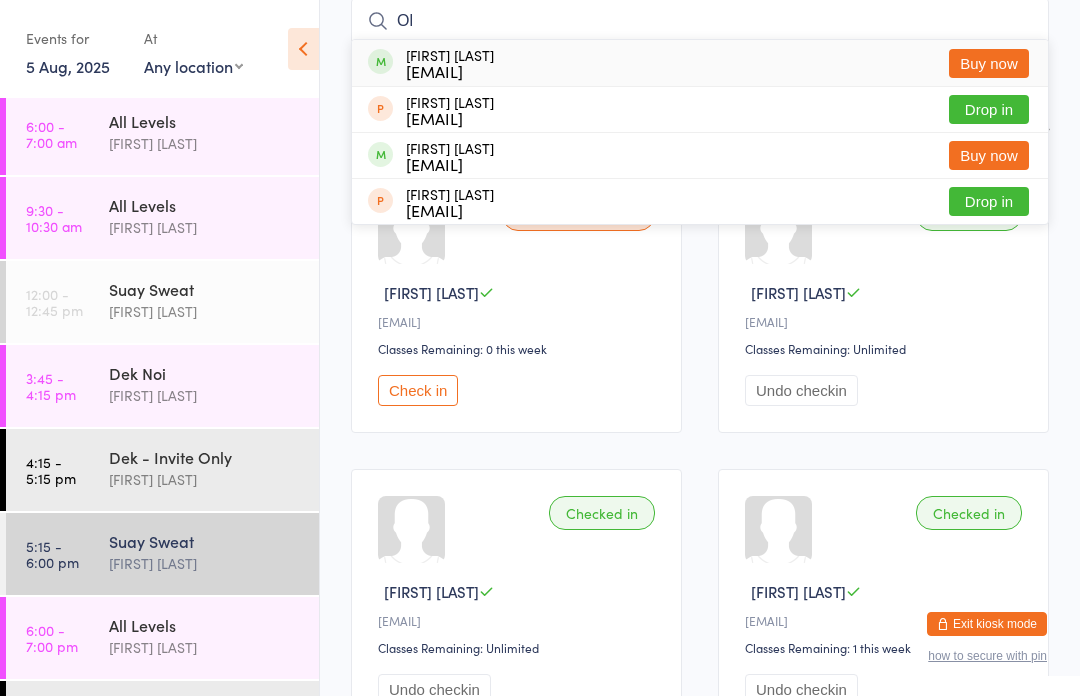 type on "O" 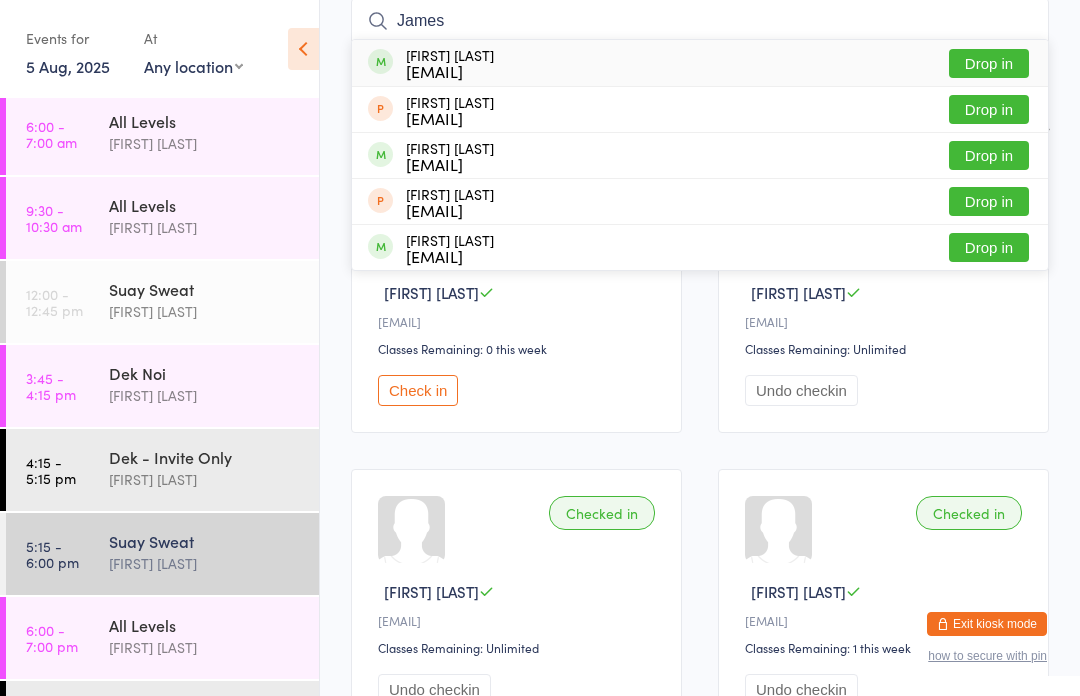 type on "James" 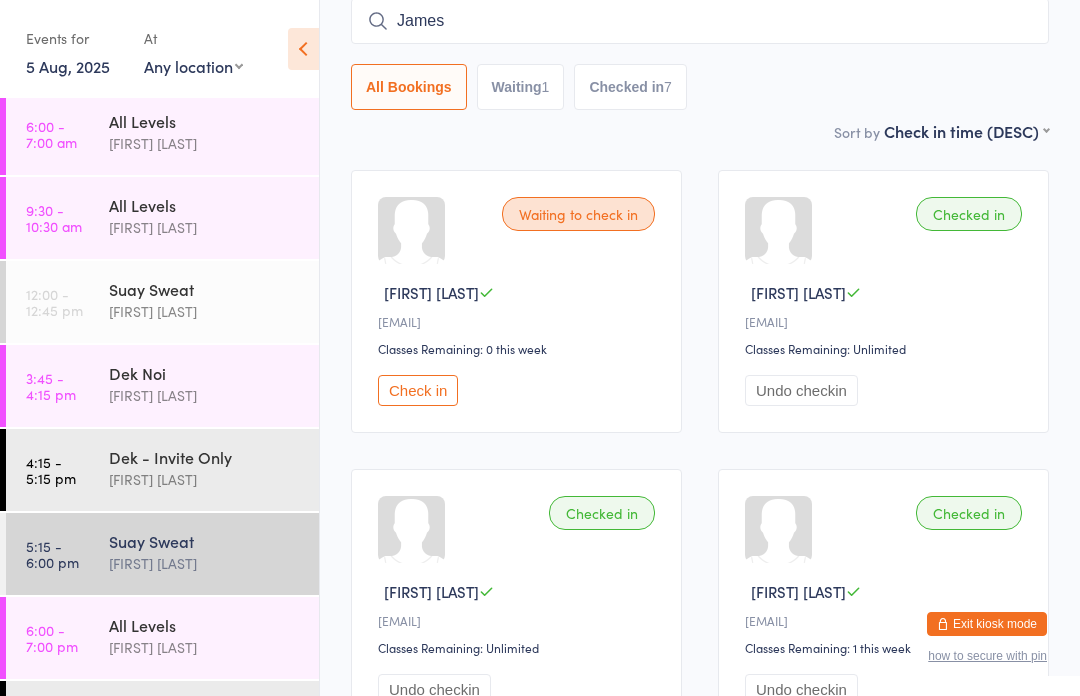 type 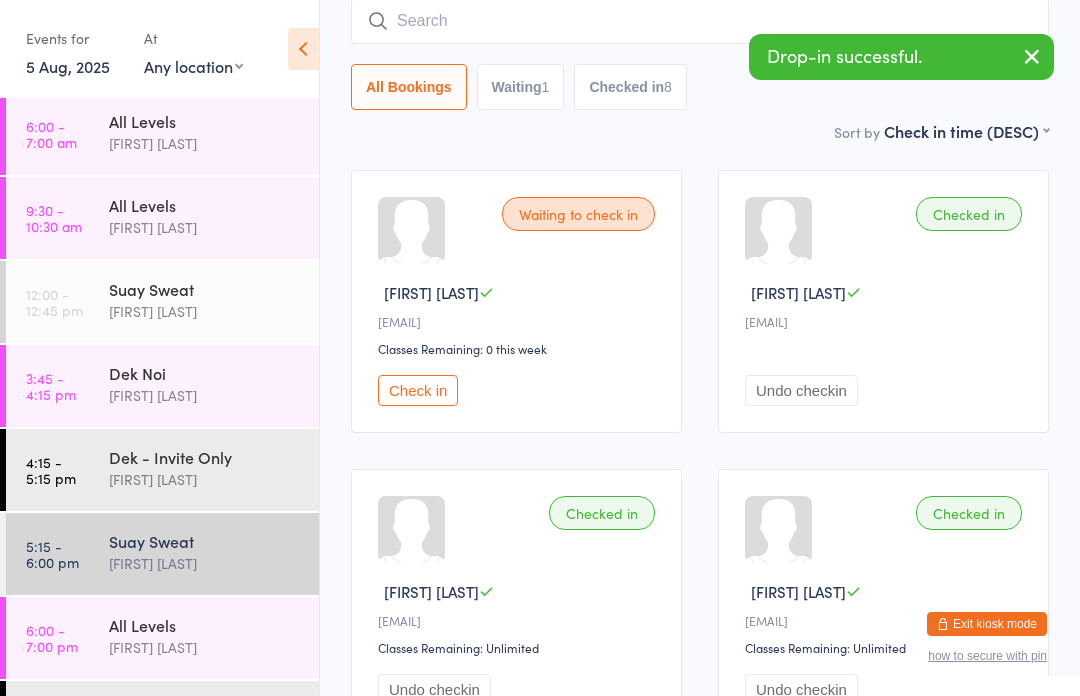 click on "[FIRST] [LAST]" at bounding box center [205, 563] 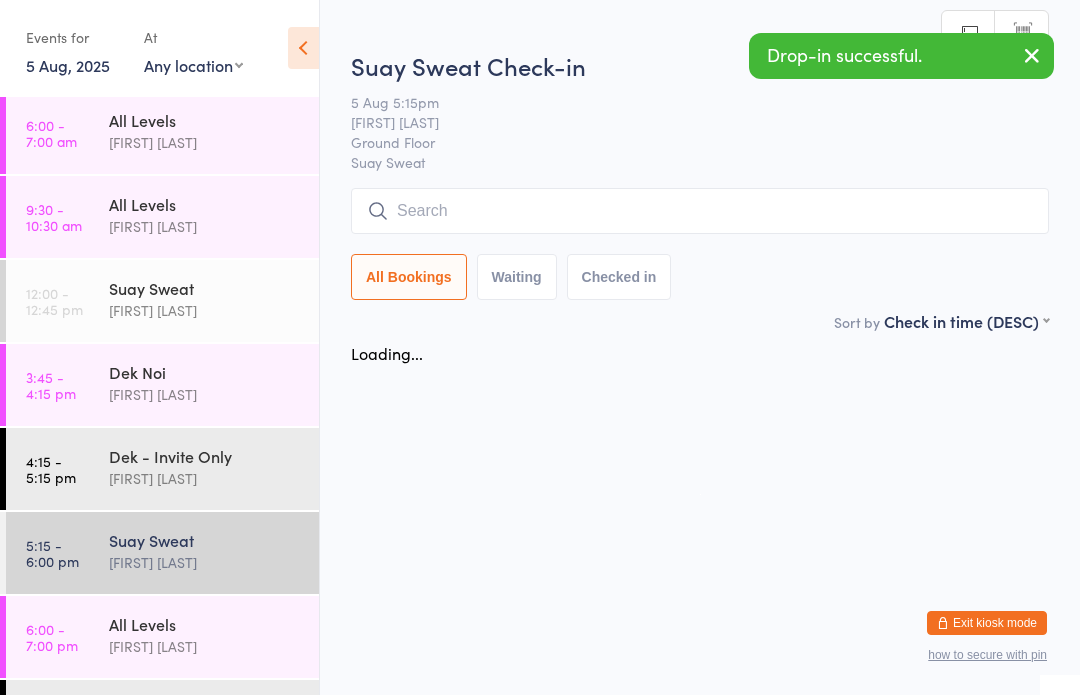 scroll, scrollTop: 1, scrollLeft: 0, axis: vertical 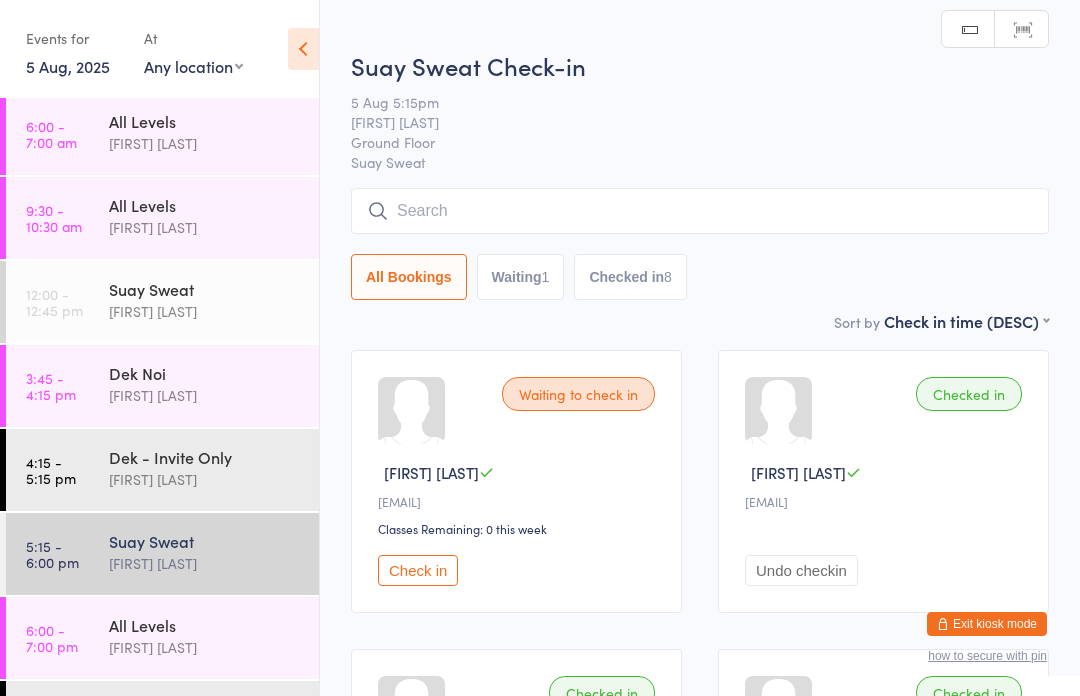 click on "Checked in" at bounding box center (969, 394) 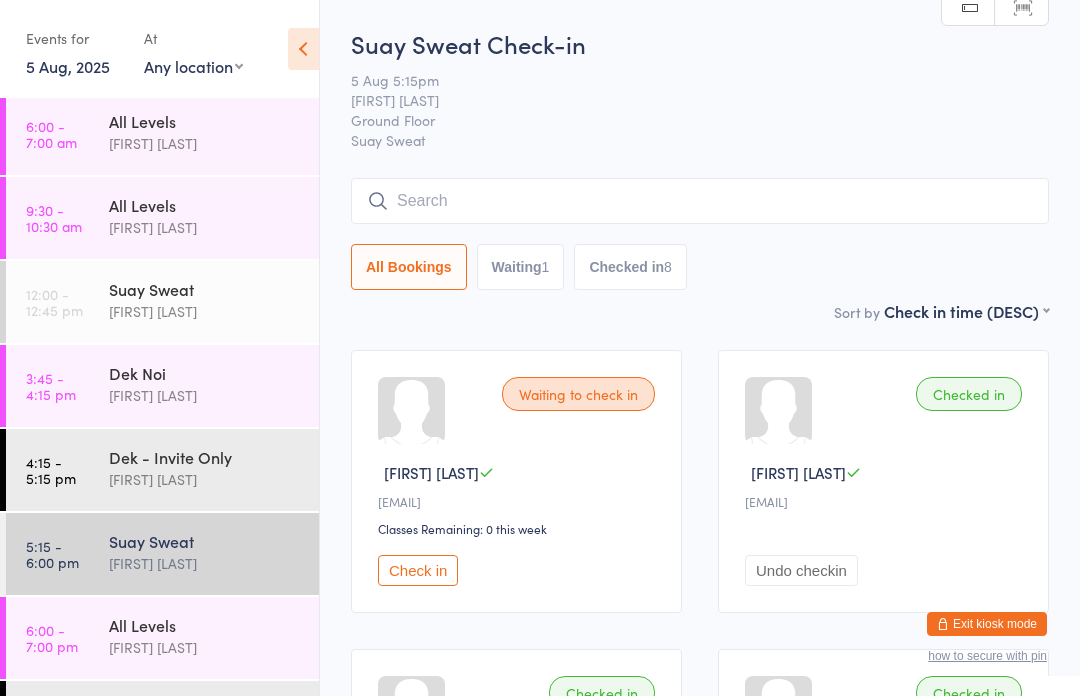 click on "[EMAIL]" at bounding box center (886, 501) 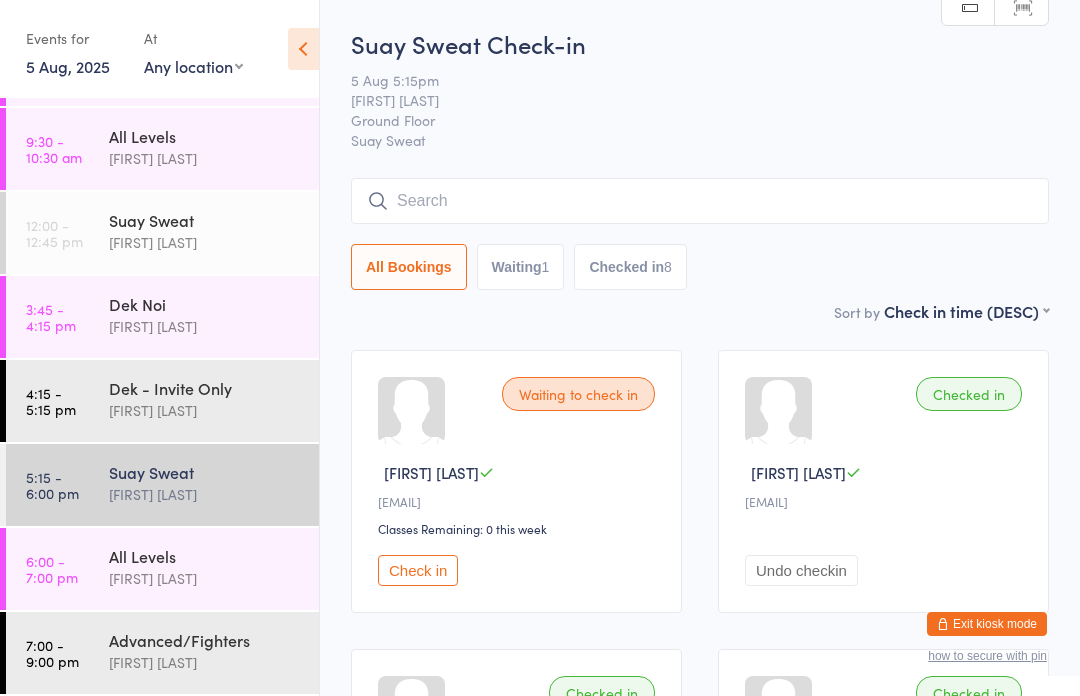 scroll, scrollTop: 74, scrollLeft: 0, axis: vertical 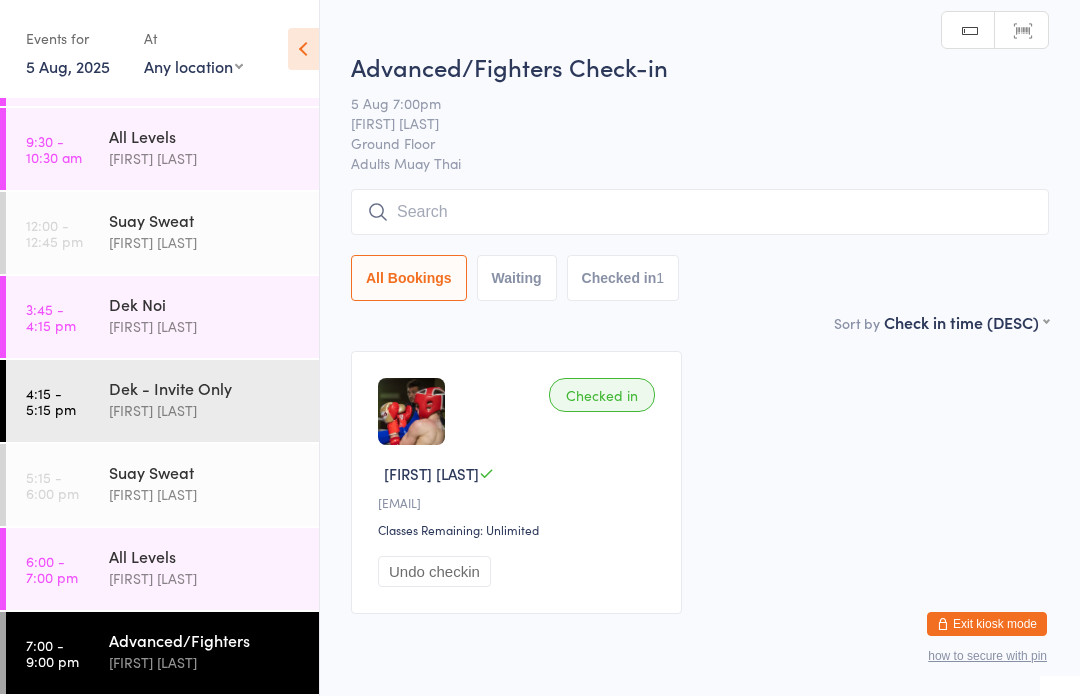 click at bounding box center (700, 212) 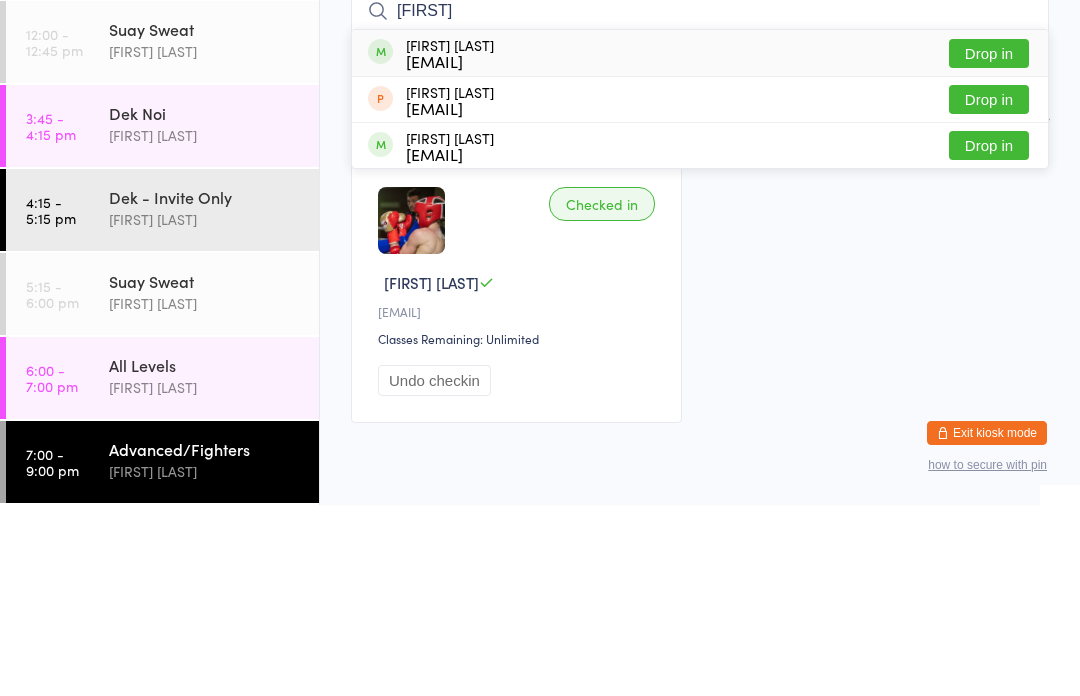 type on "[FIRST]" 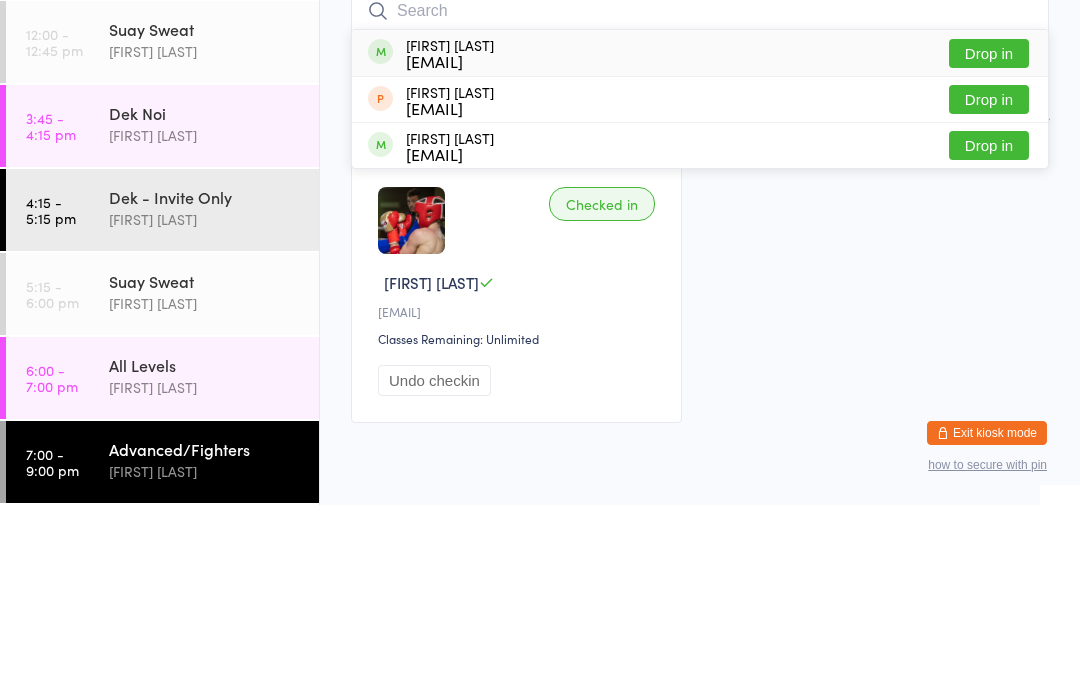 scroll, scrollTop: 82, scrollLeft: 0, axis: vertical 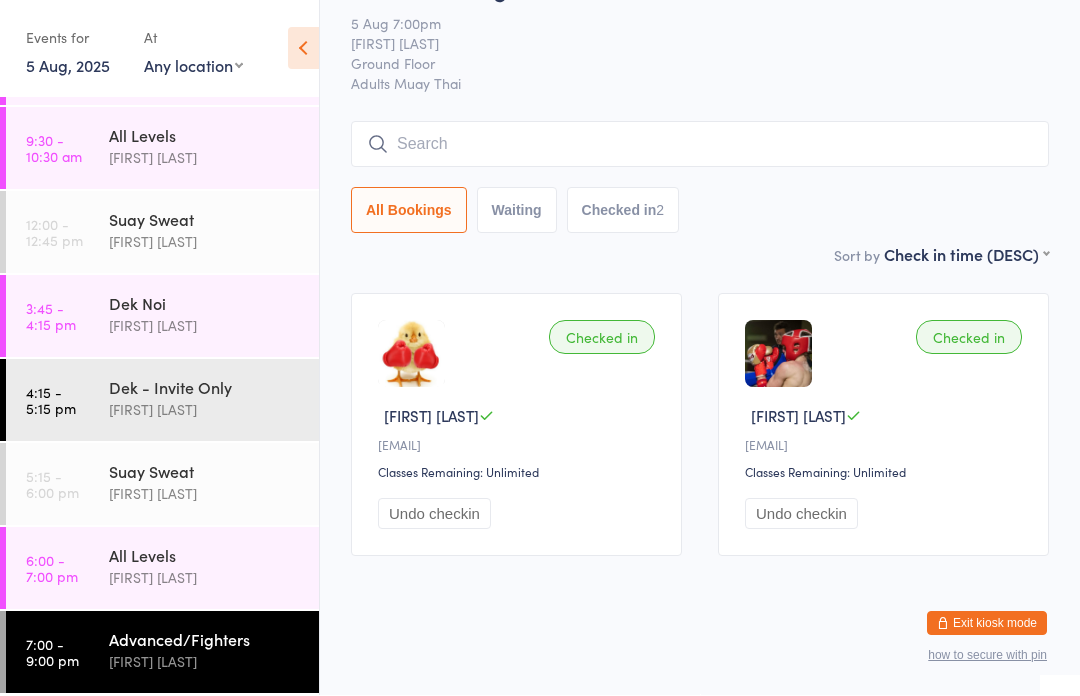 click on "[FIRST] [LAST]" at bounding box center (205, 494) 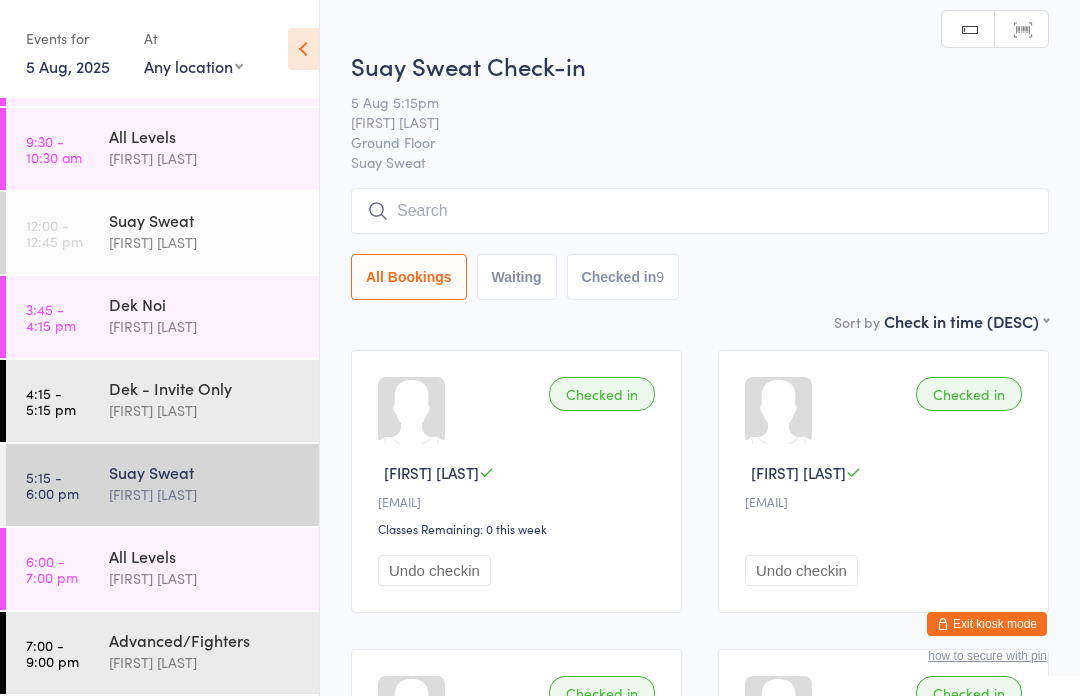 scroll, scrollTop: 21, scrollLeft: 0, axis: vertical 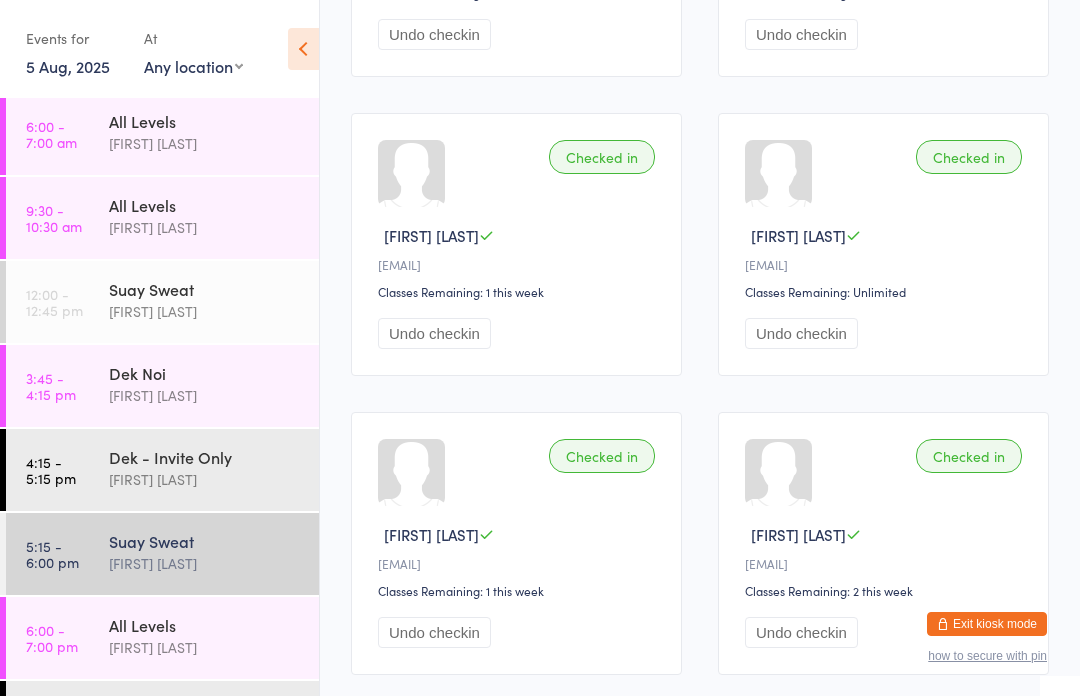 click on "[FIRST] [LAST]" at bounding box center [205, 647] 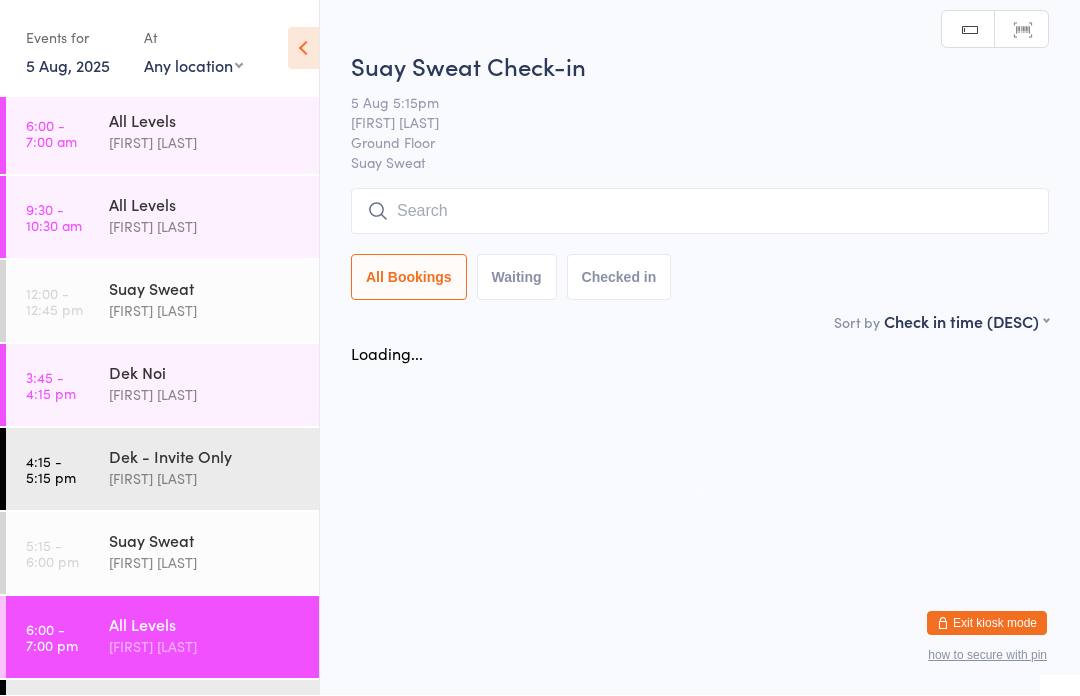 scroll, scrollTop: 1, scrollLeft: 0, axis: vertical 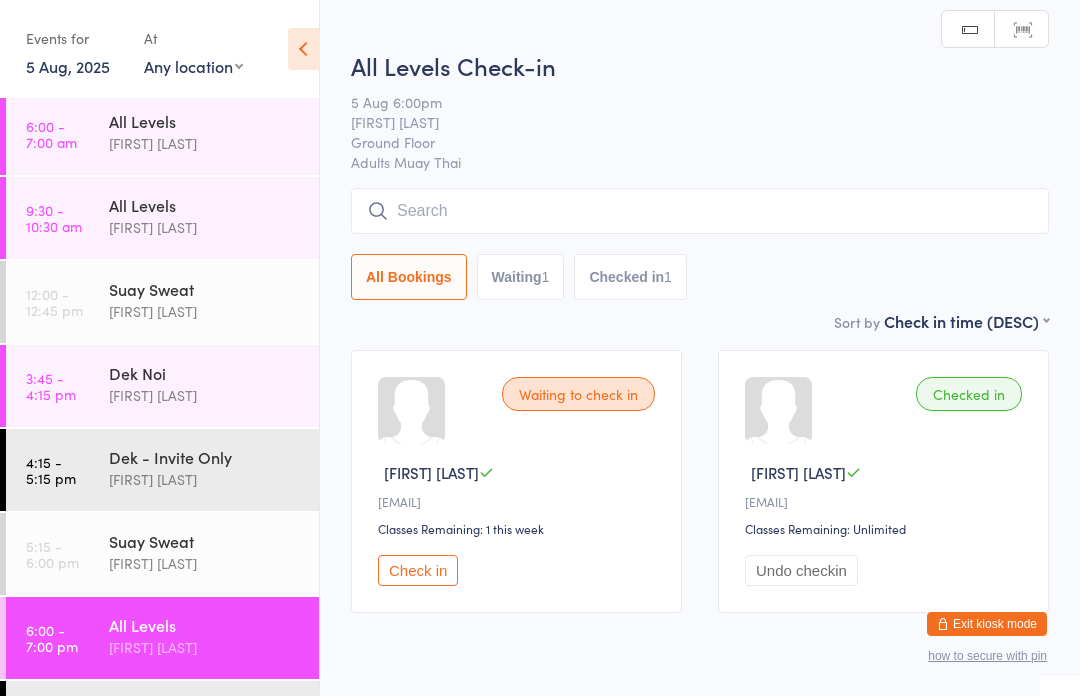 click on "All Levels" at bounding box center [205, 625] 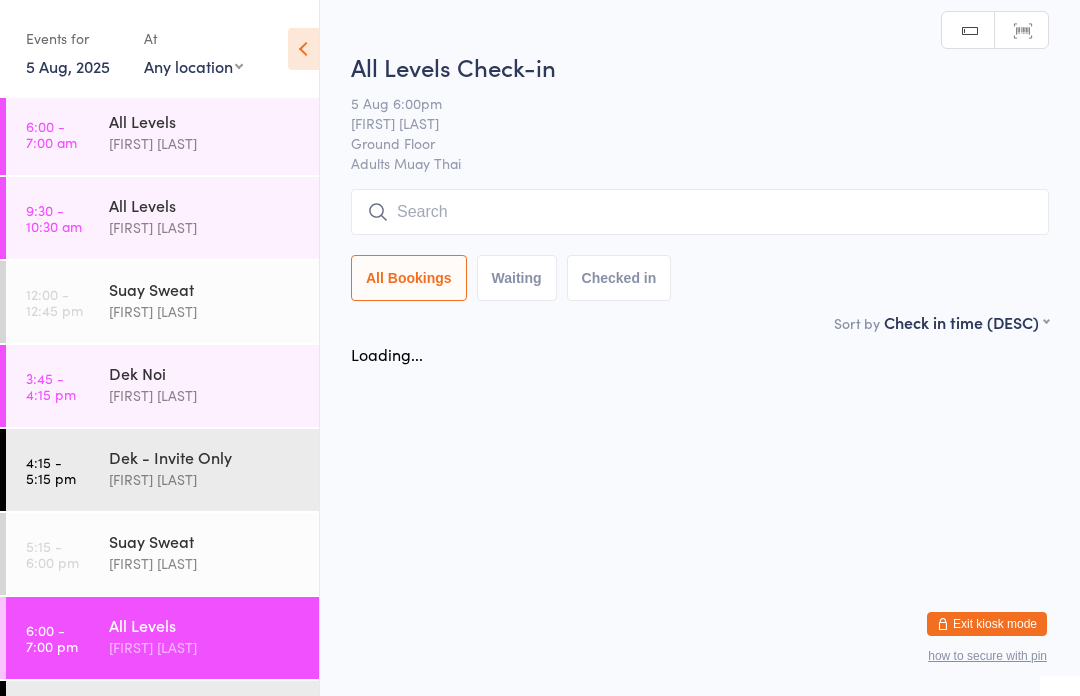 scroll, scrollTop: 0, scrollLeft: 0, axis: both 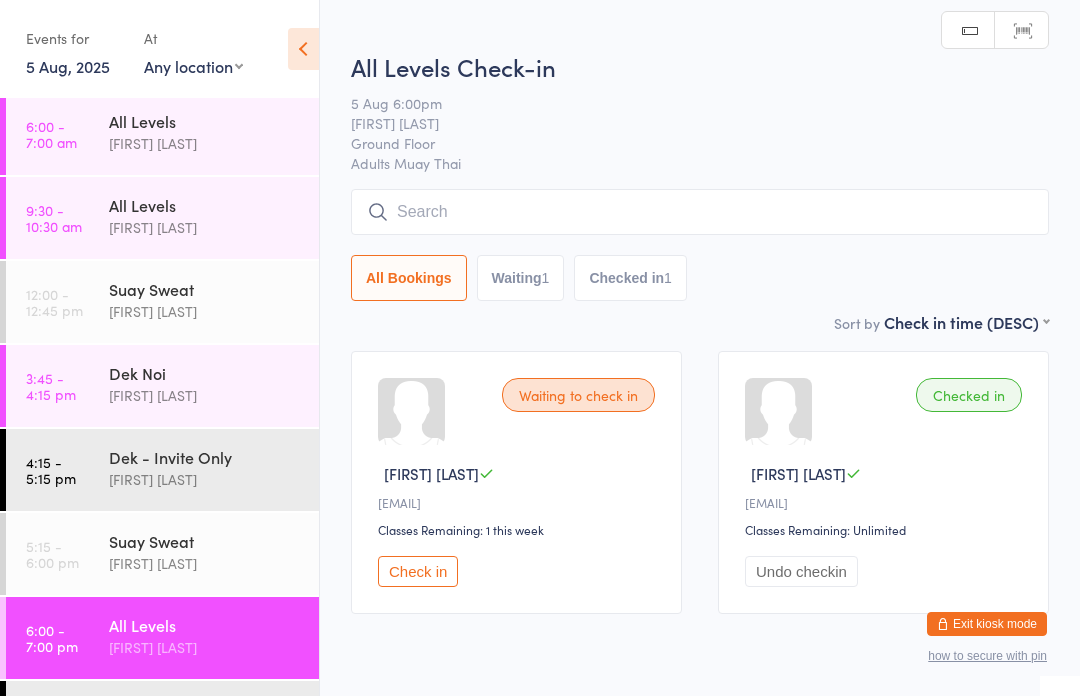 click at bounding box center [700, 212] 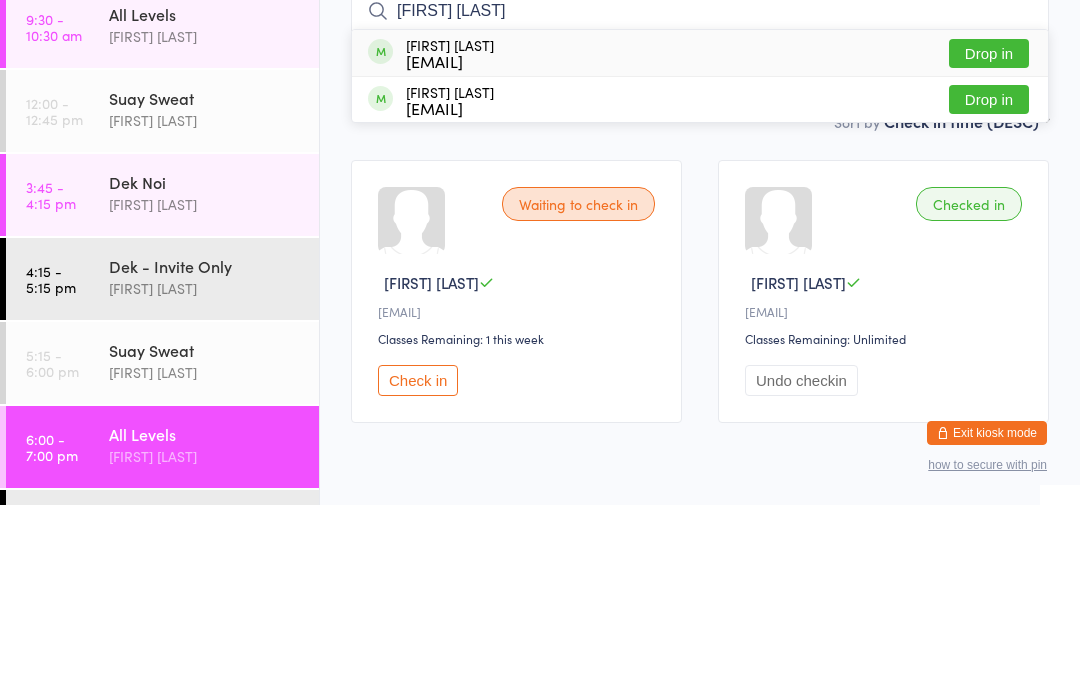 type on "[FIRST] [LAST]" 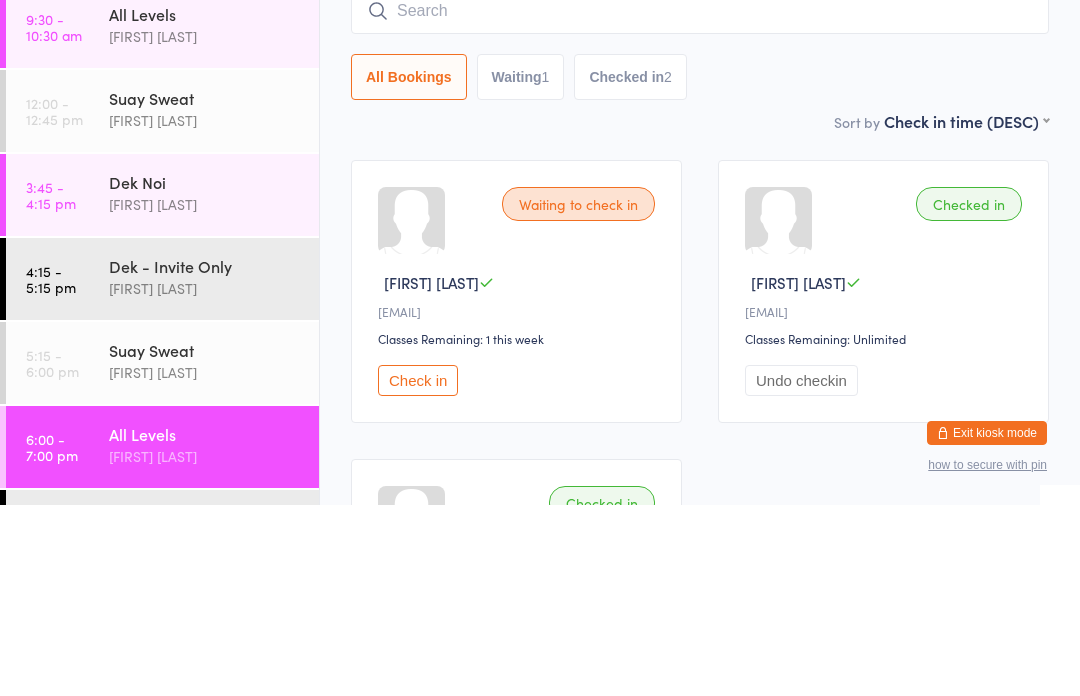 scroll, scrollTop: 191, scrollLeft: 0, axis: vertical 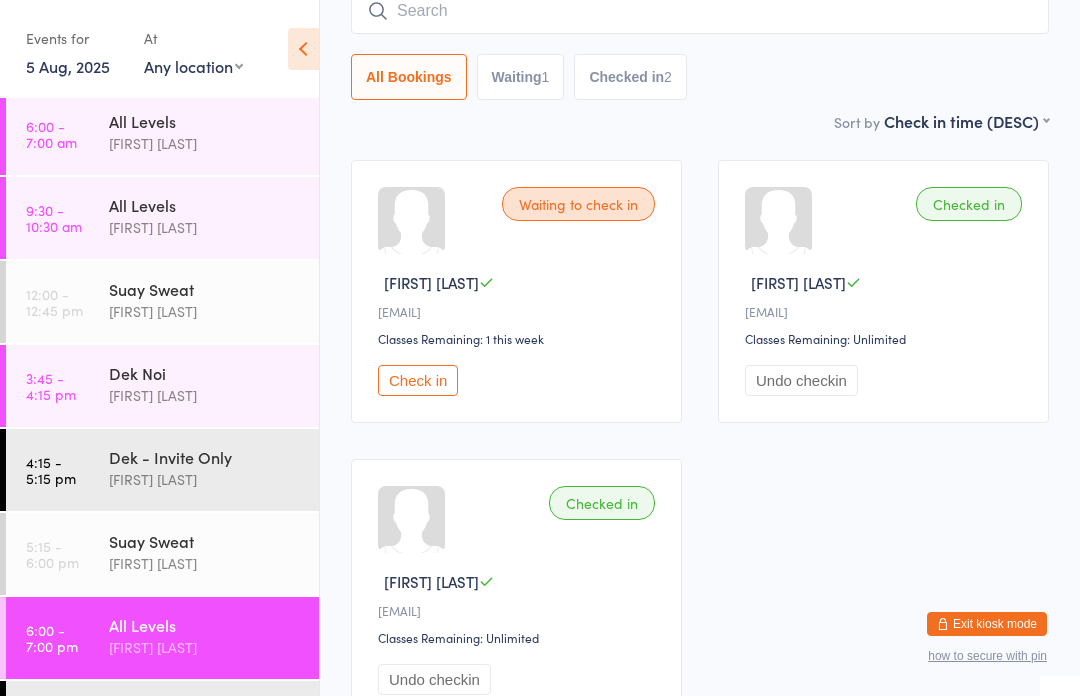 click on "Check in" at bounding box center [418, 380] 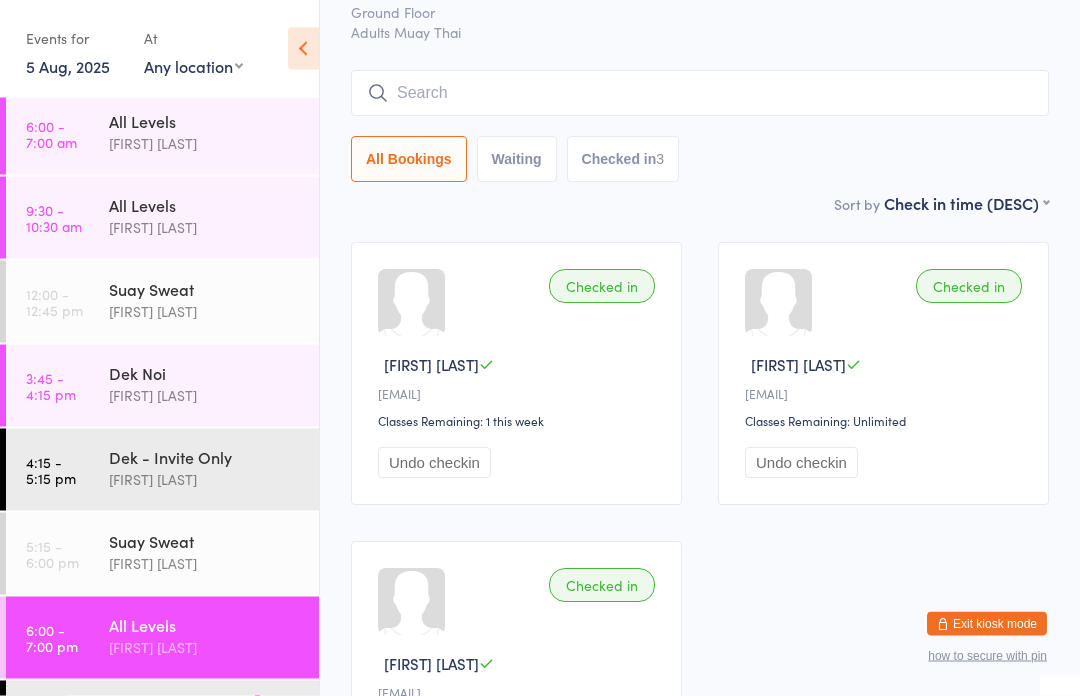 scroll, scrollTop: 0, scrollLeft: 0, axis: both 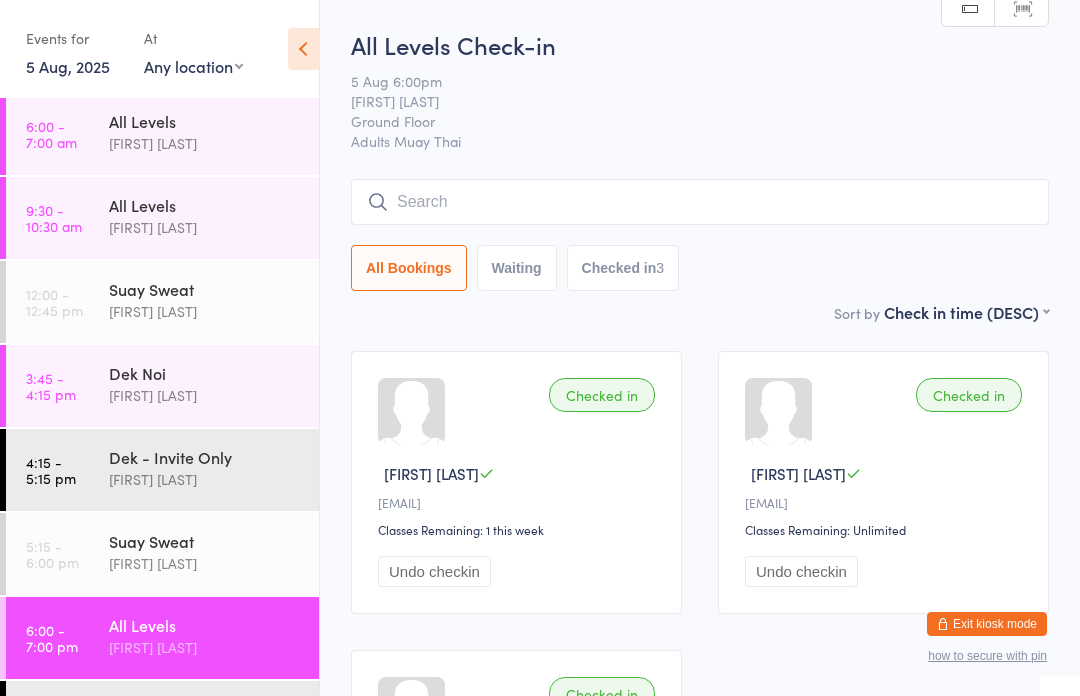 click at bounding box center [700, 202] 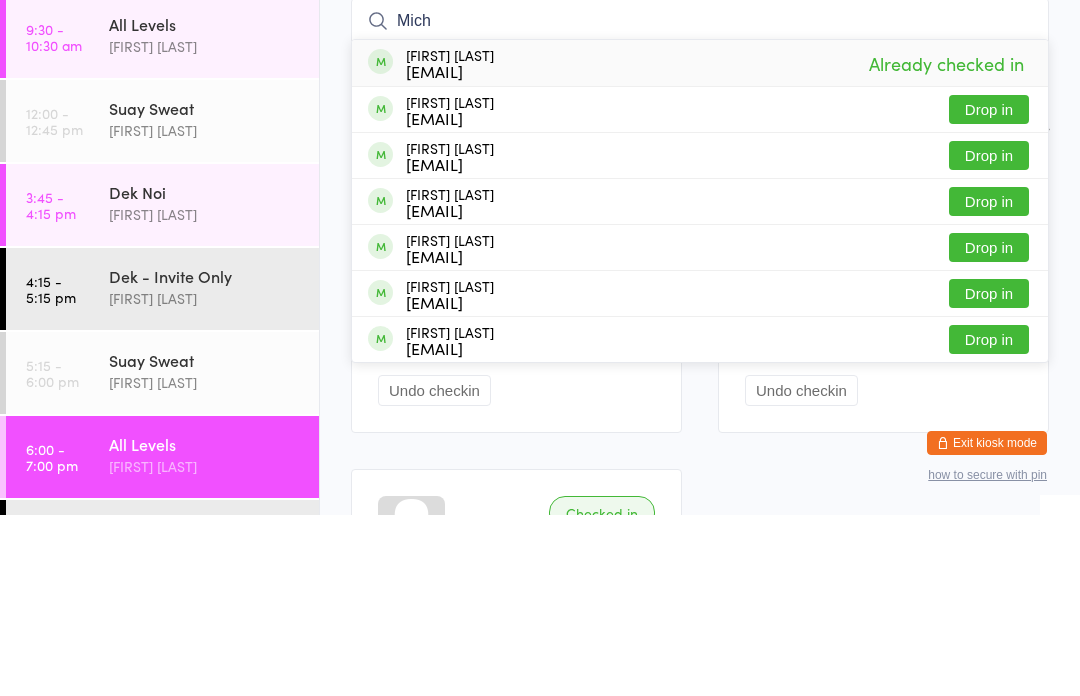 type on "Mich" 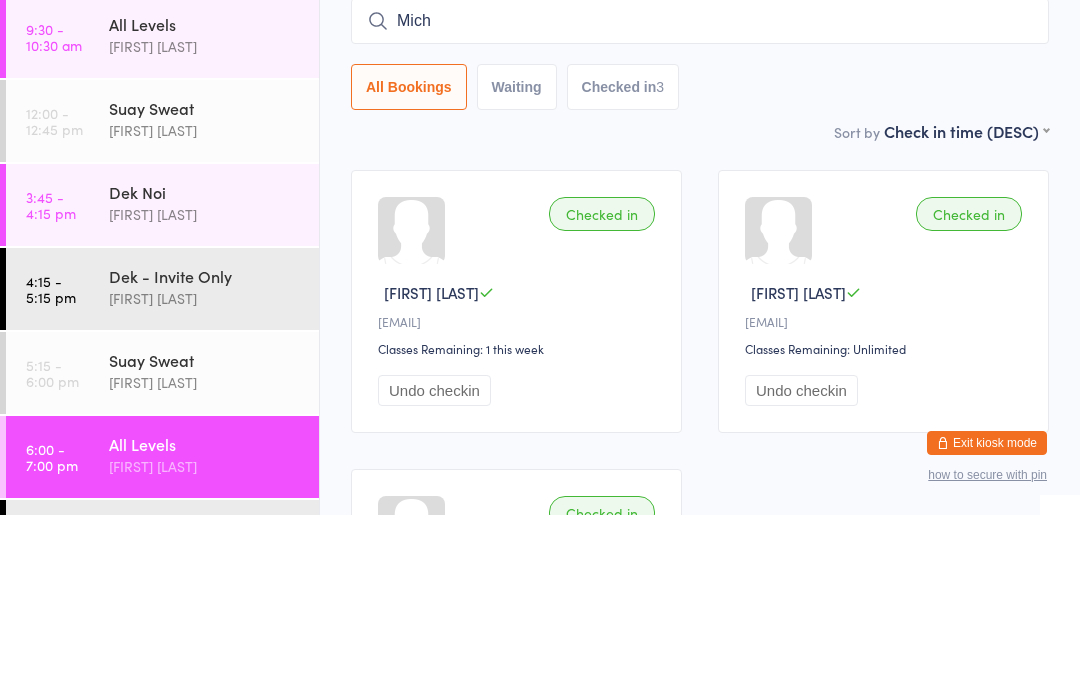 type 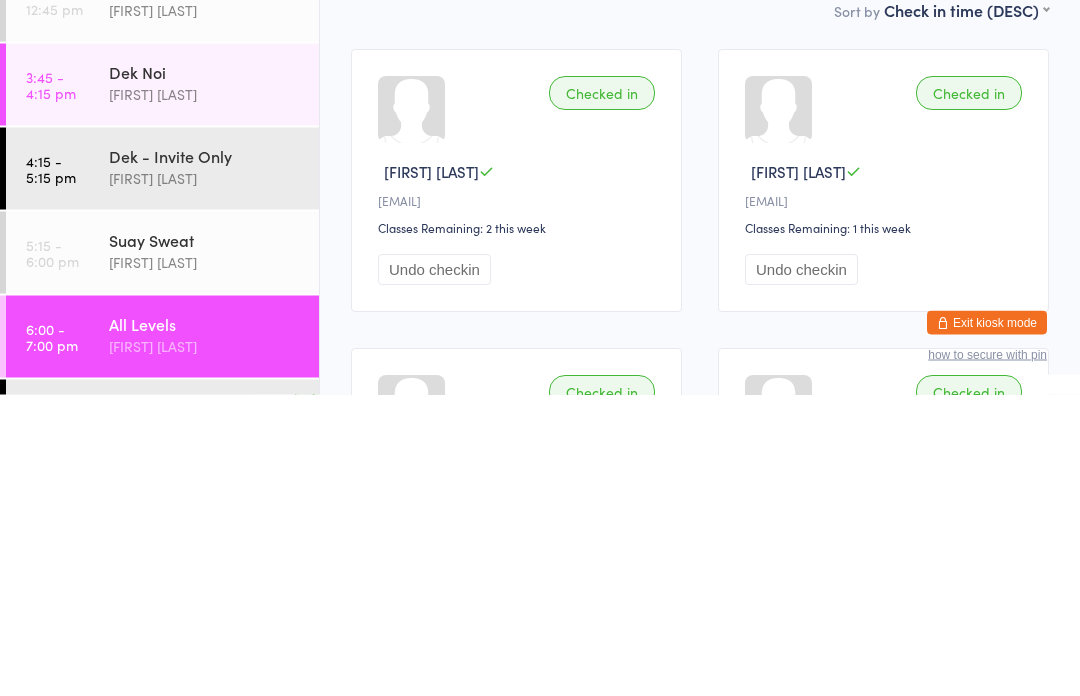 click on "[FIRST] [LAST]" at bounding box center [519, 473] 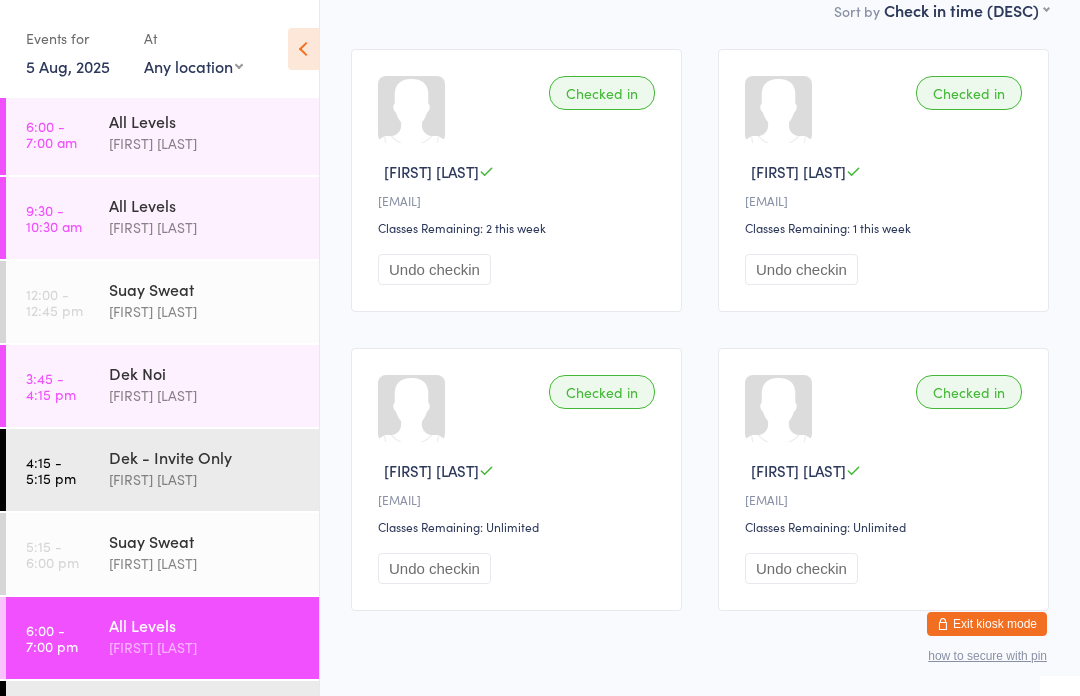 click on "Advanced/Fighters" at bounding box center [205, 709] 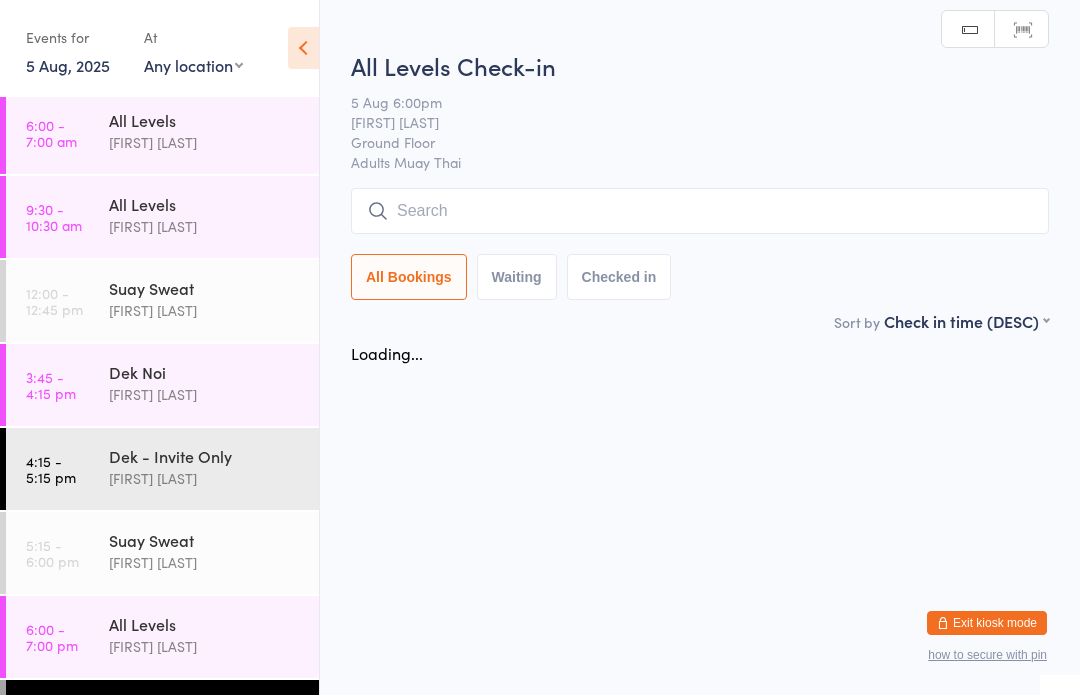 scroll, scrollTop: 1, scrollLeft: 0, axis: vertical 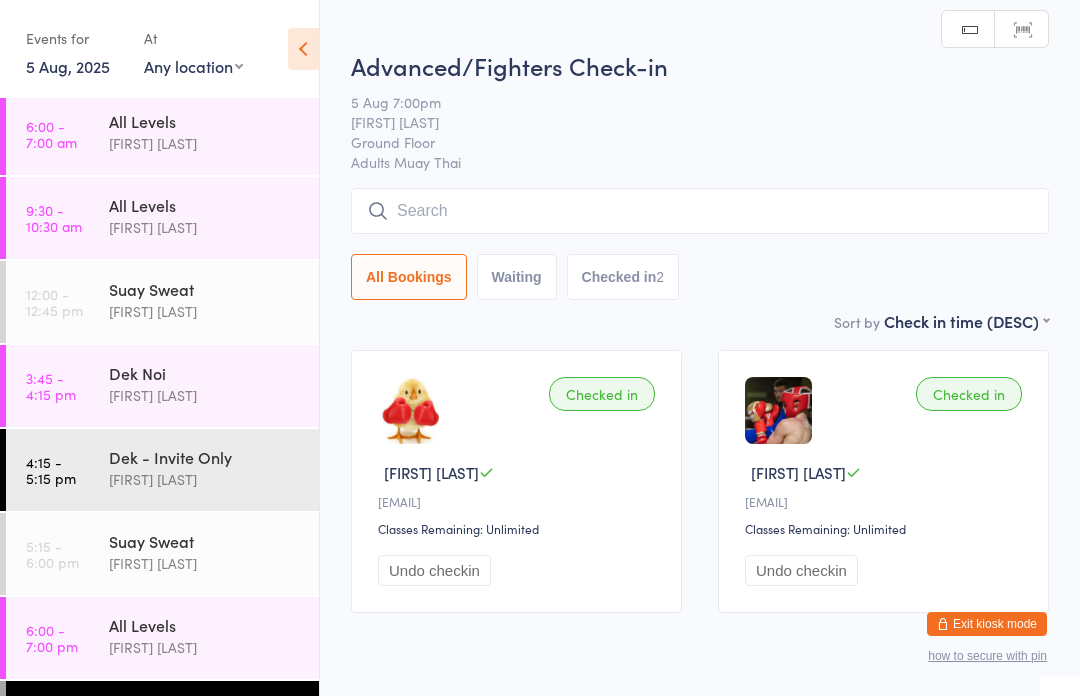 click at bounding box center (700, 211) 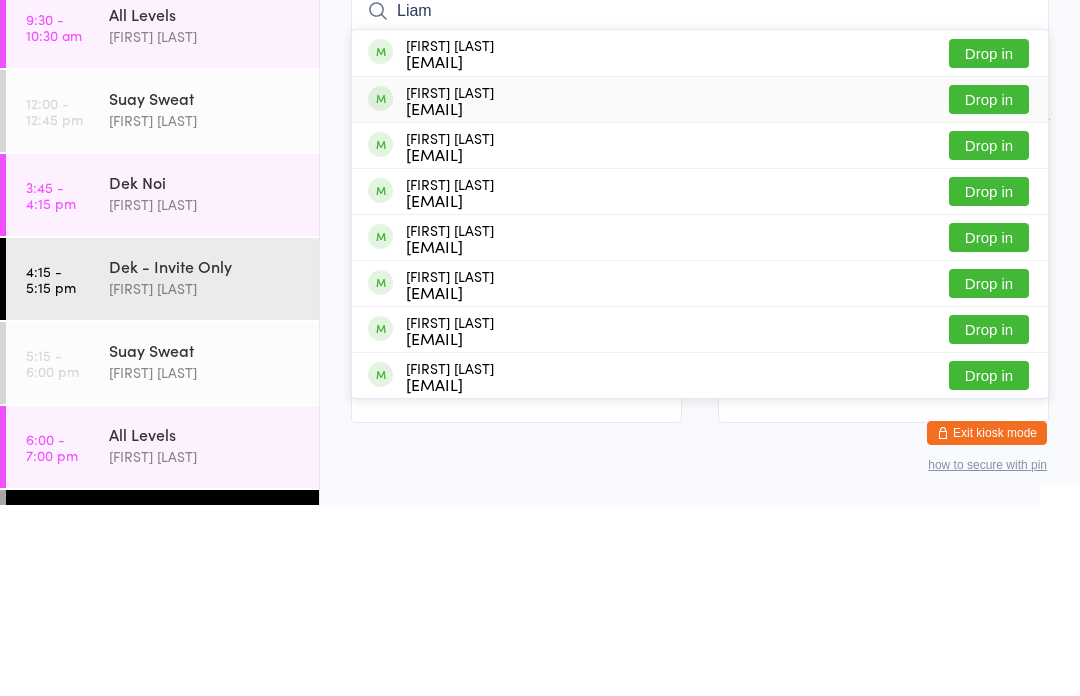 type on "Liam" 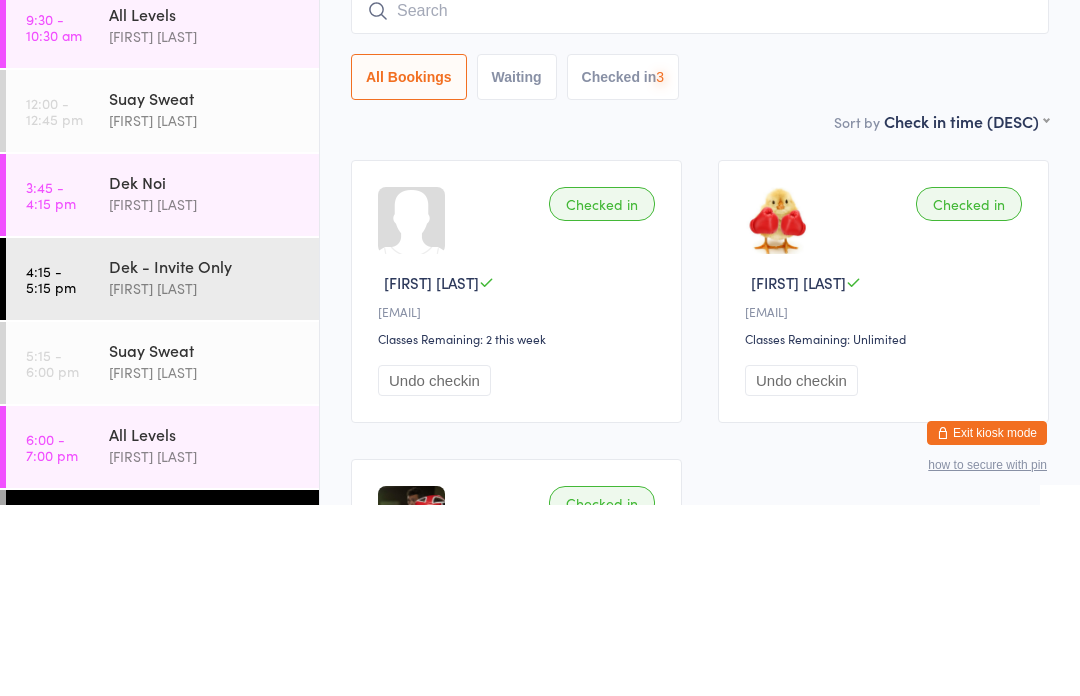 scroll, scrollTop: 191, scrollLeft: 0, axis: vertical 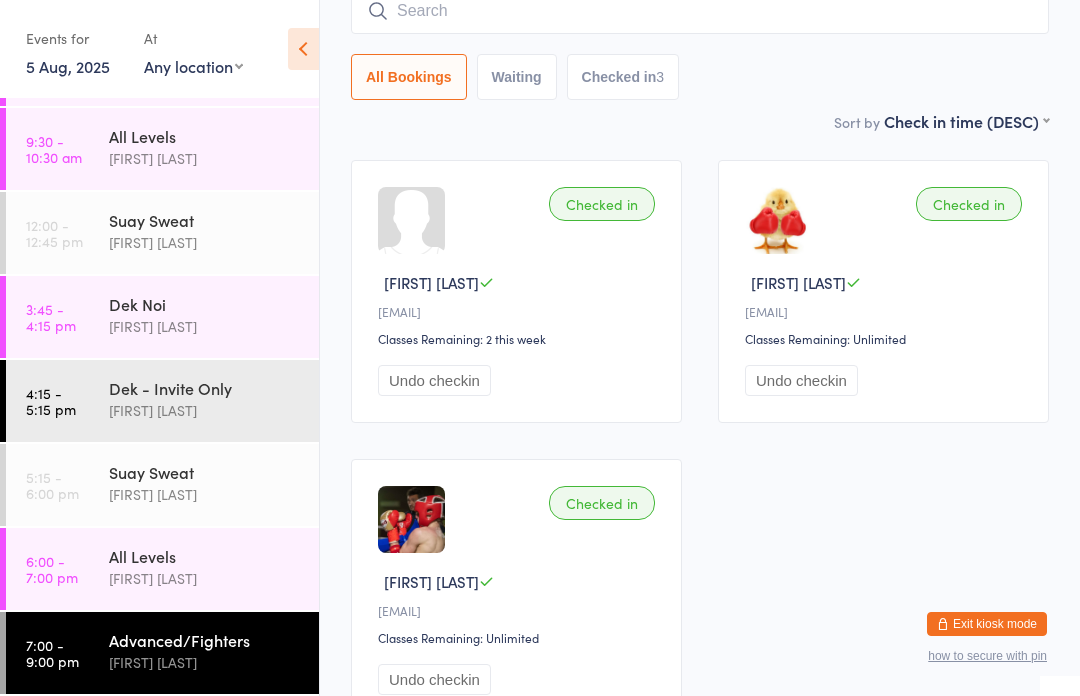 click on "6:00 - 7:00 pm" at bounding box center [52, 569] 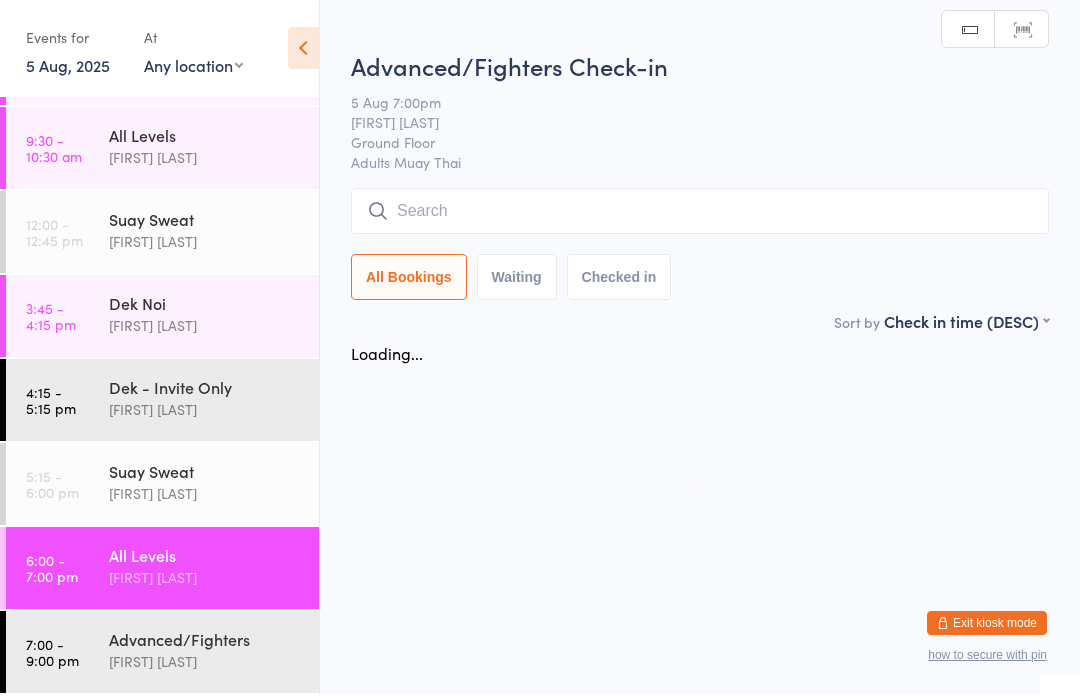 scroll, scrollTop: 1, scrollLeft: 0, axis: vertical 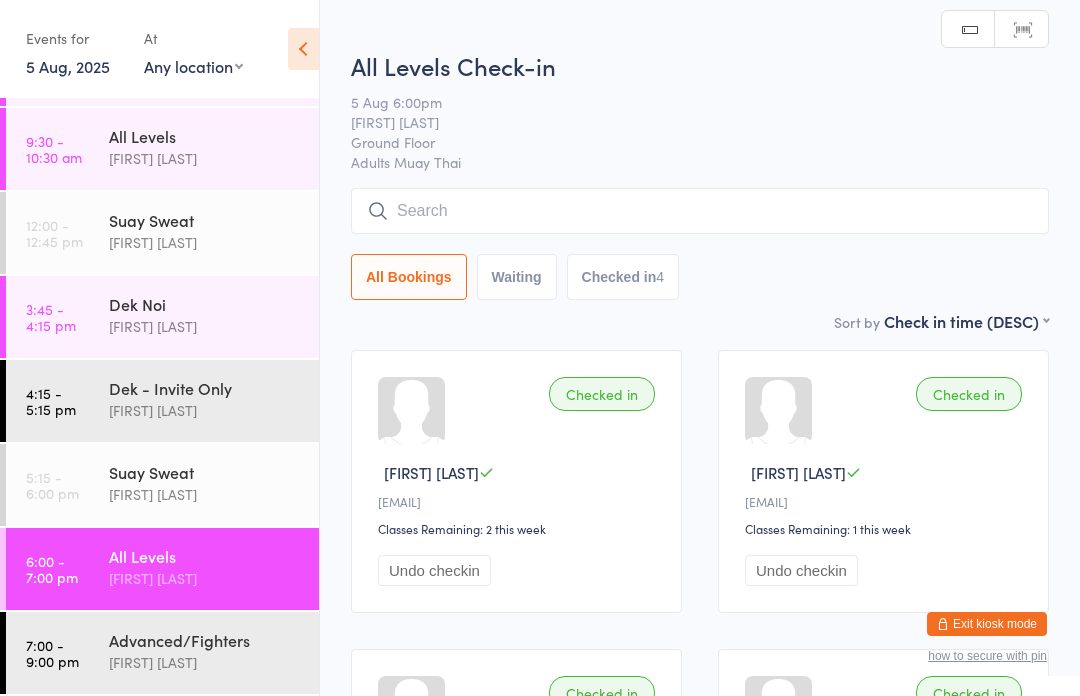 click at bounding box center [700, 211] 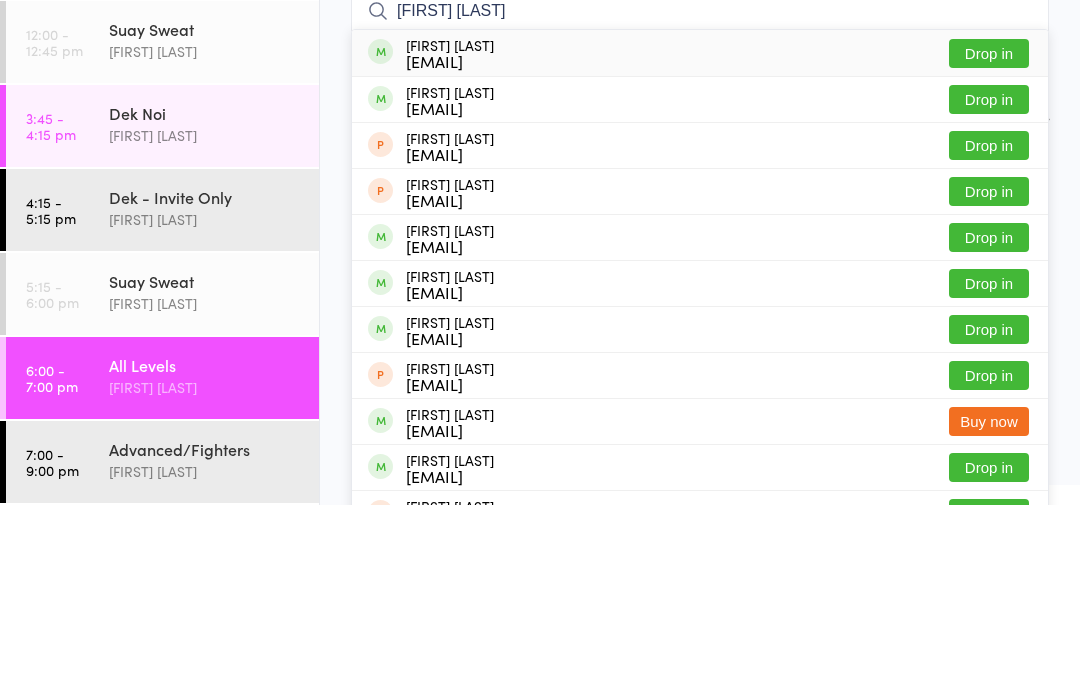 type on "[FIRST] [LAST]" 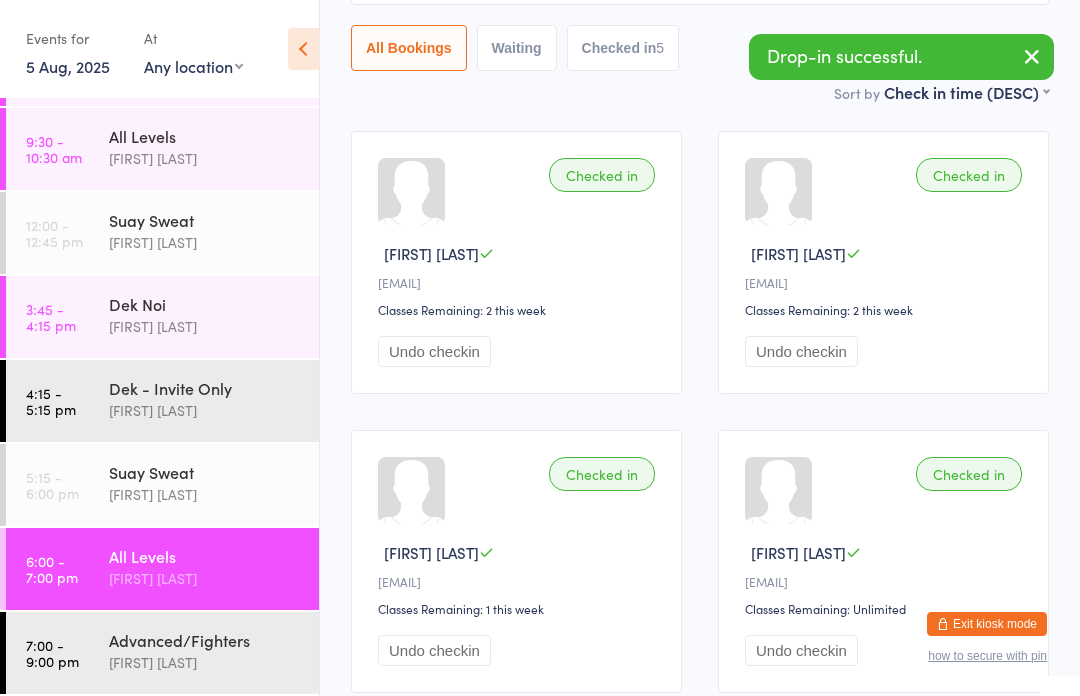 scroll, scrollTop: 257, scrollLeft: 0, axis: vertical 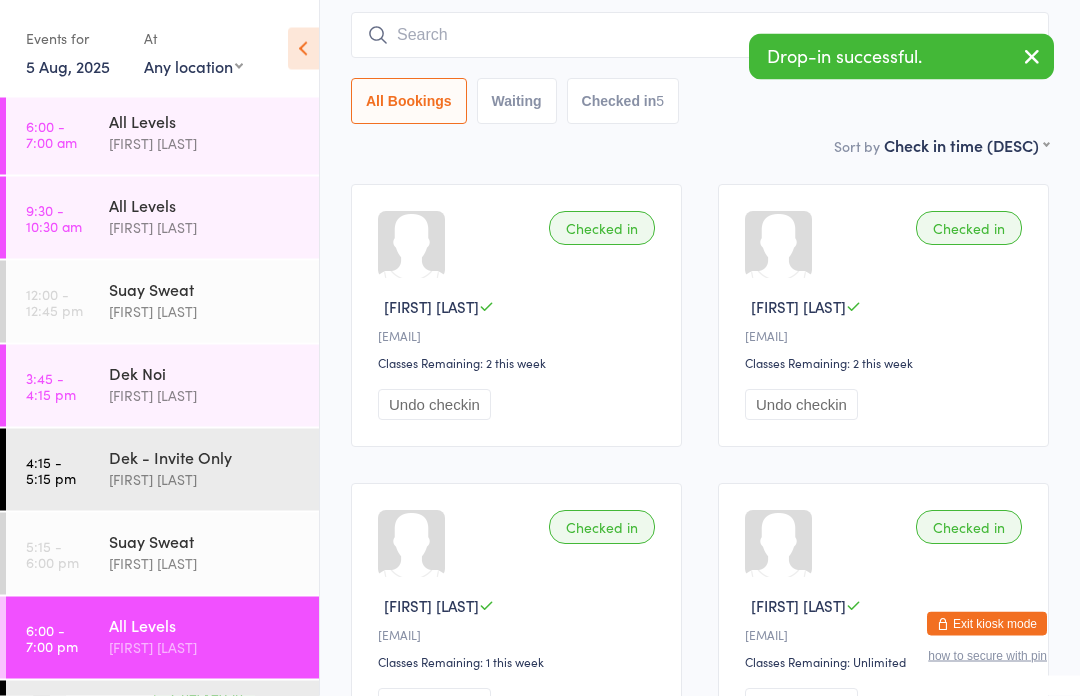 click on "All Levels" at bounding box center (205, 625) 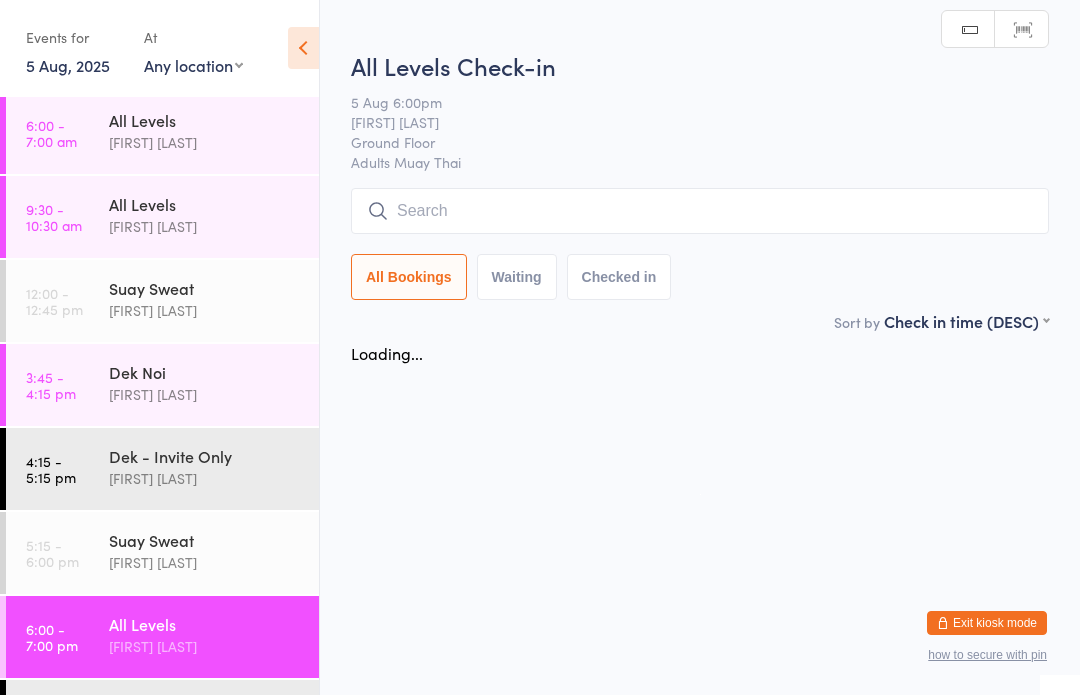 scroll, scrollTop: 1, scrollLeft: 0, axis: vertical 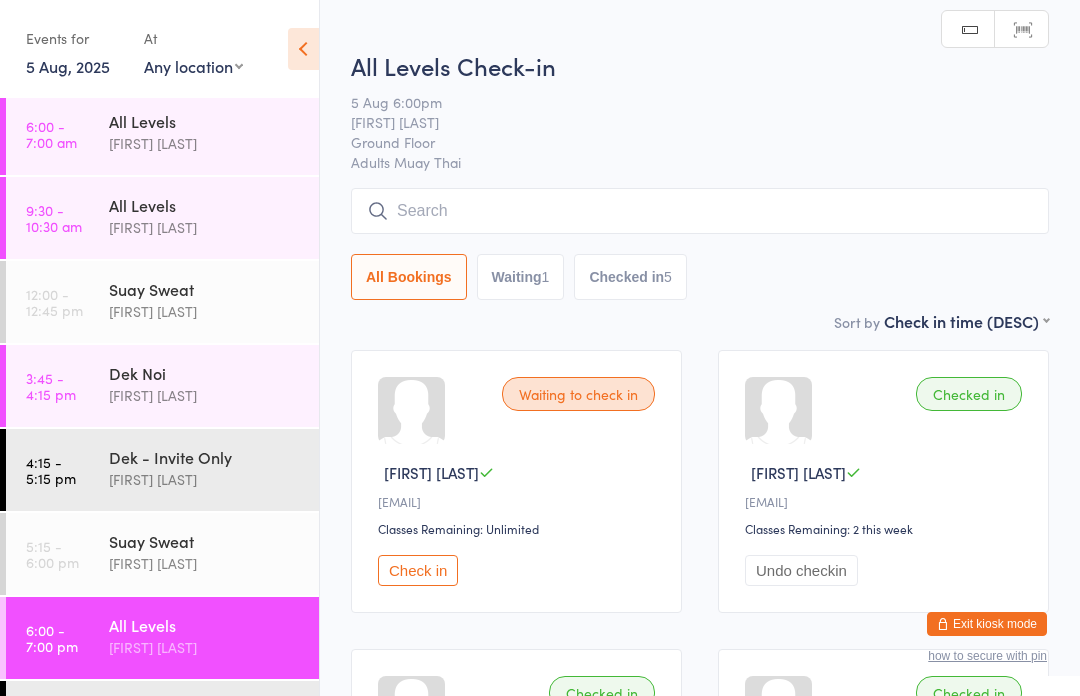 click on "All Levels" at bounding box center [205, 625] 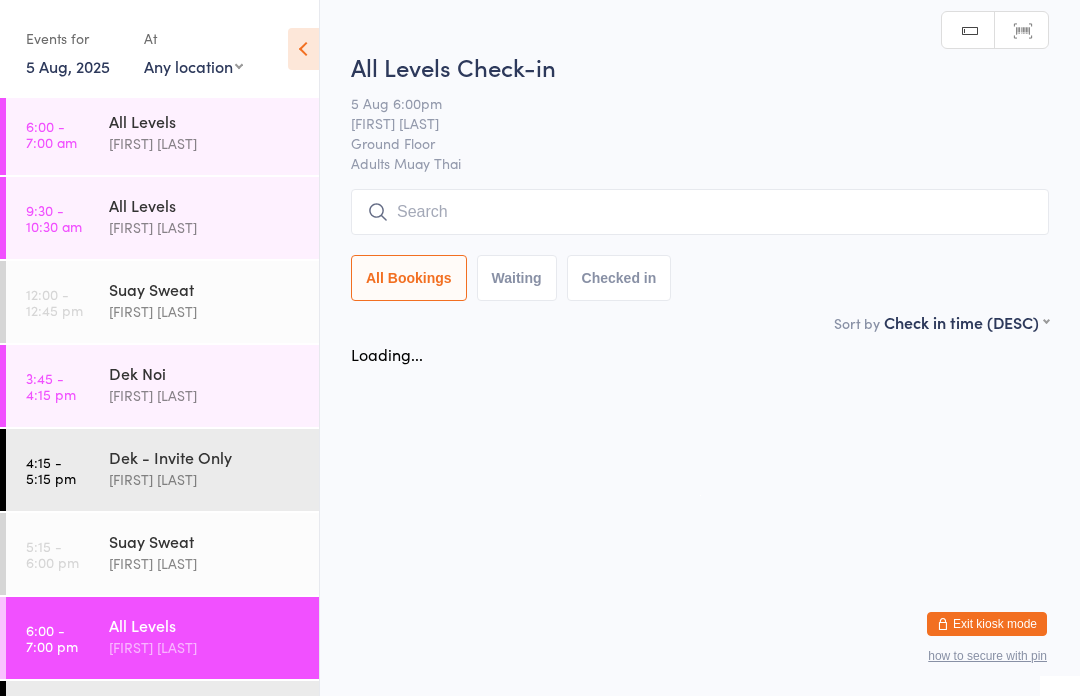 scroll, scrollTop: 0, scrollLeft: 0, axis: both 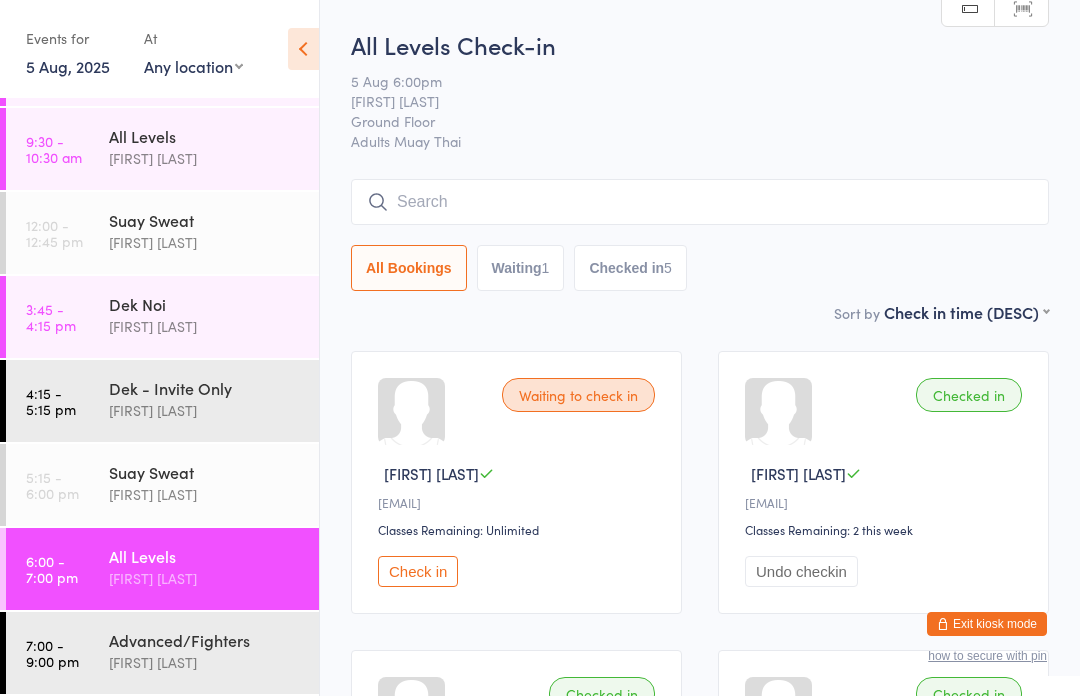 click on "[FIRST] [LAST]" at bounding box center (205, 578) 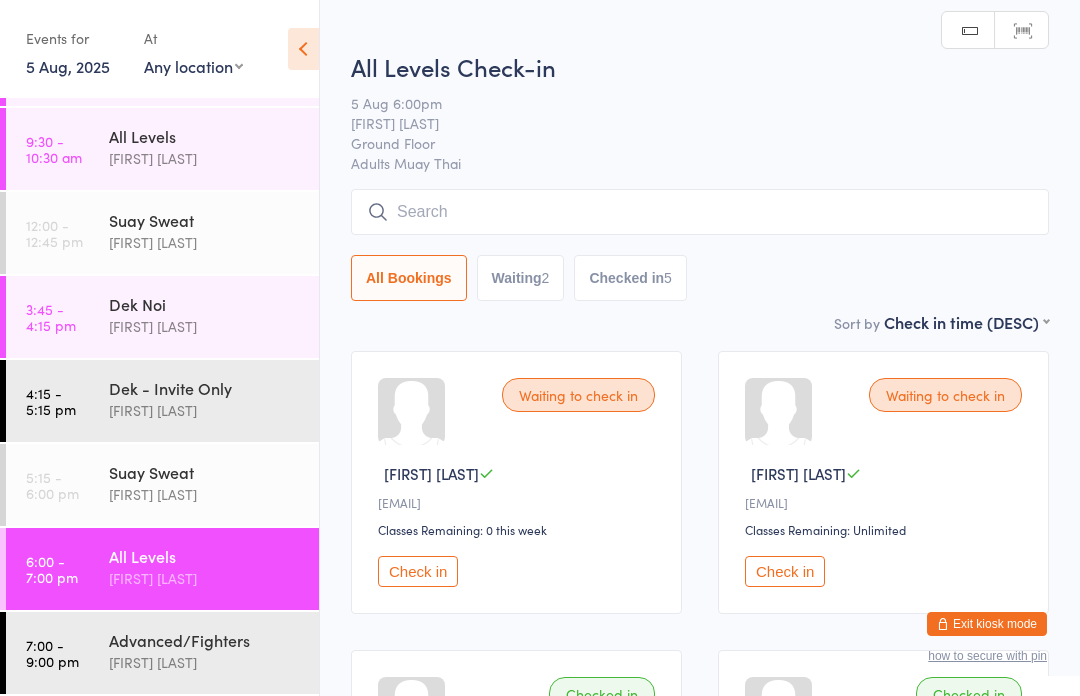 click at bounding box center (700, 212) 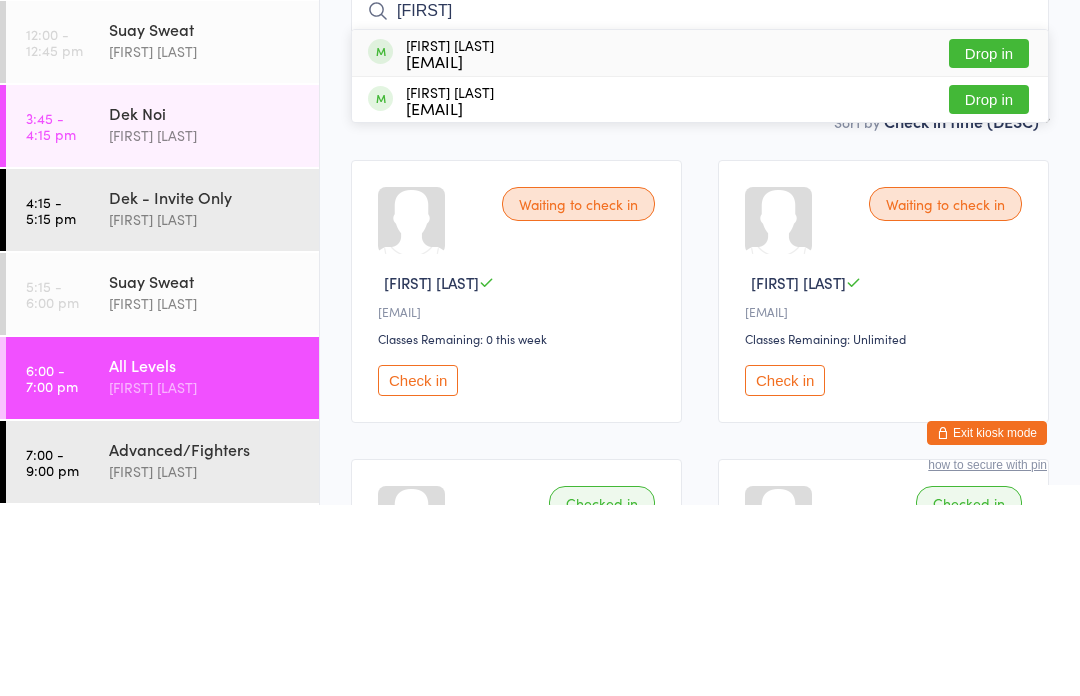 type on "[FIRST]" 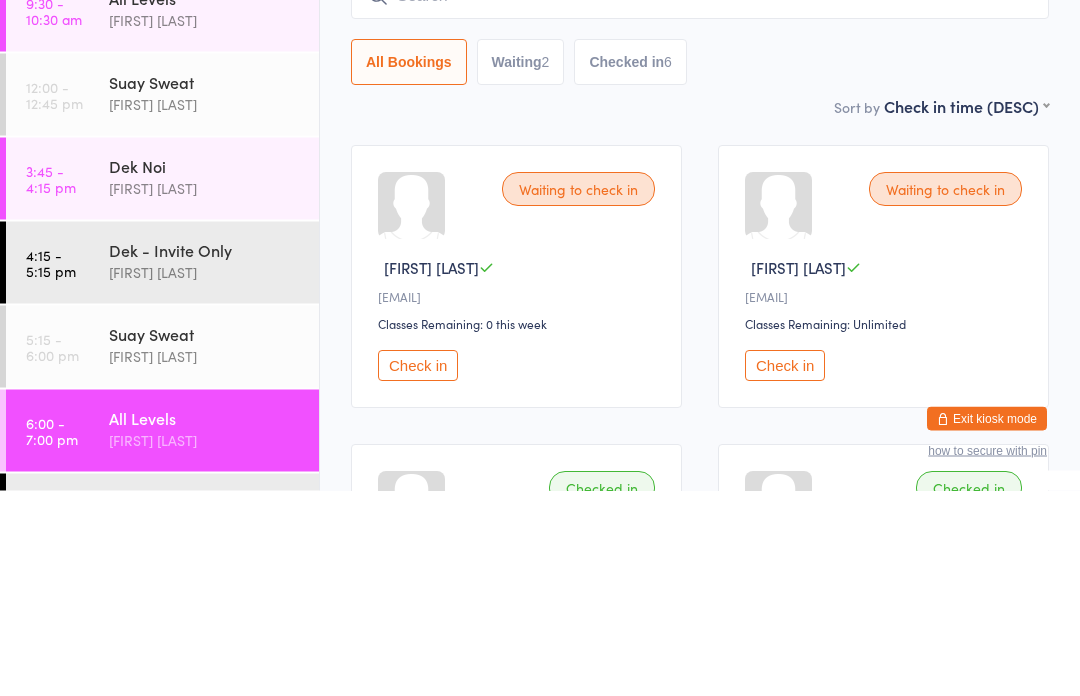 scroll, scrollTop: 5, scrollLeft: 0, axis: vertical 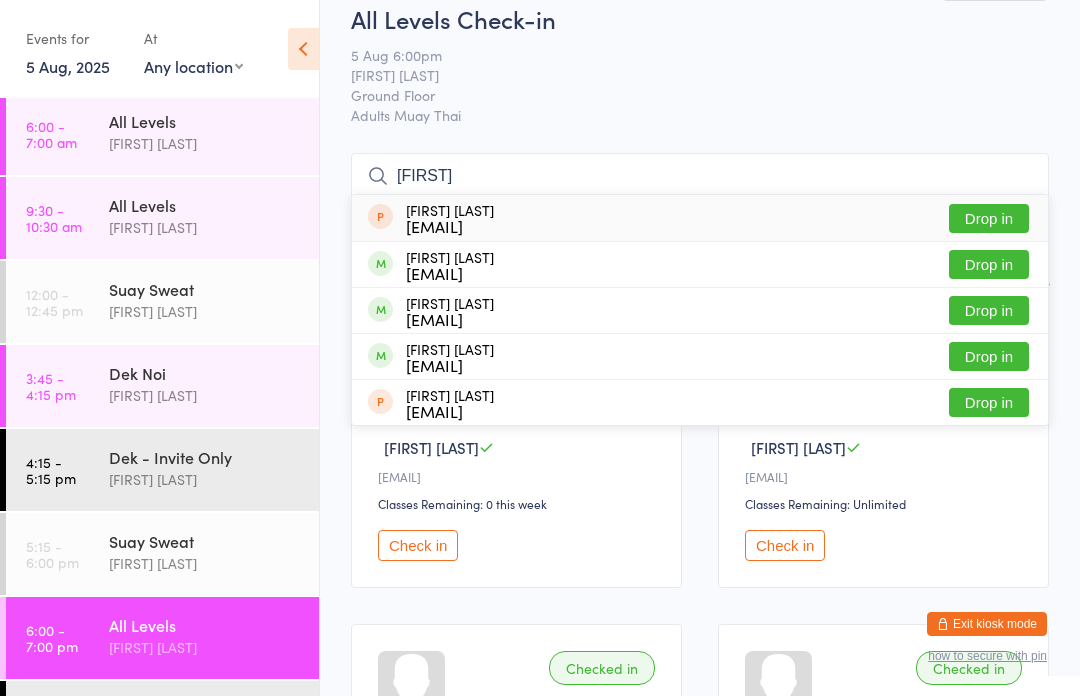 type on "[FIRST]" 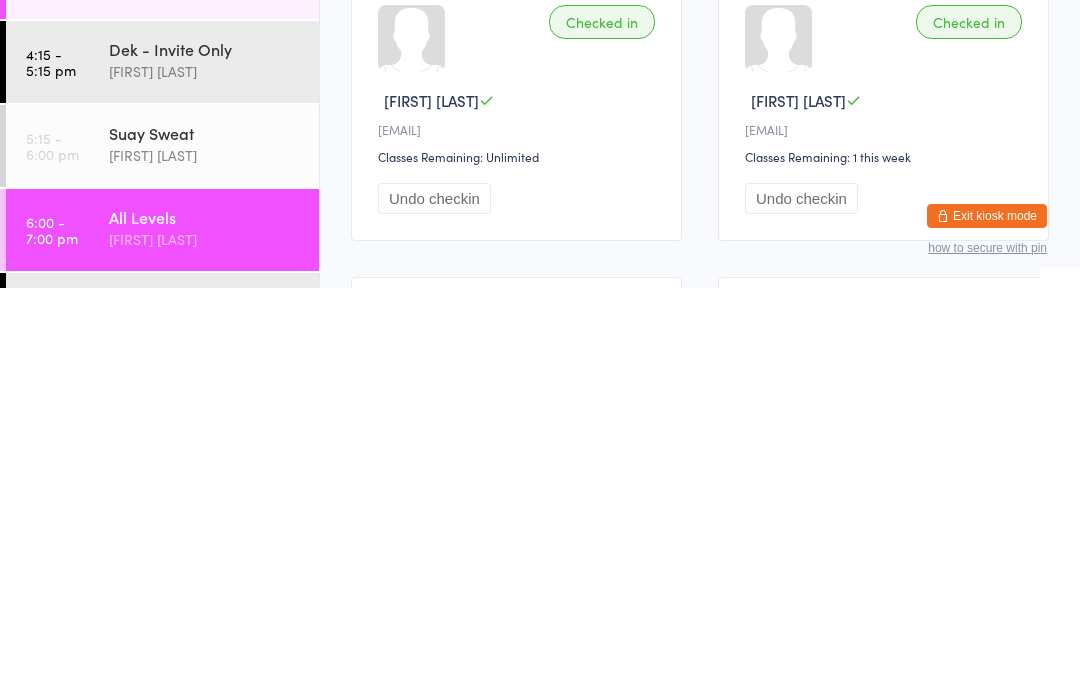 scroll, scrollTop: 267, scrollLeft: 0, axis: vertical 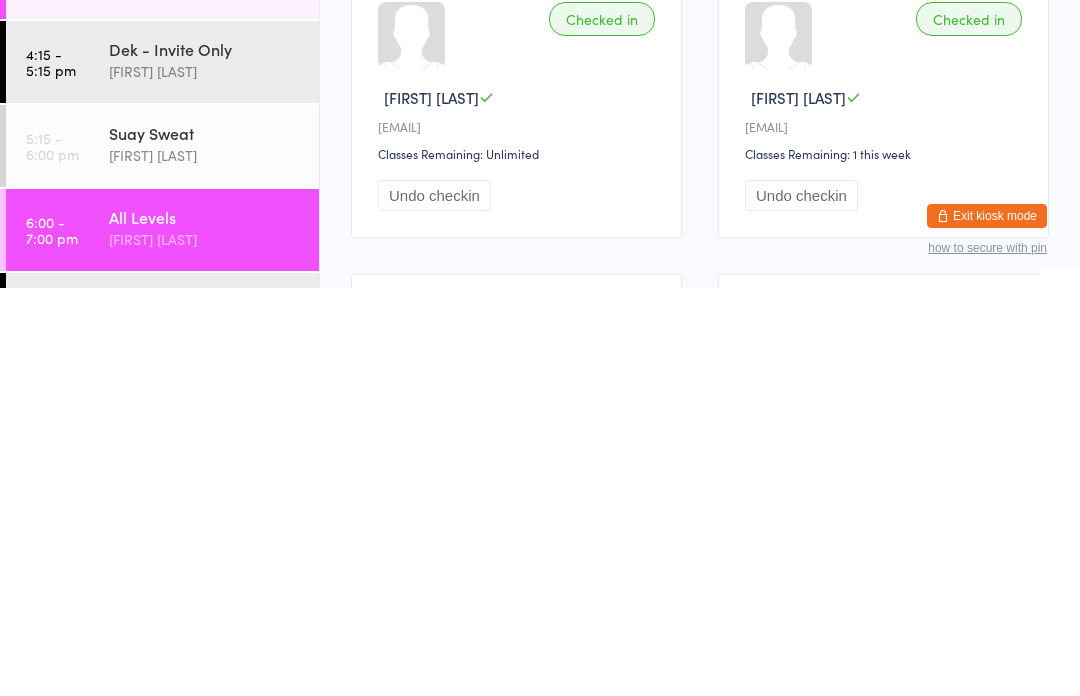 click on "Advanced/Fighters" at bounding box center [205, 709] 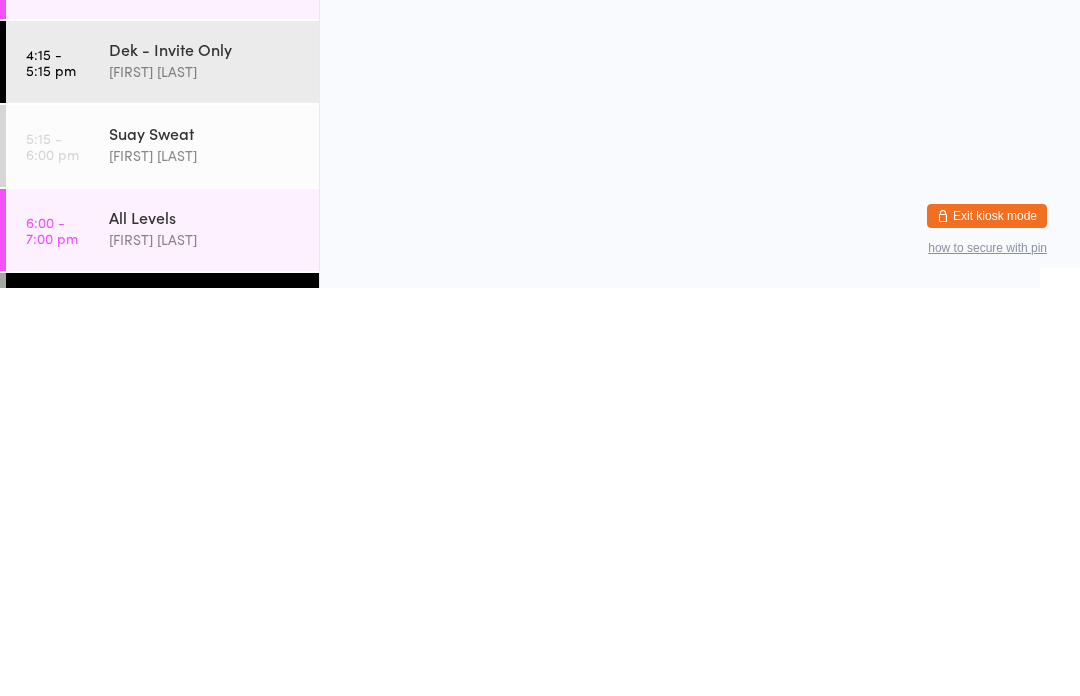 scroll, scrollTop: 0, scrollLeft: 0, axis: both 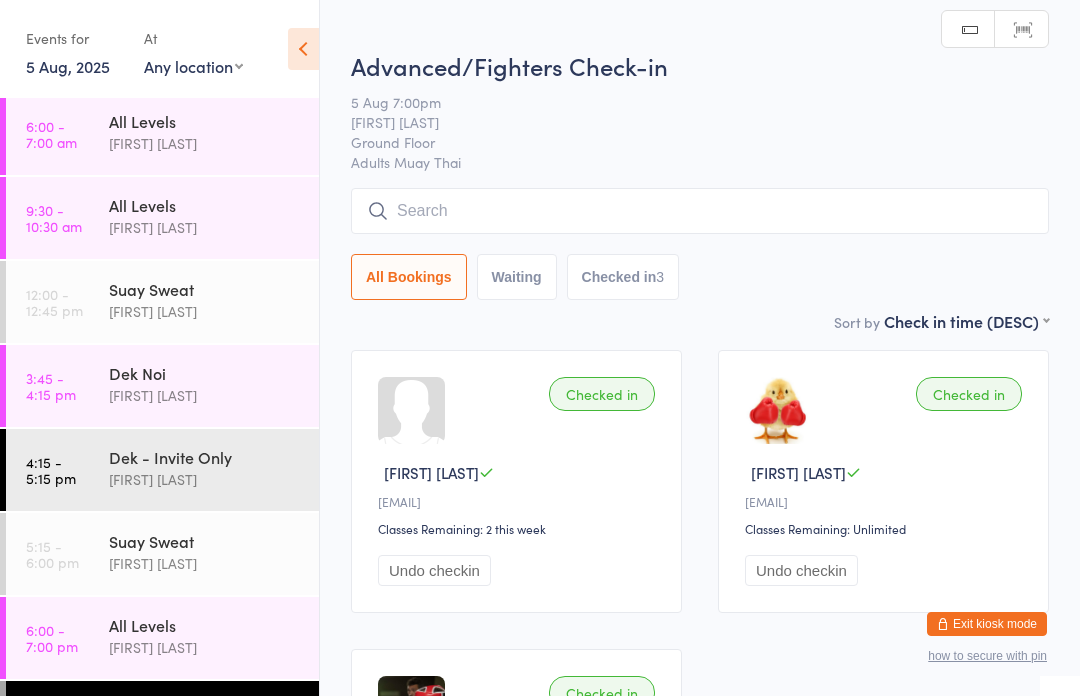 click at bounding box center [700, 211] 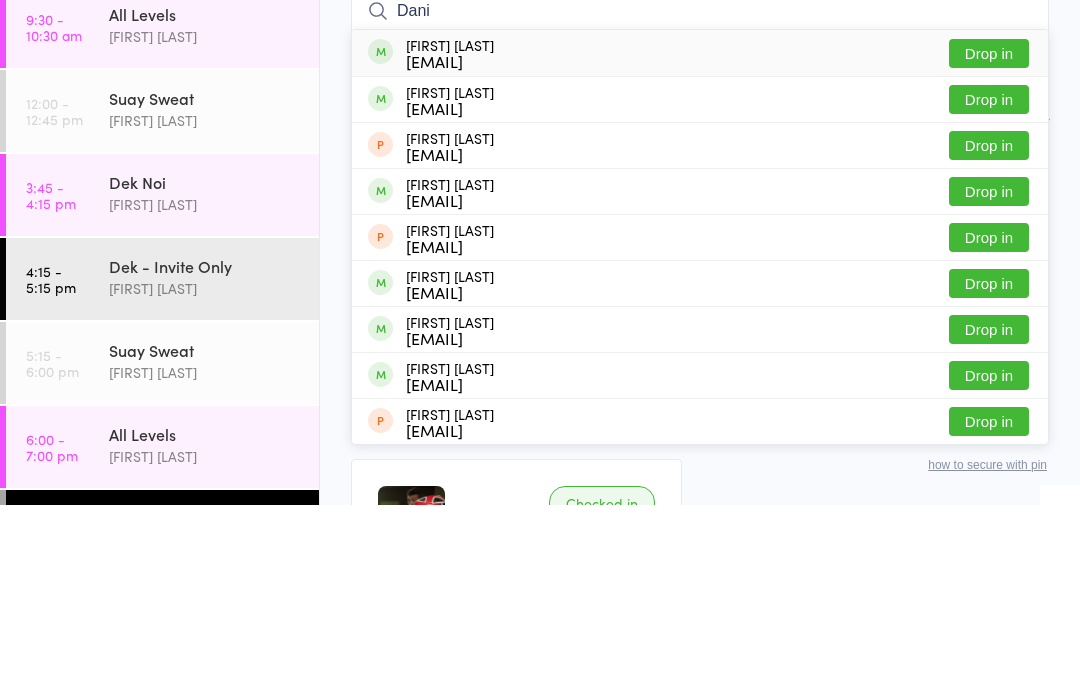 type on "Dani" 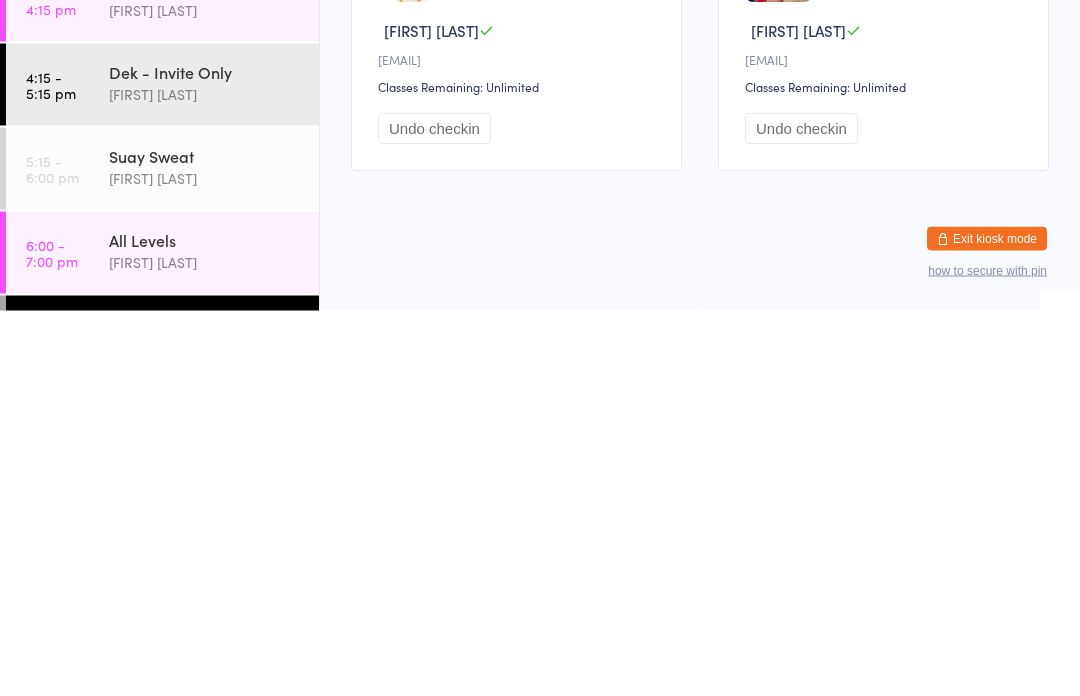 scroll, scrollTop: 387, scrollLeft: 0, axis: vertical 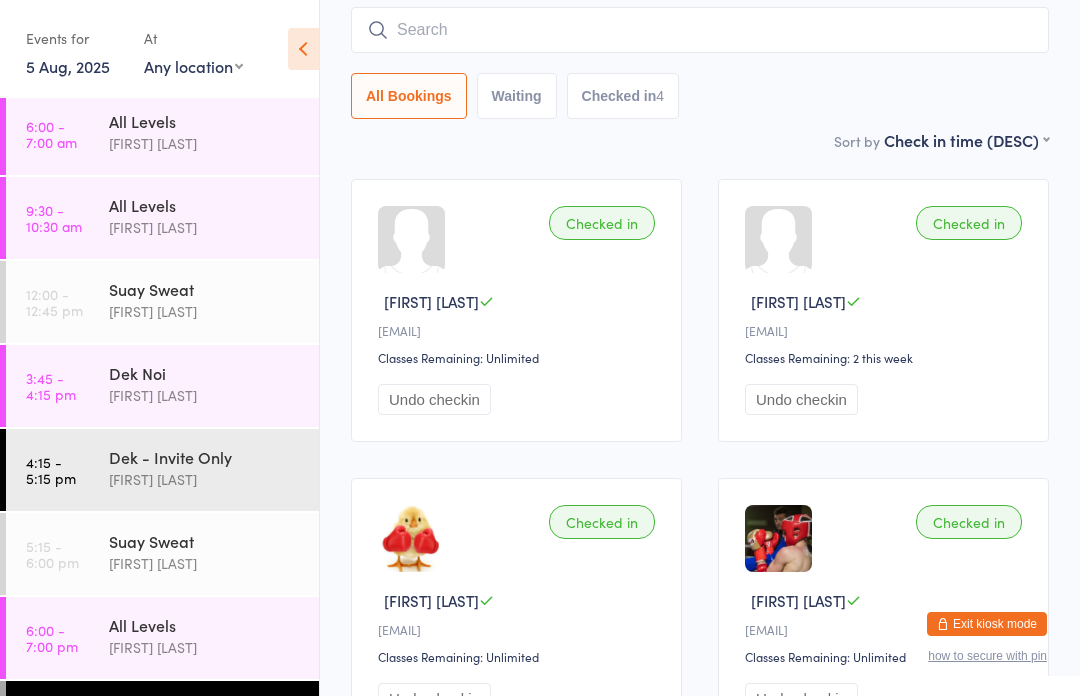 click on "Checked in [FIRST] [LAST] [EMAIL] Classes Remaining: 2 this week   Undo checkin" at bounding box center [883, 310] 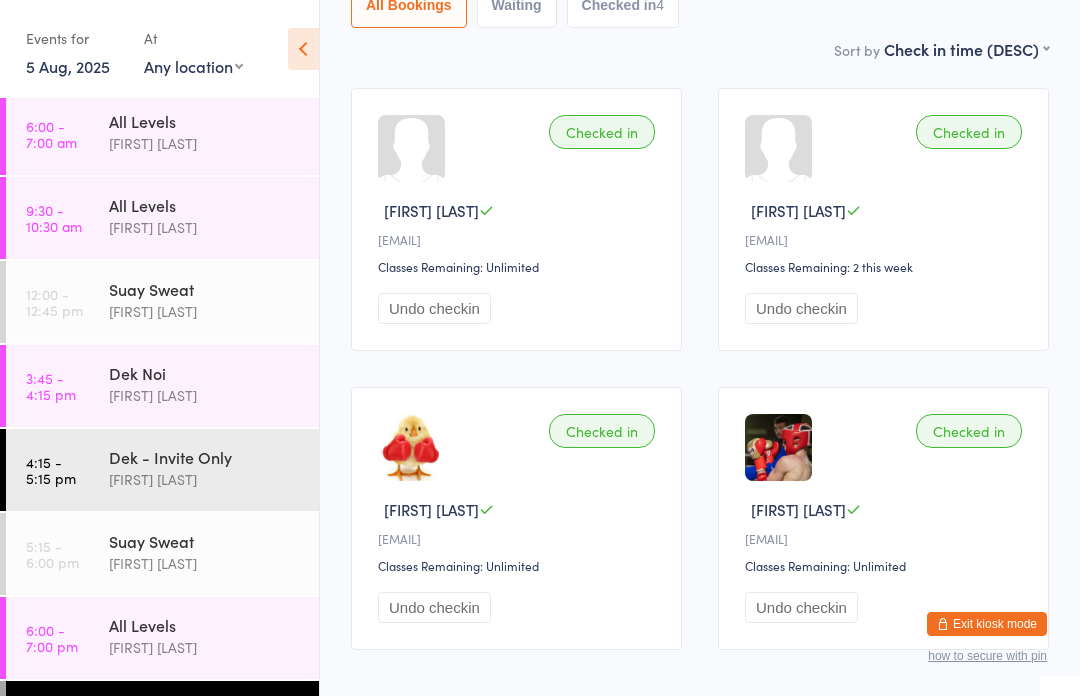 scroll, scrollTop: 318, scrollLeft: 0, axis: vertical 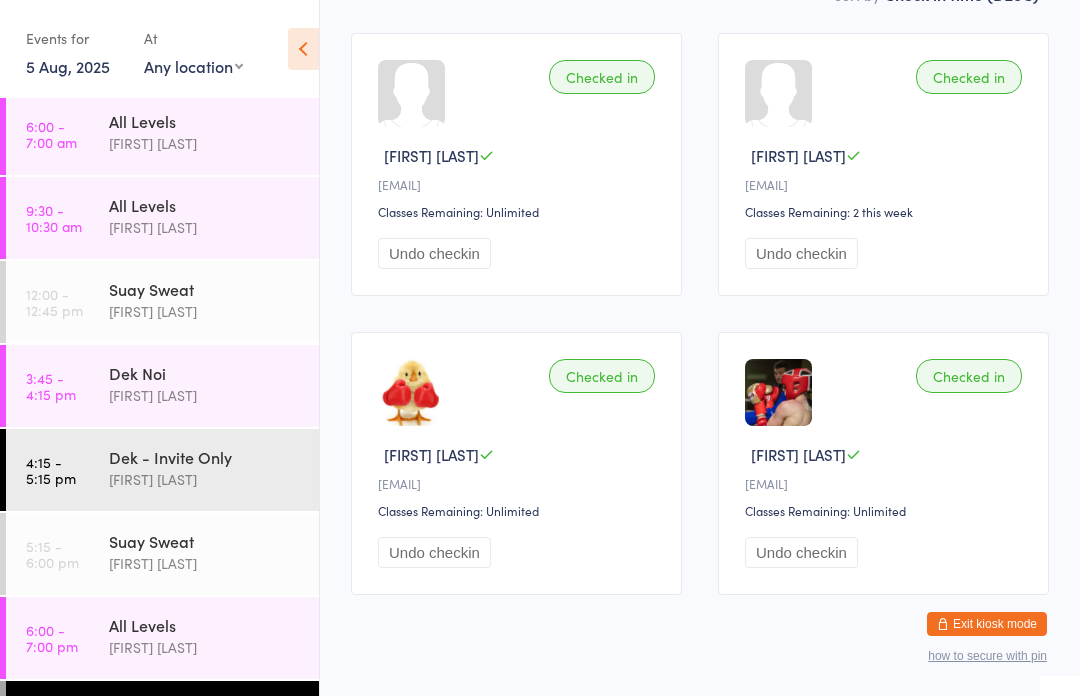 click on "[FIRST] [LAST]" at bounding box center (205, 731) 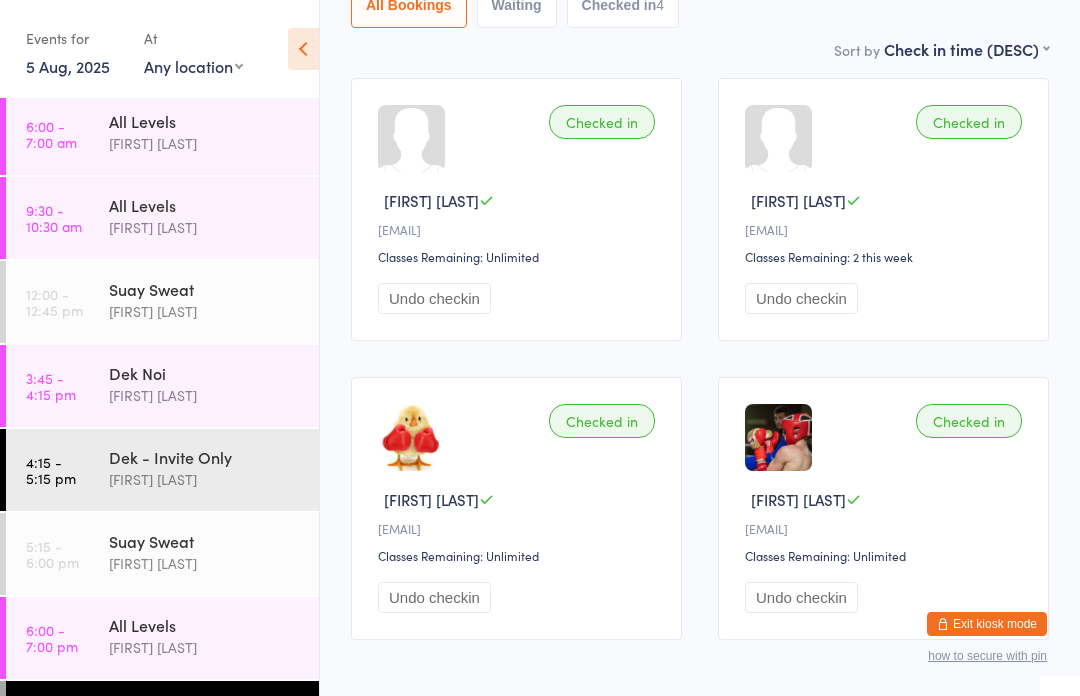 scroll, scrollTop: 0, scrollLeft: 0, axis: both 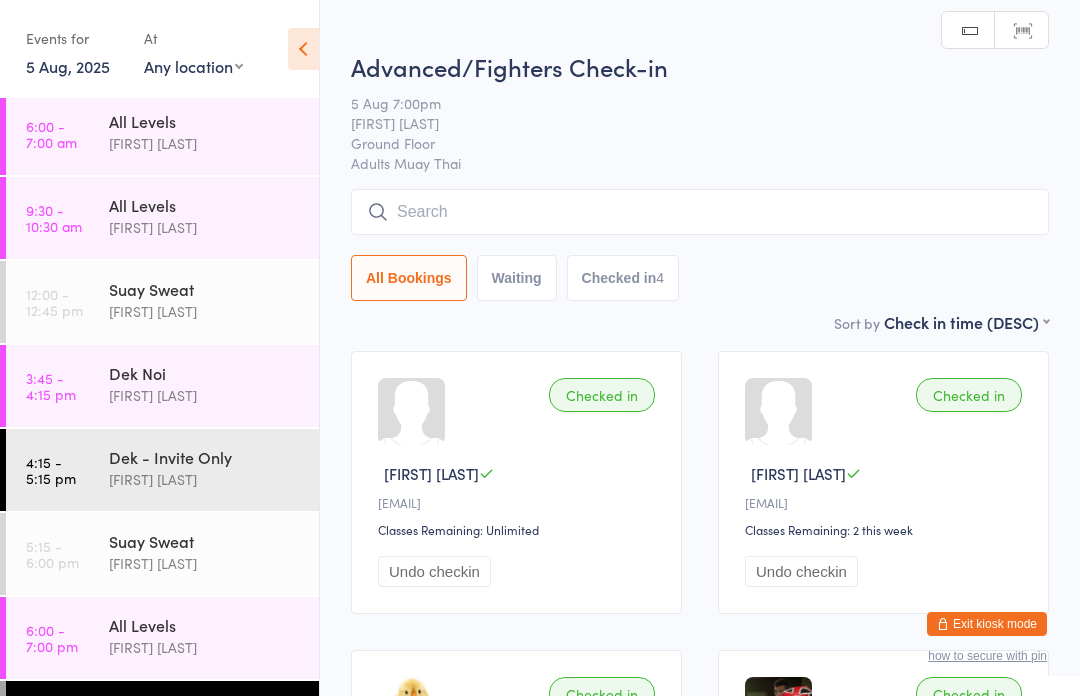 click at bounding box center (700, 212) 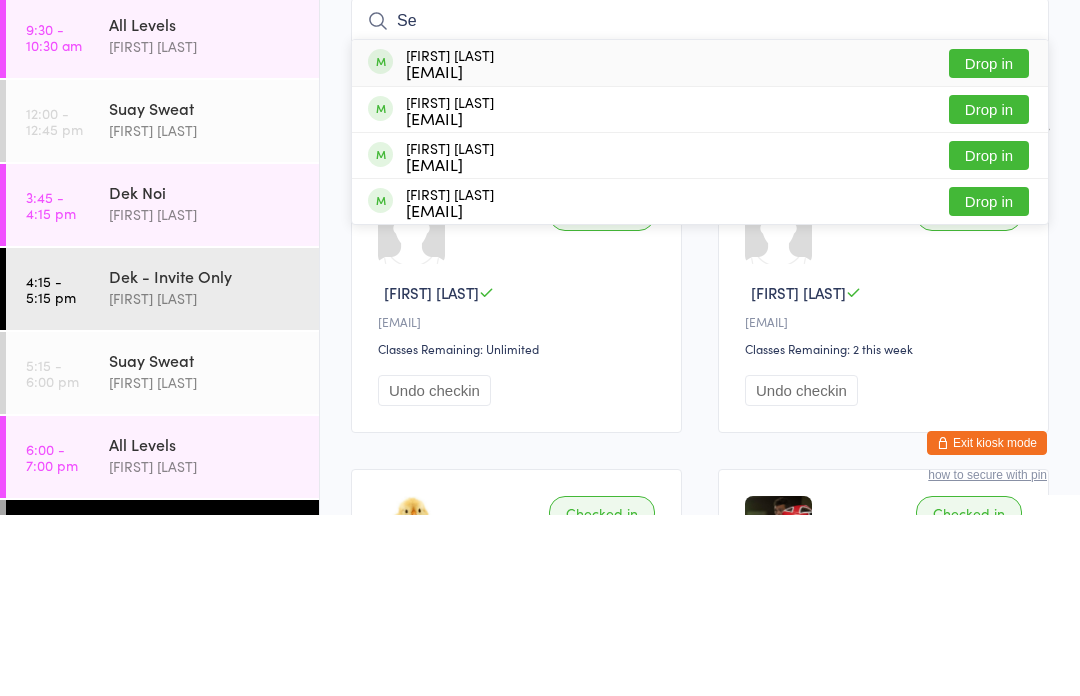 type on "Se" 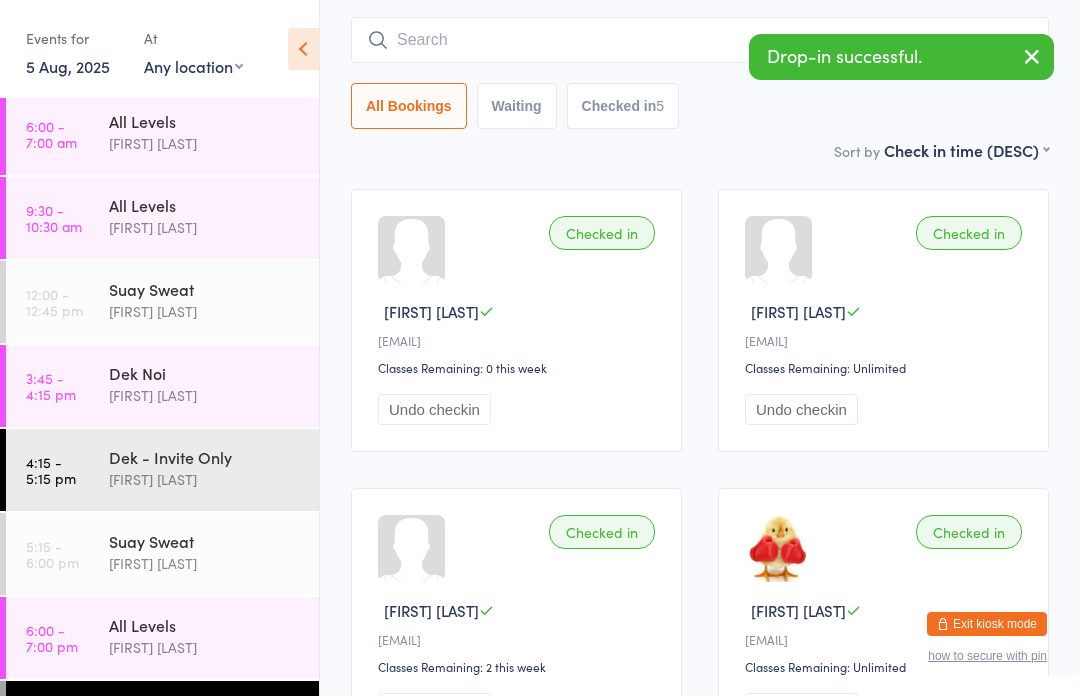 scroll, scrollTop: 0, scrollLeft: 0, axis: both 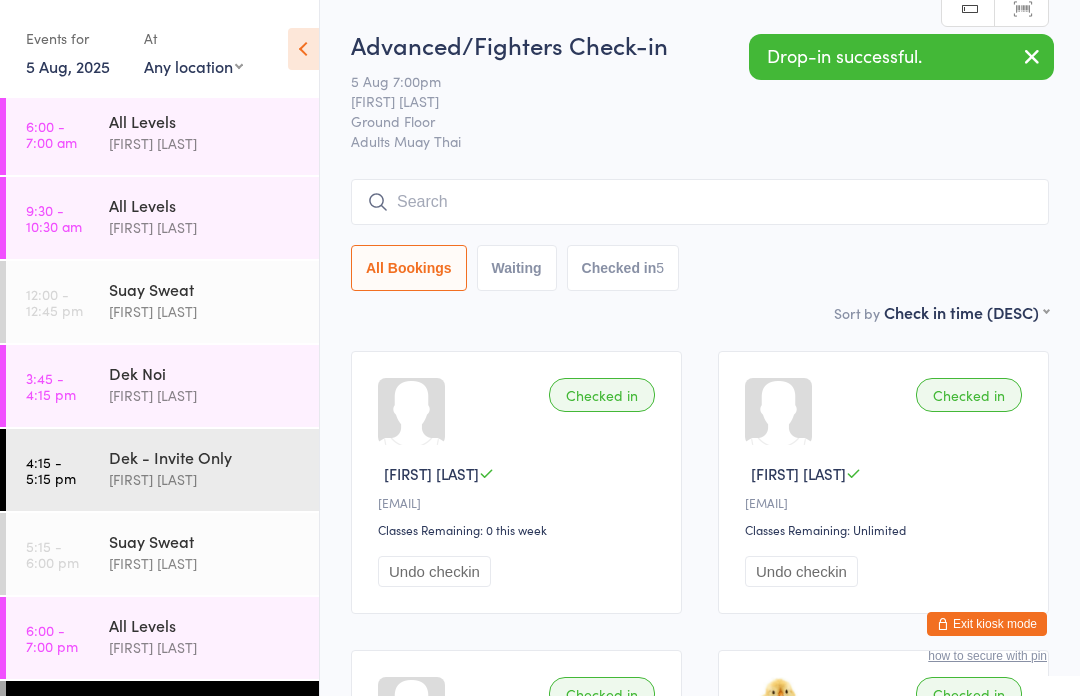 click at bounding box center (1032, 58) 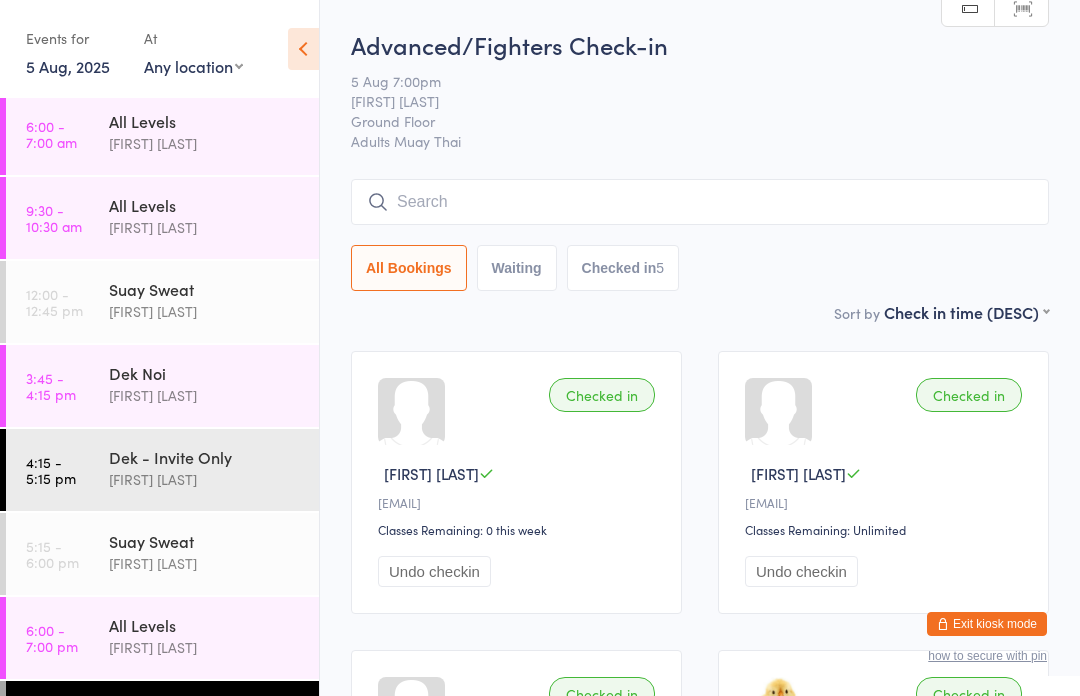 click on "Undo checkin" at bounding box center [434, 571] 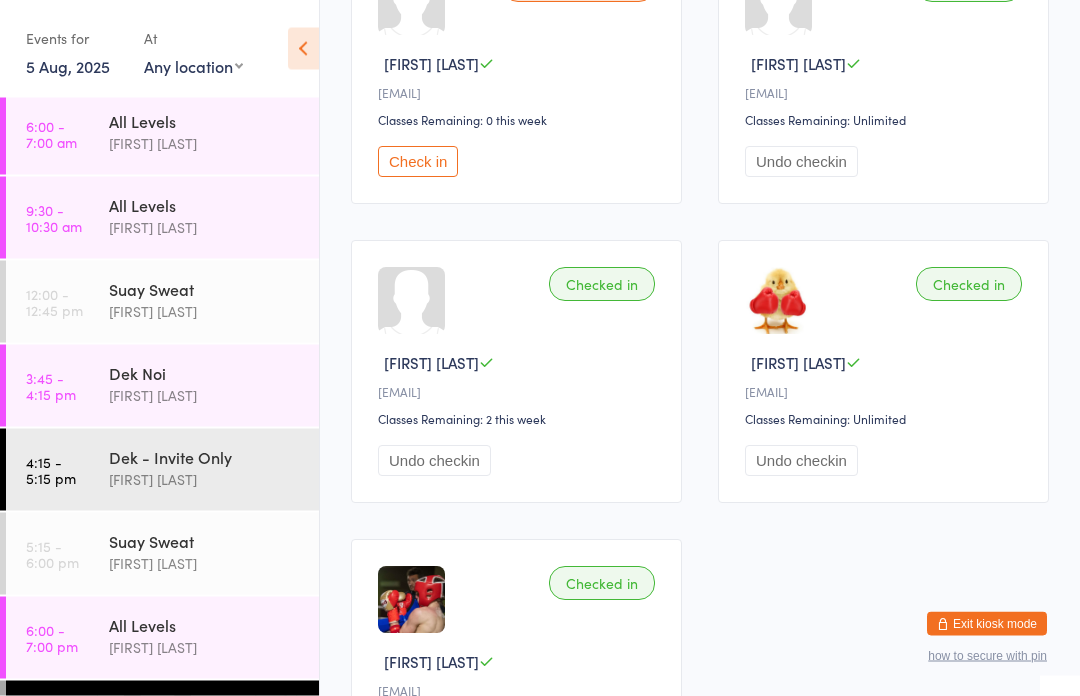 scroll, scrollTop: 410, scrollLeft: 0, axis: vertical 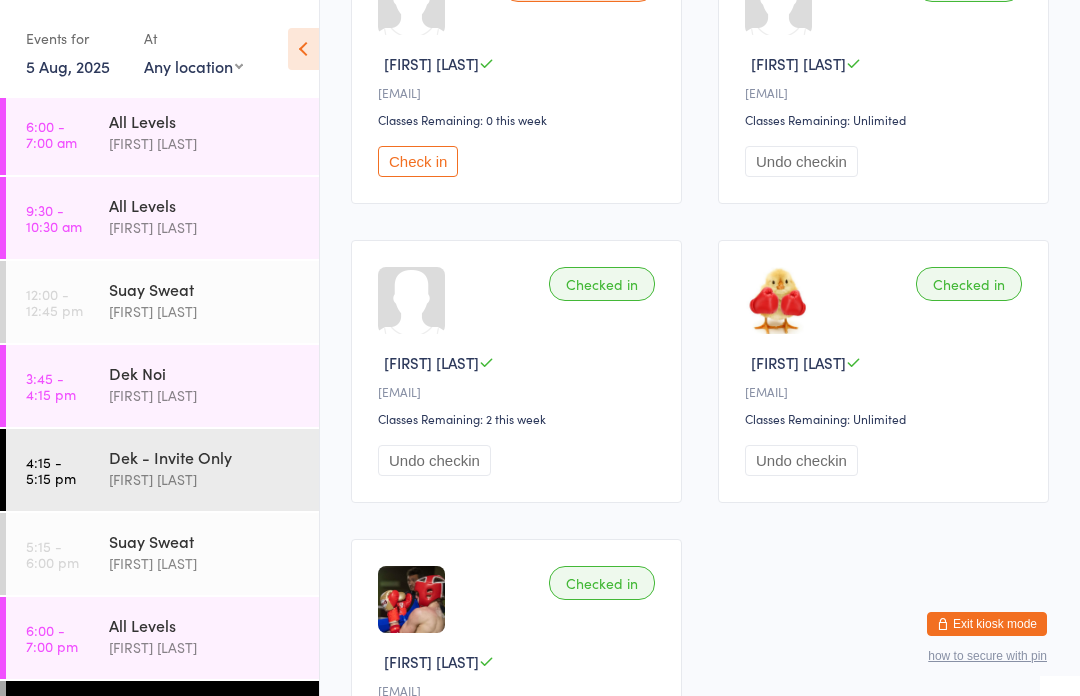 click on "[FIRST] [LAST]" at bounding box center [205, 647] 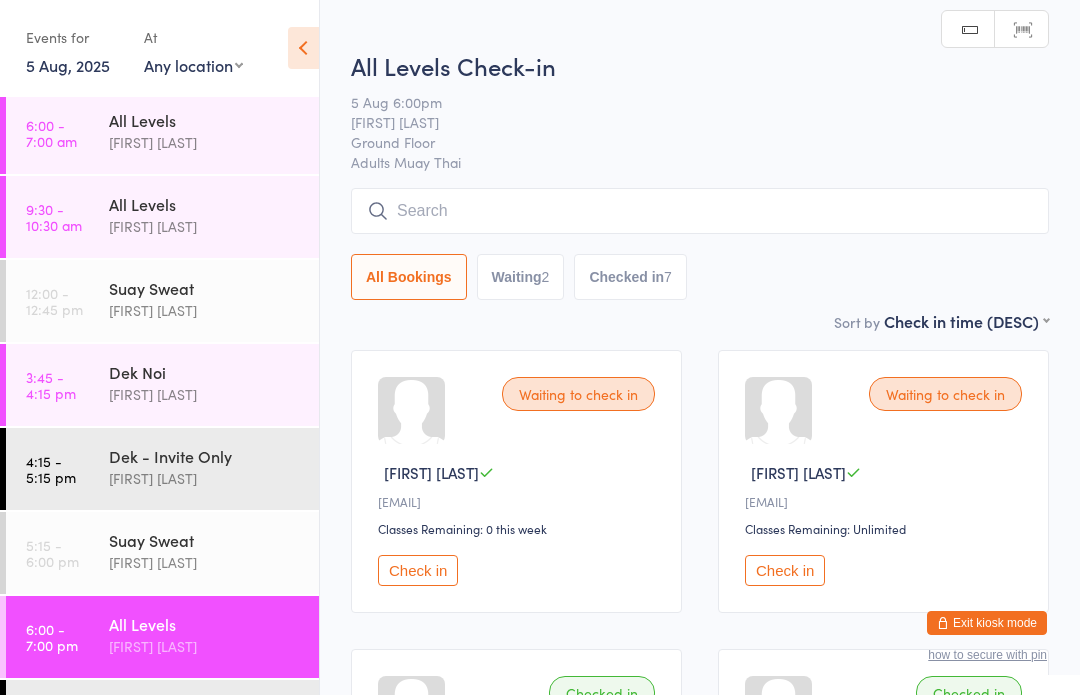 scroll, scrollTop: 1, scrollLeft: 0, axis: vertical 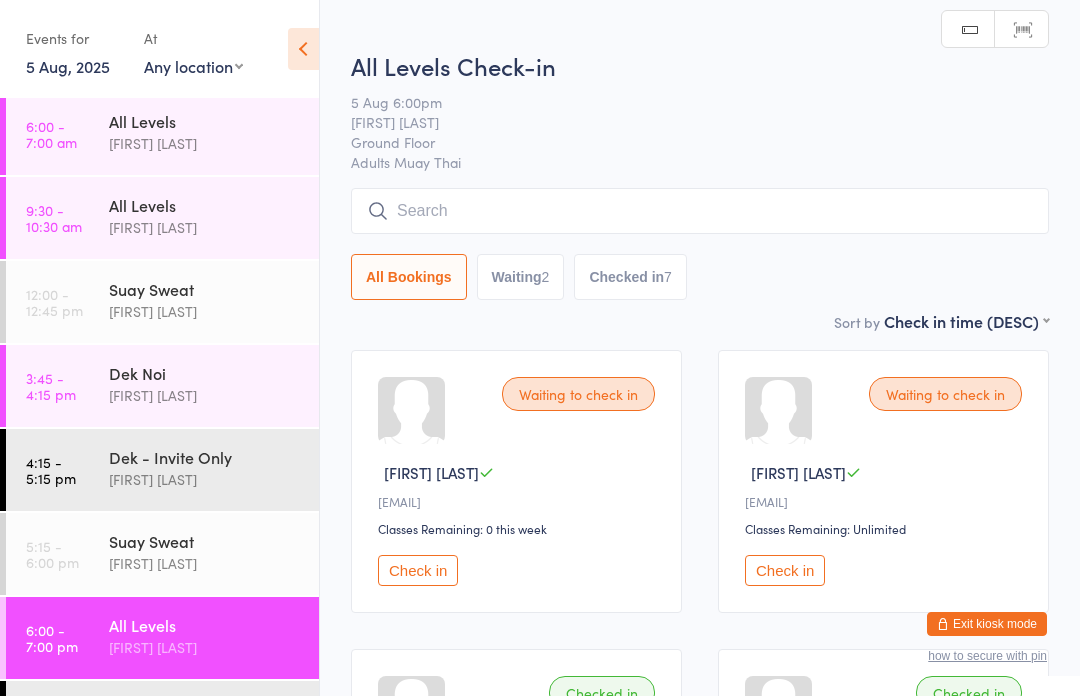 click at bounding box center (700, 211) 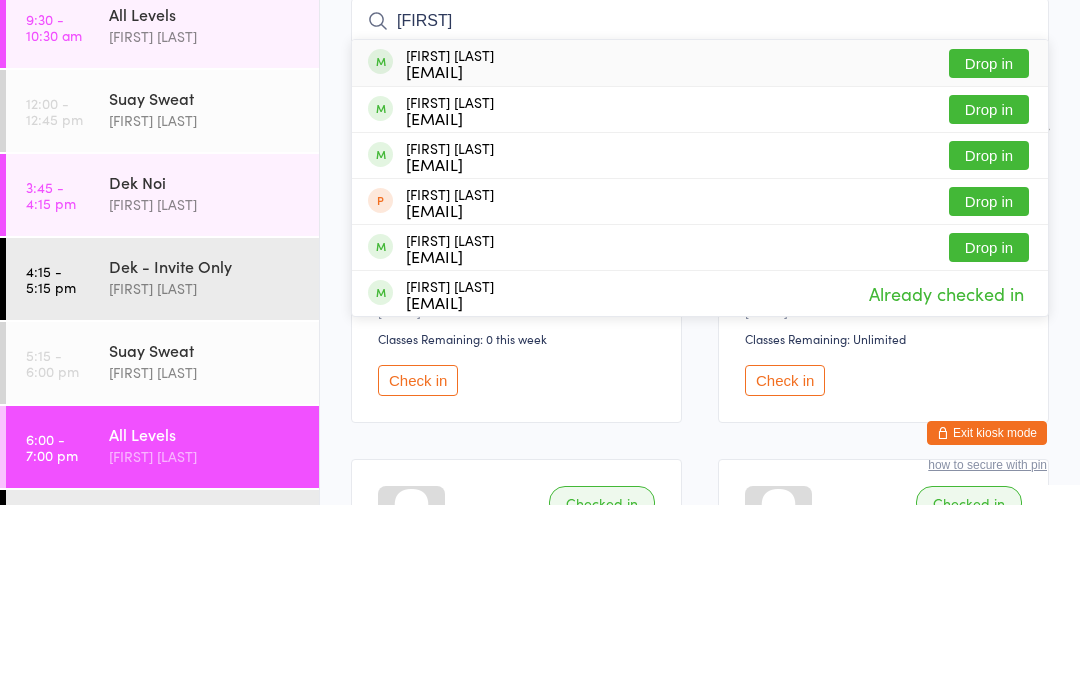 type on "[FIRST]" 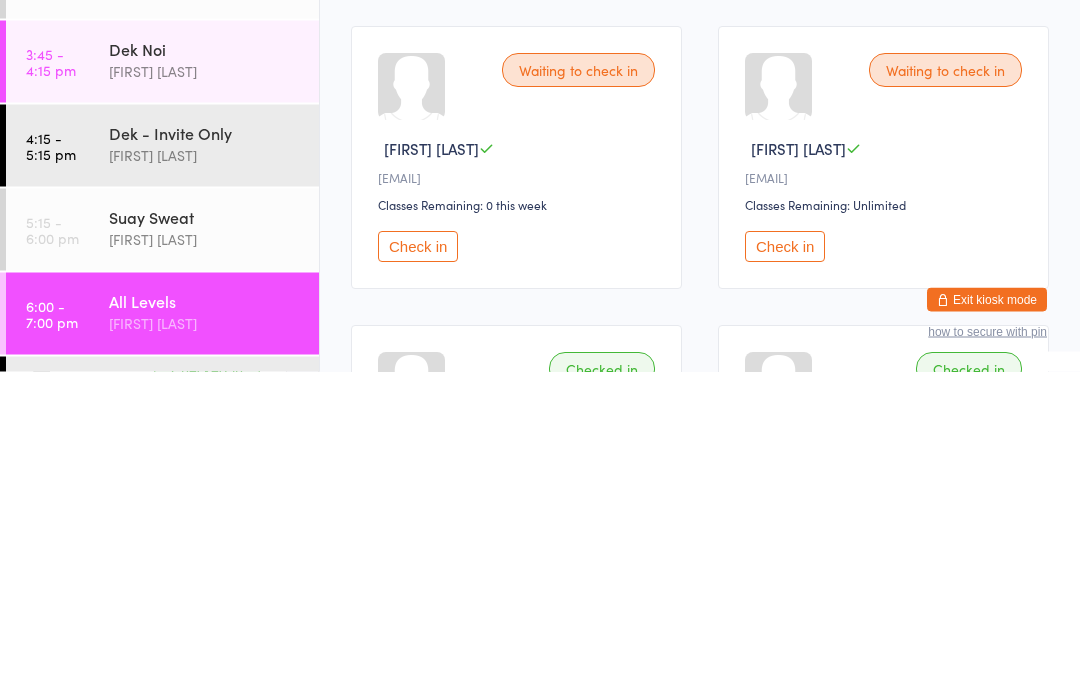 scroll, scrollTop: 5, scrollLeft: 0, axis: vertical 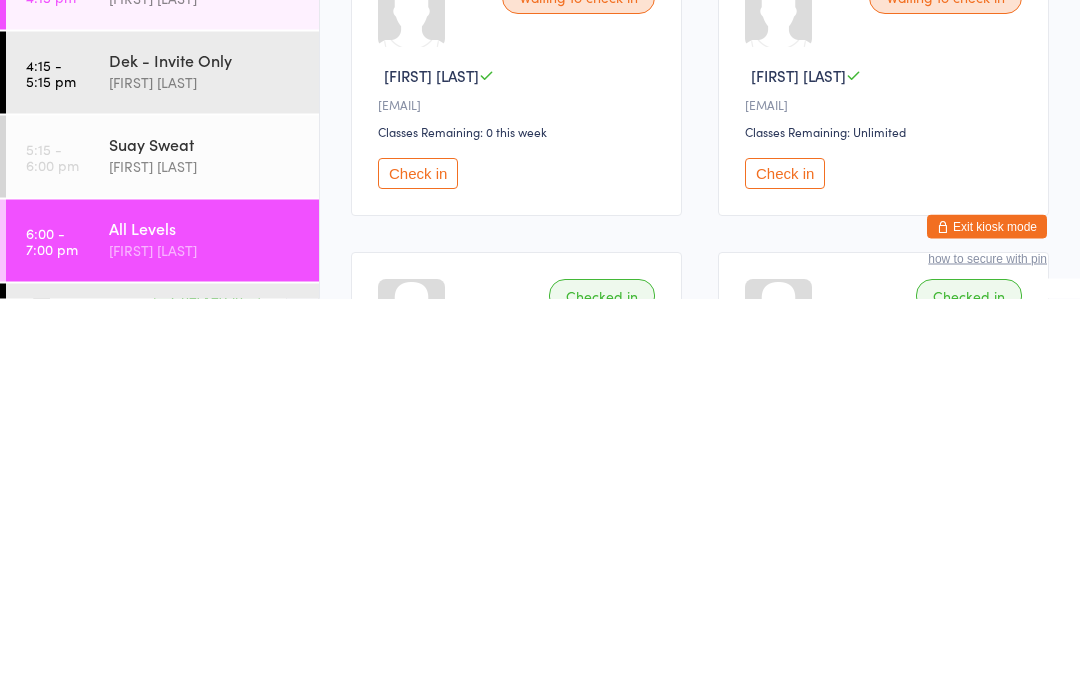 click on "All Levels [LAST] [LAST]" at bounding box center (214, 636) 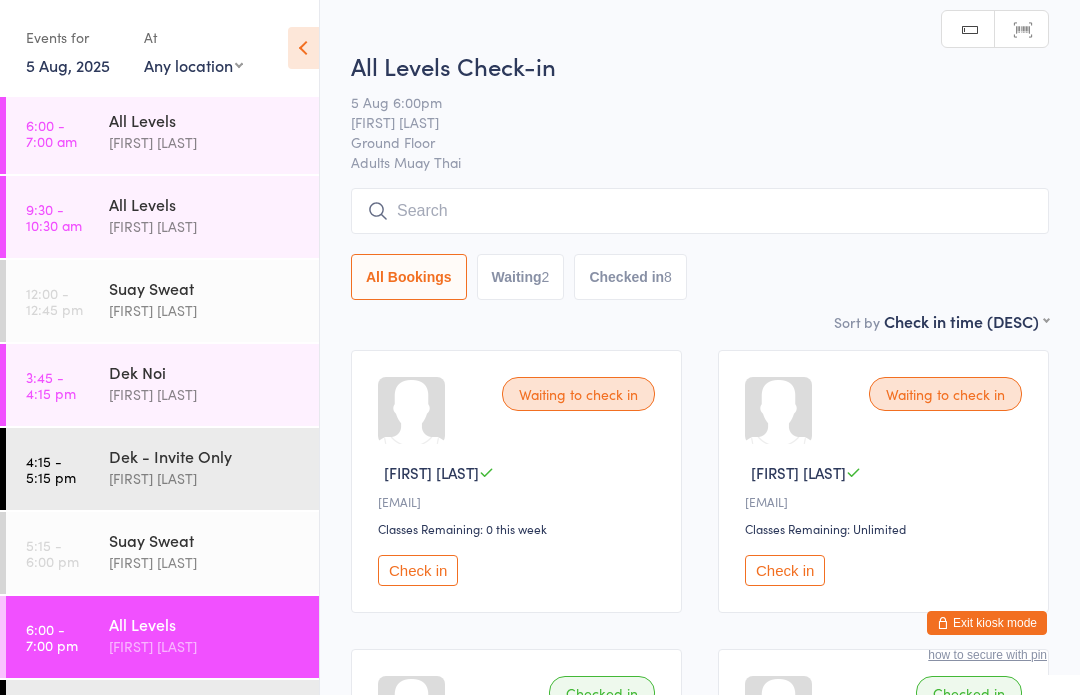 scroll, scrollTop: 1, scrollLeft: 0, axis: vertical 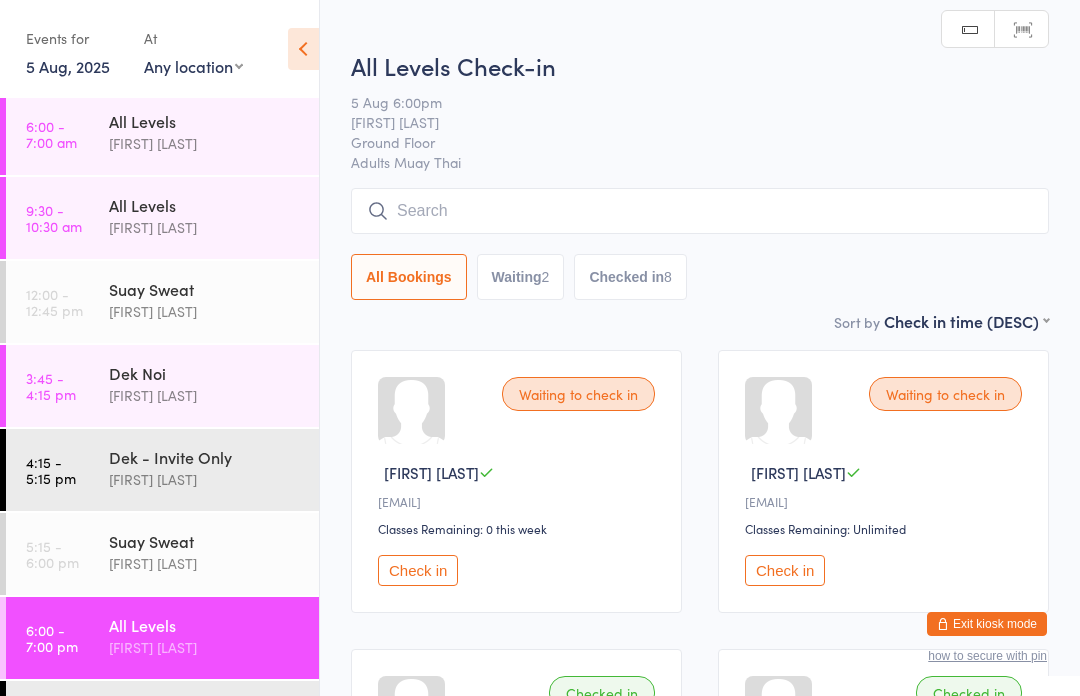 click on "All Levels Check-in 5 Aug 6:00pm [LAST] [LAST] Ground Floor Adults Muay Thai Manual search Scanner input All Bookings Waiting 2 Checked in 8" at bounding box center (700, 179) 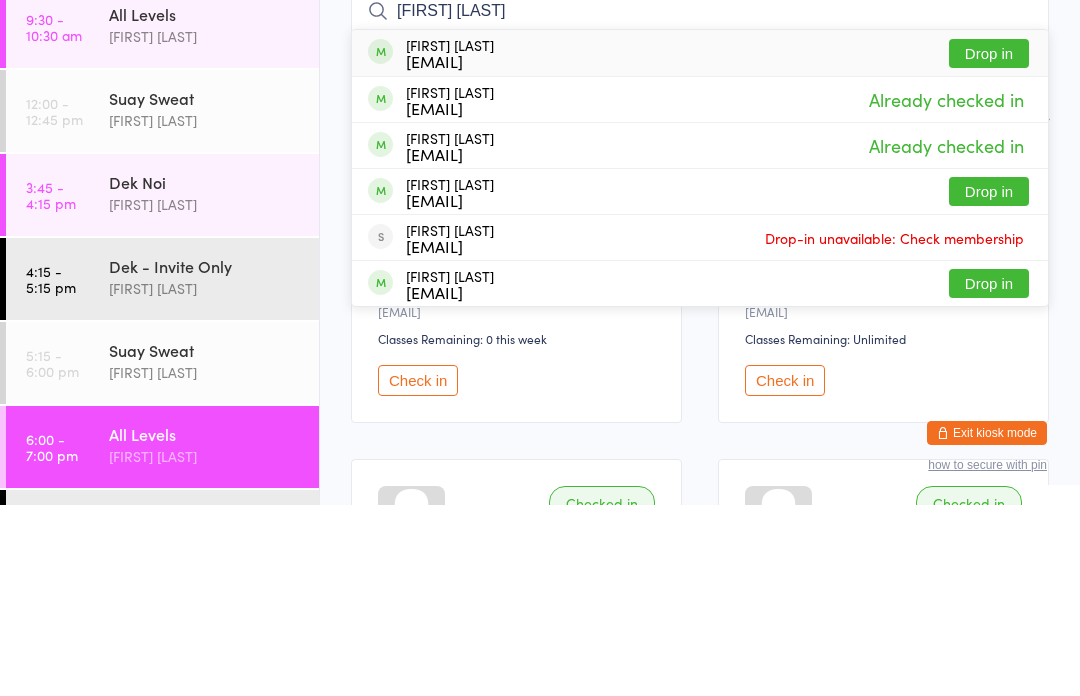 type on "[FIRST] [LAST]" 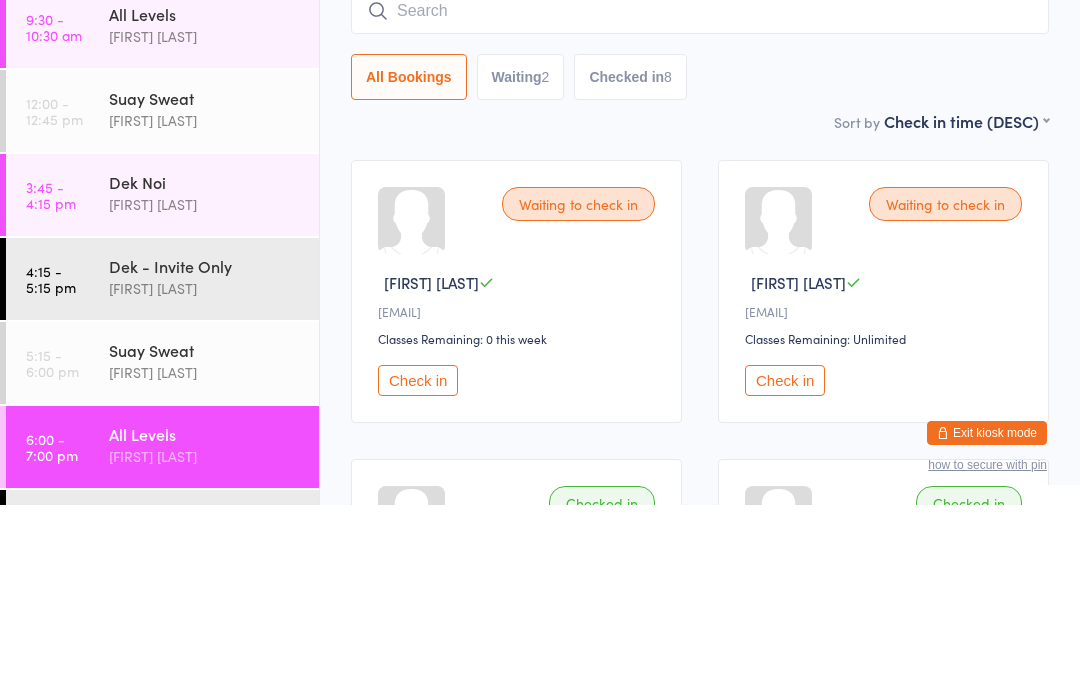 scroll, scrollTop: 191, scrollLeft: 0, axis: vertical 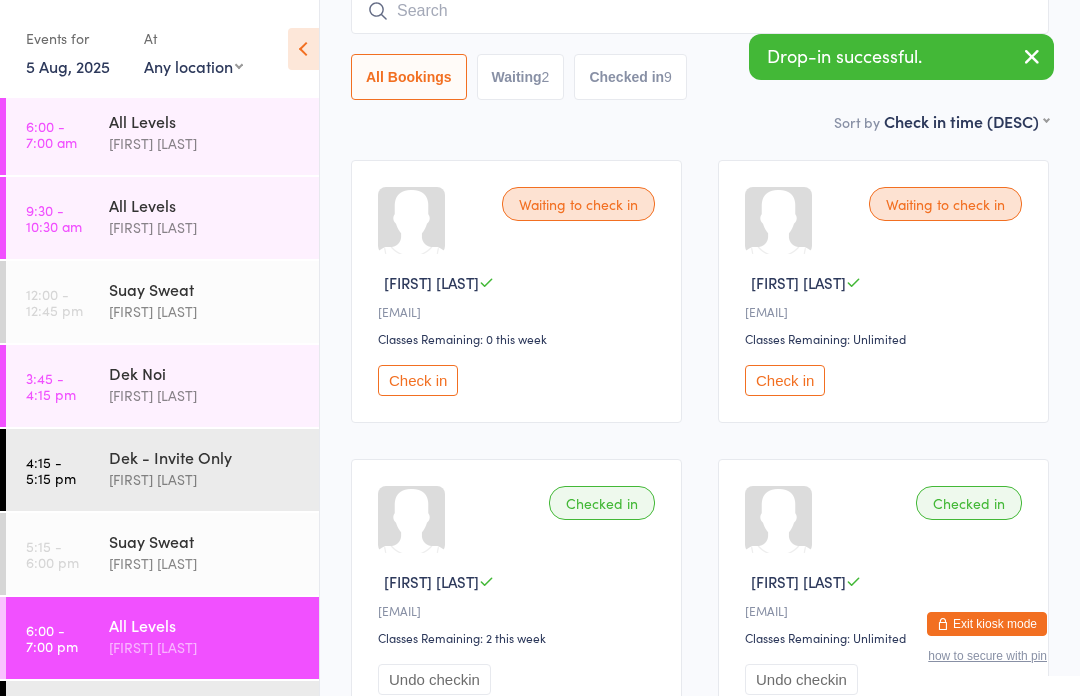 click at bounding box center (700, 11) 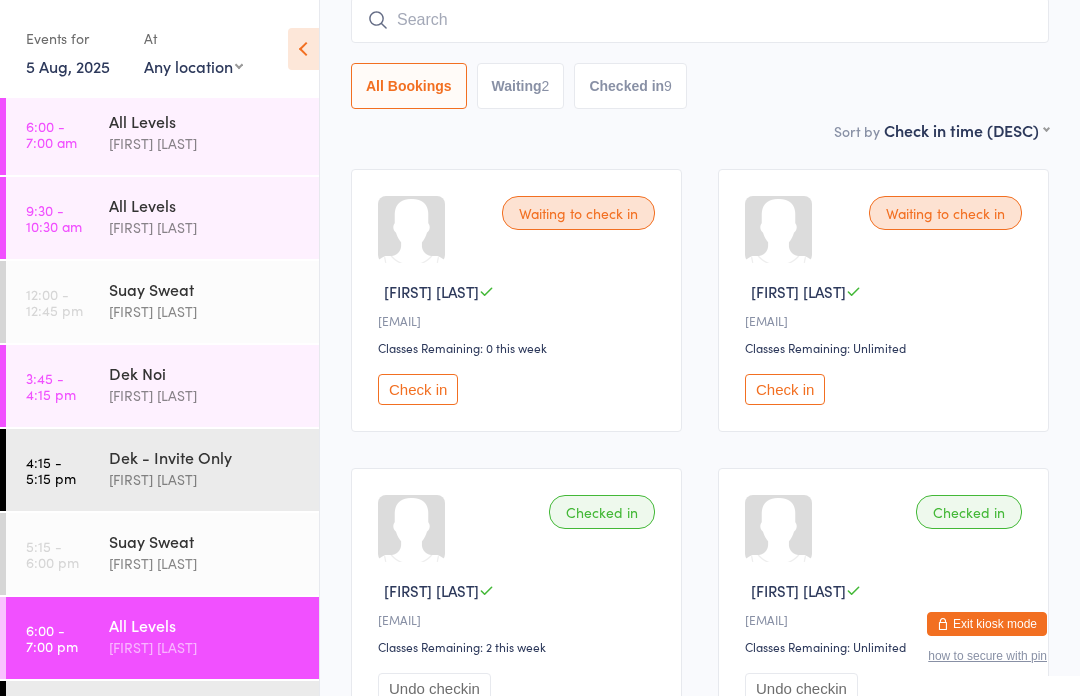 scroll, scrollTop: 181, scrollLeft: 0, axis: vertical 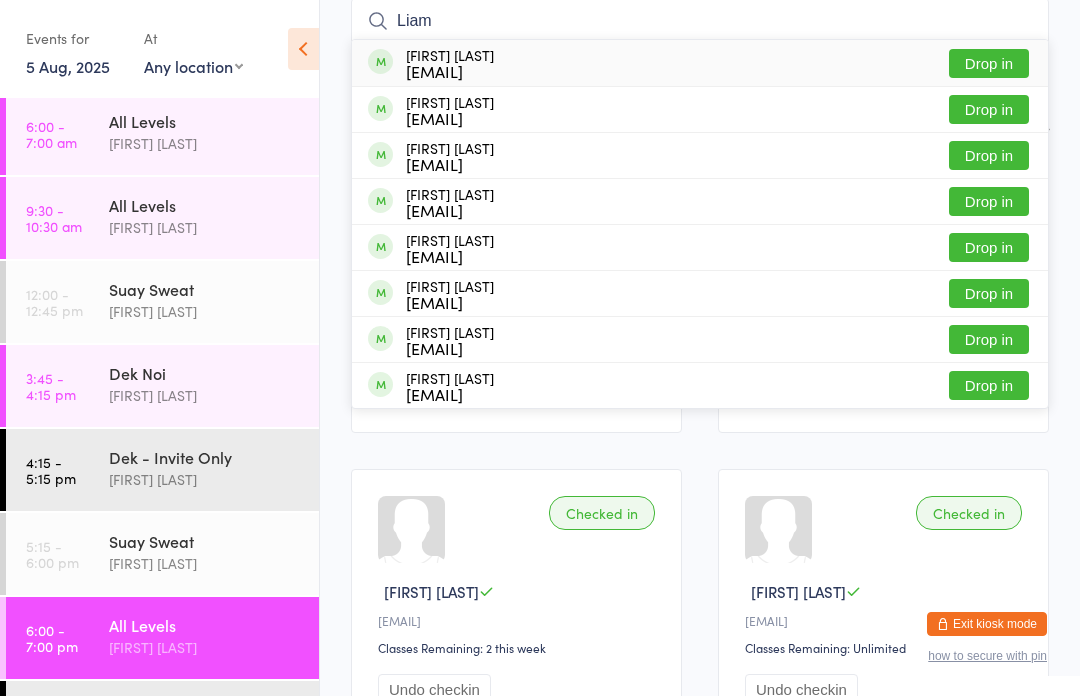 type on "Liam" 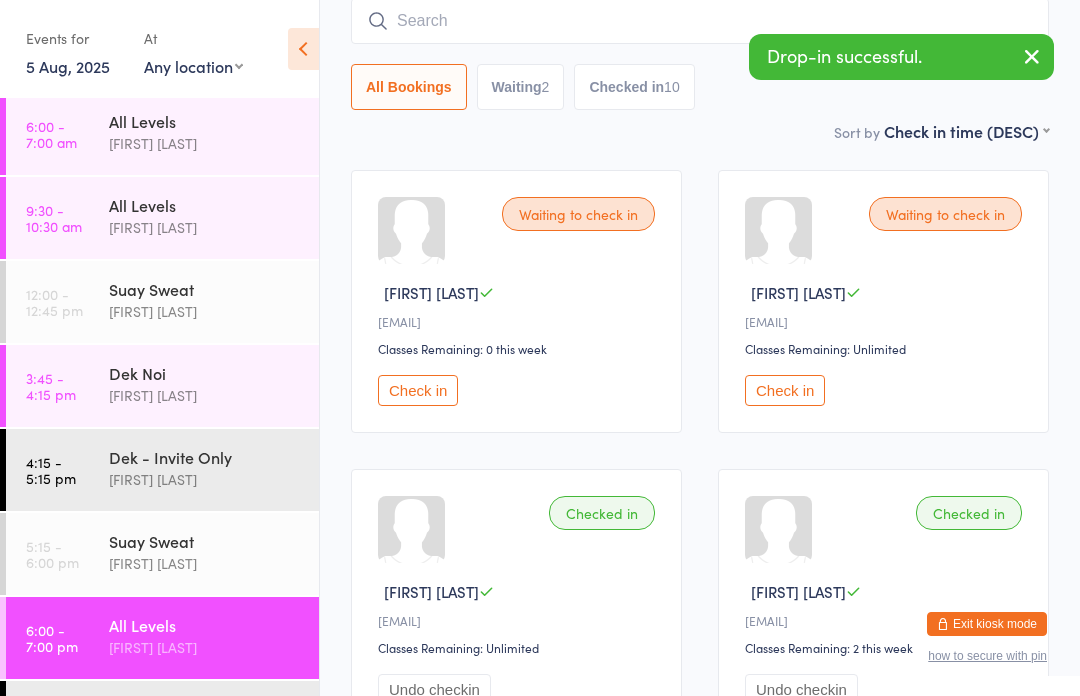 click on "All Levels Check-in 5 Aug 6:00pm  [FIRST] [LAST]  Ground Floor  Adults Muay Thai  Manual search Scanner input All Bookings Waiting  2 Checked in  10 Sort by   Check in time (DESC) First name (ASC) First name (DESC) Last name (ASC) Last name (DESC) Check in time (ASC) Check in time (DESC) Rank (ASC) Rank (DESC) Waiting to check in [FIRST] [LAST]  [EMAIL] Classes Remaining: 0 this week   Check in Waiting to check in [FIRST] [LAST]  [EMAIL] Classes Remaining: Unlimited   Check in Checked in [FIRST] [LAST]  [EMAIL] Classes Remaining: Unlimited   Undo checkin Checked in [FIRST] [LAST]  [EMAIL] Classes Remaining: 2 this week   Undo checkin Checked in [FIRST] [LAST]  [EMAIL] Classes Remaining: Unlimited   Undo checkin Checked in [FIRST] [LAST]    Undo checkin" at bounding box center [700, 896] 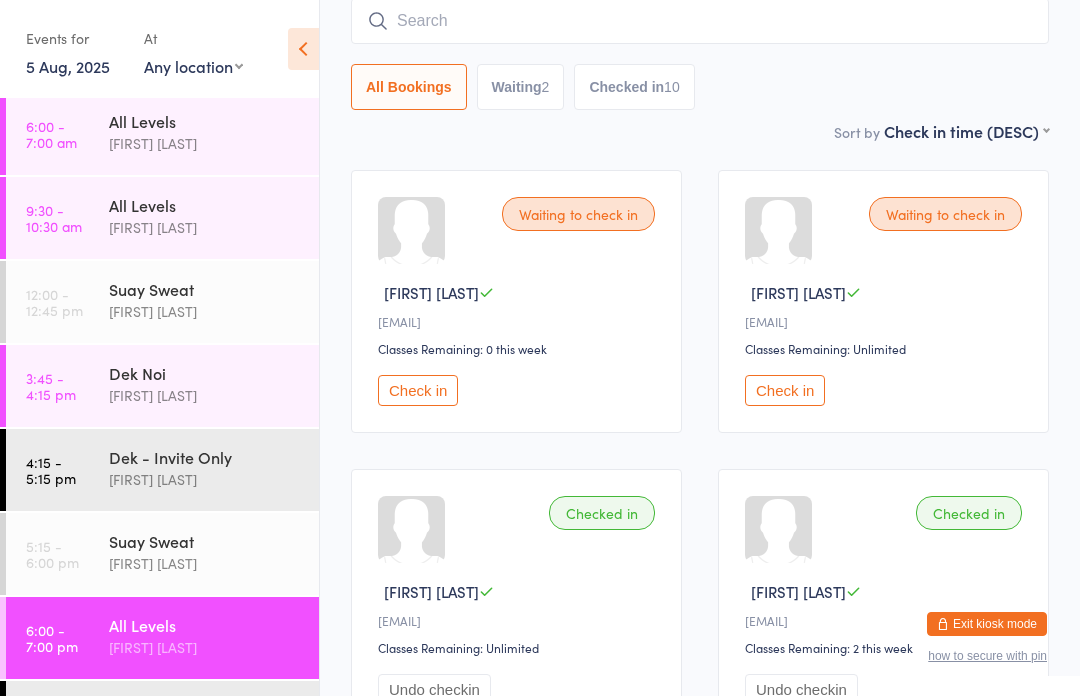 click on "Check in" at bounding box center [418, 390] 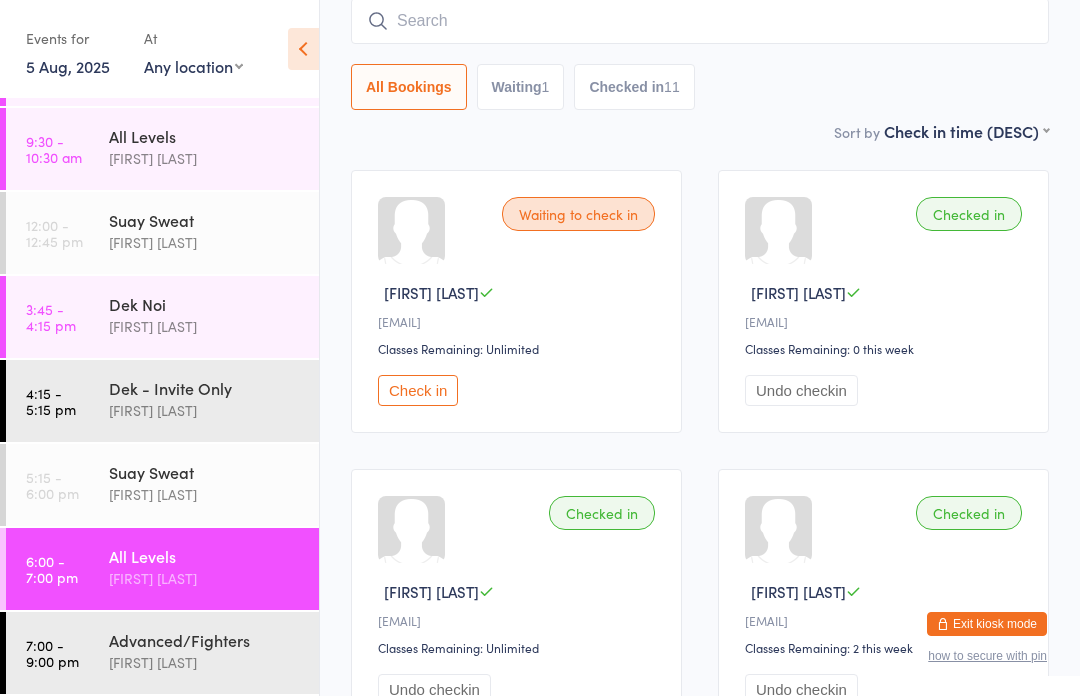 scroll, scrollTop: 75, scrollLeft: 0, axis: vertical 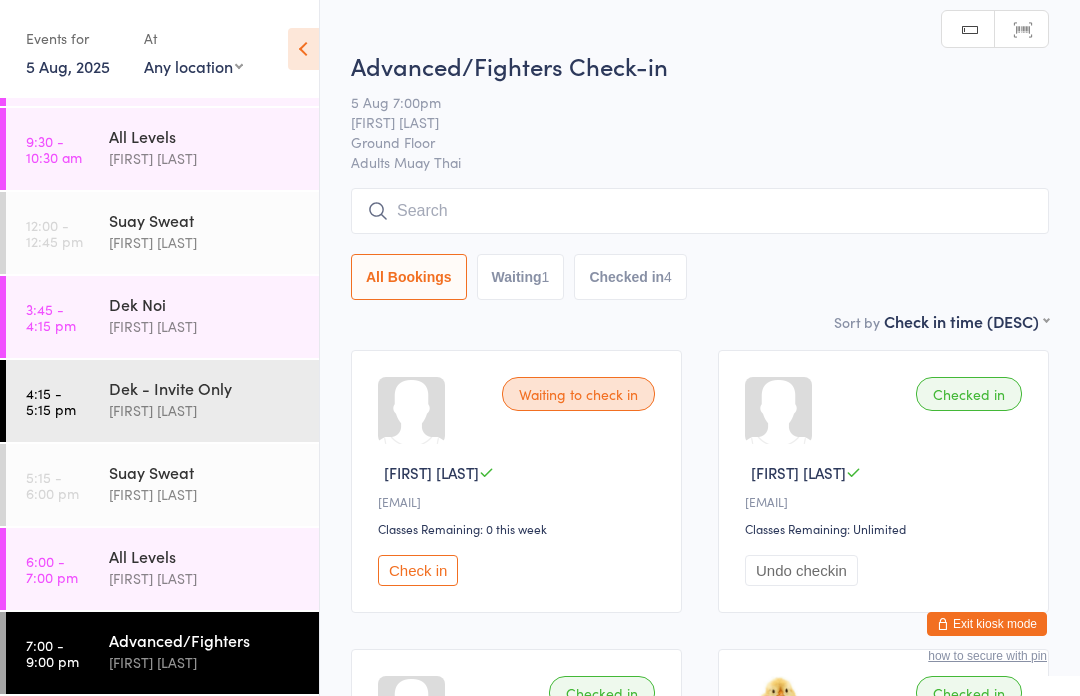 click at bounding box center [700, 211] 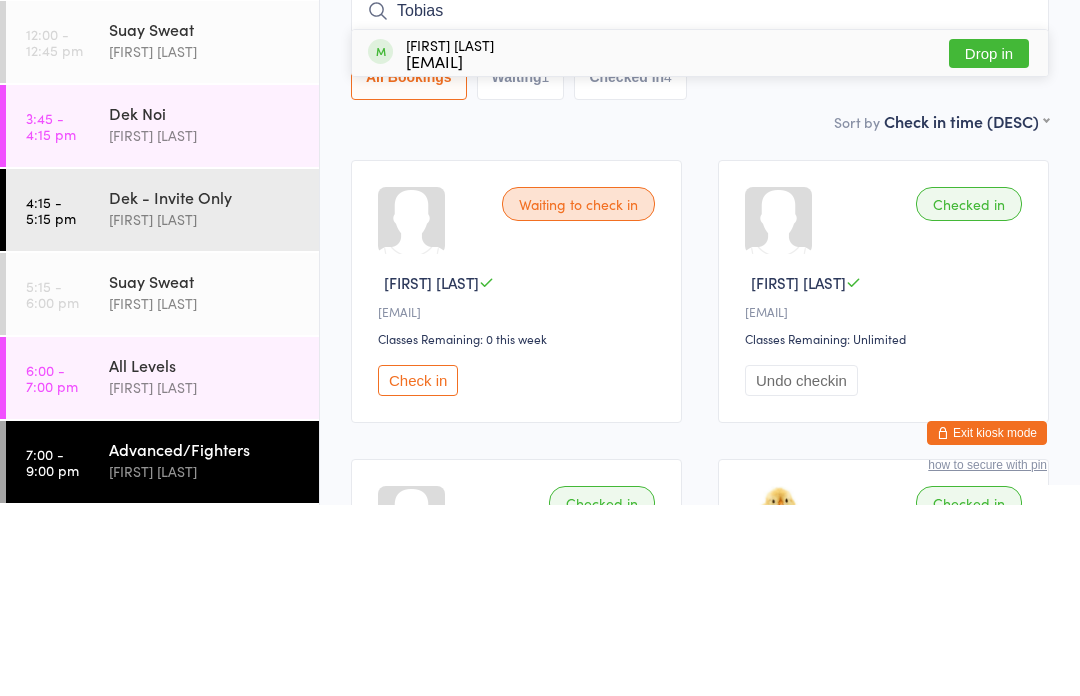 type on "Tobias" 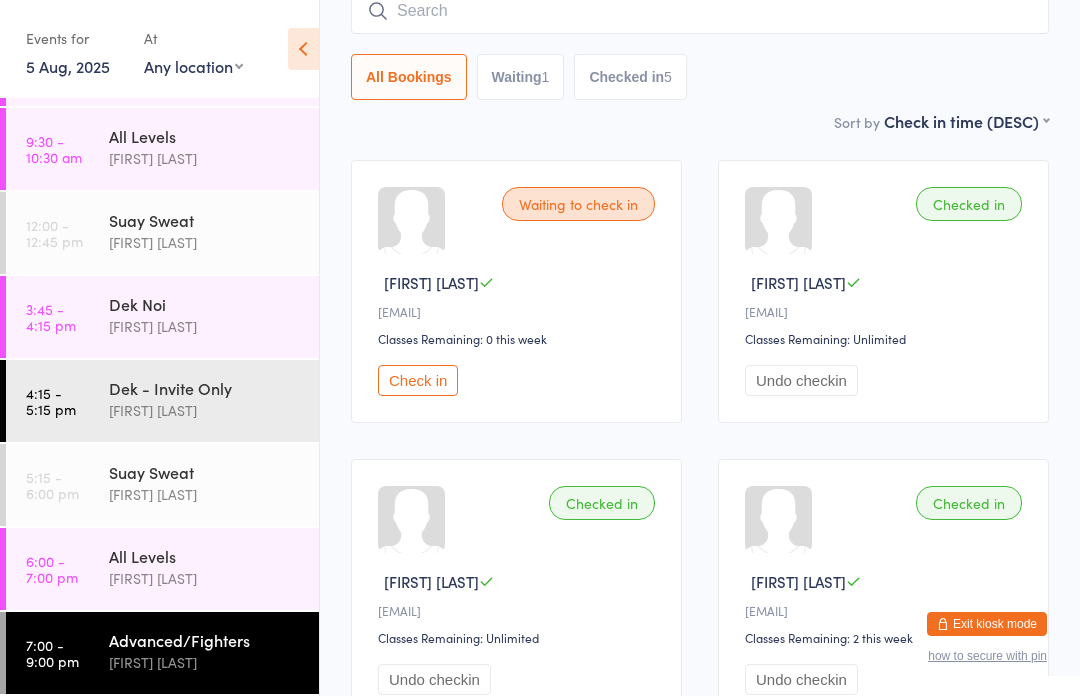 scroll, scrollTop: 223, scrollLeft: 0, axis: vertical 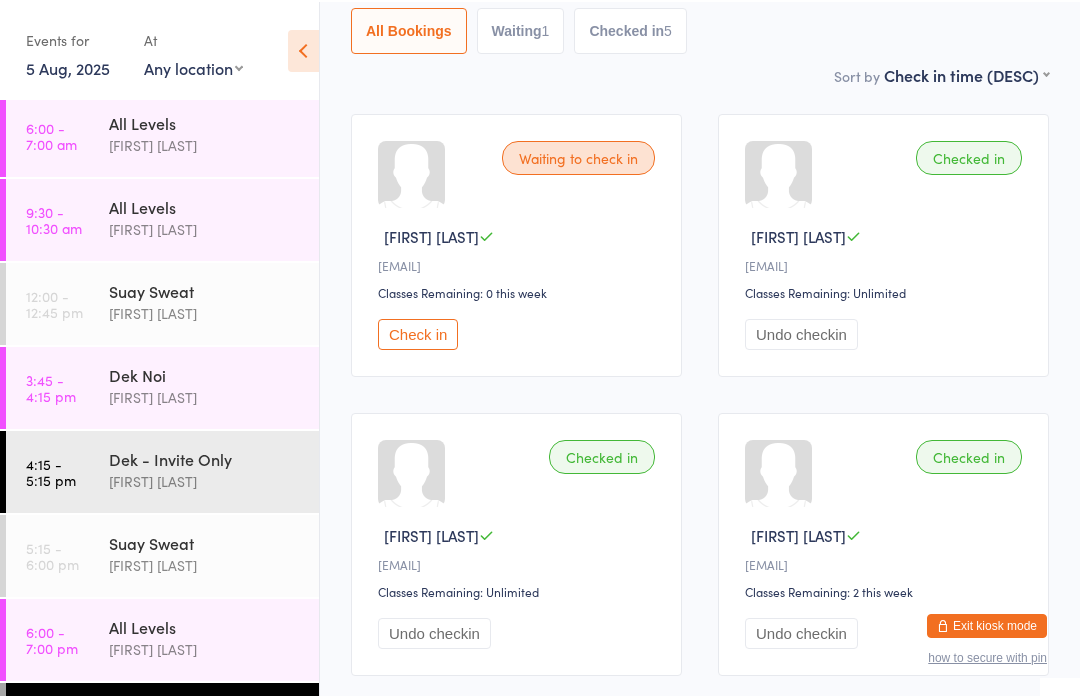 click on "Advanced/Fighters" at bounding box center [205, 709] 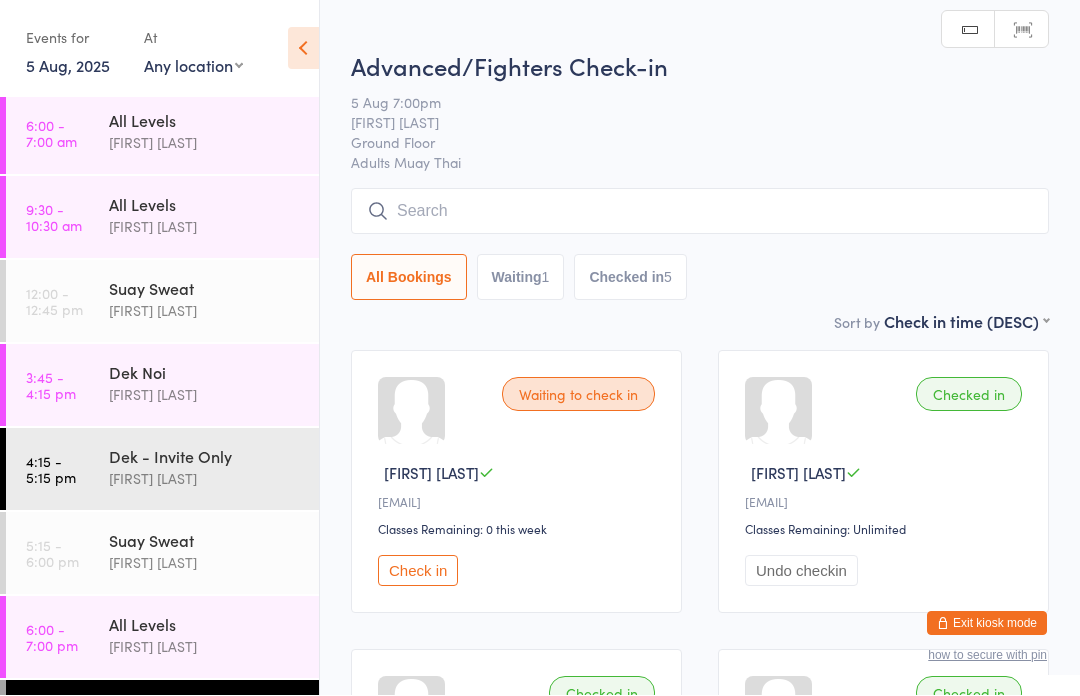 scroll, scrollTop: 1, scrollLeft: 0, axis: vertical 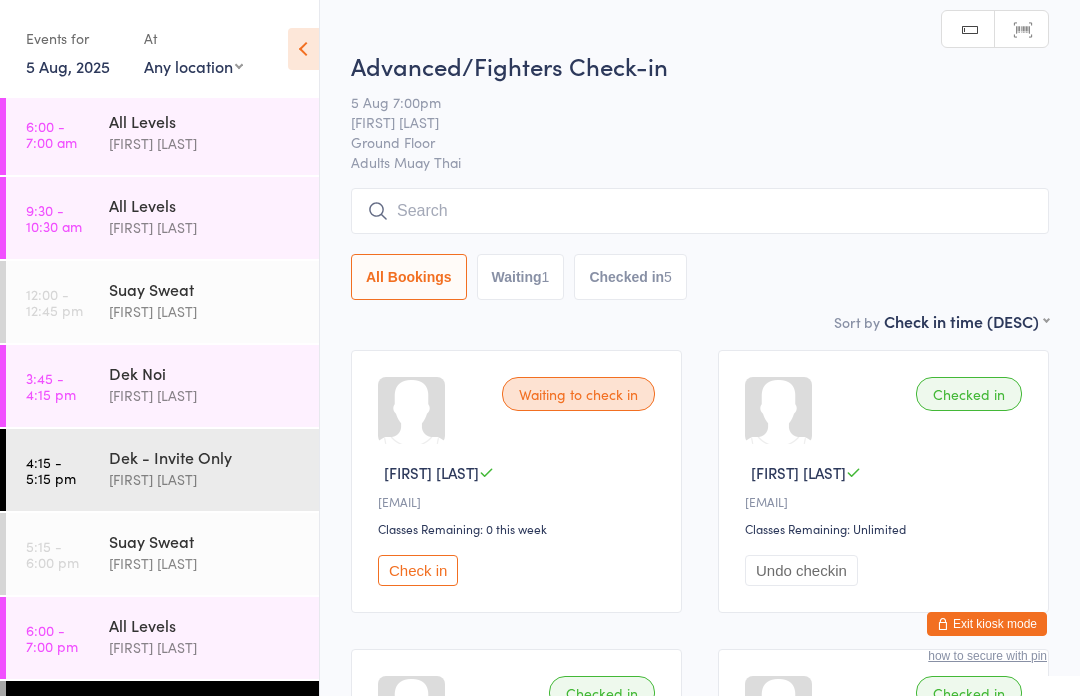 click at bounding box center [700, 211] 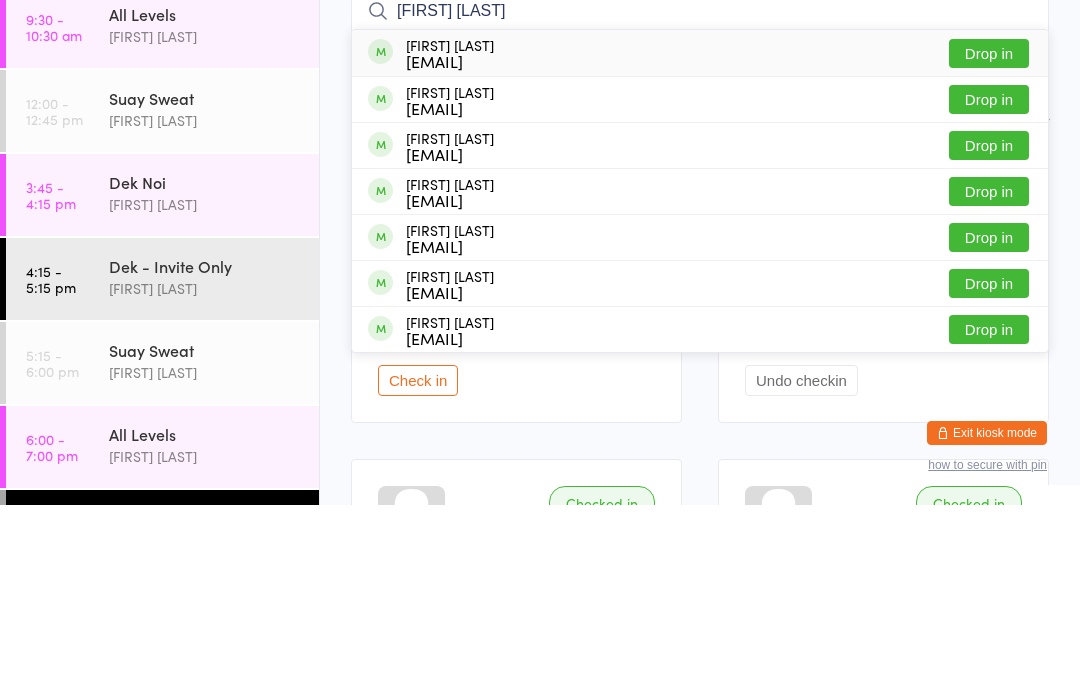 type on "[FIRST] [LAST]" 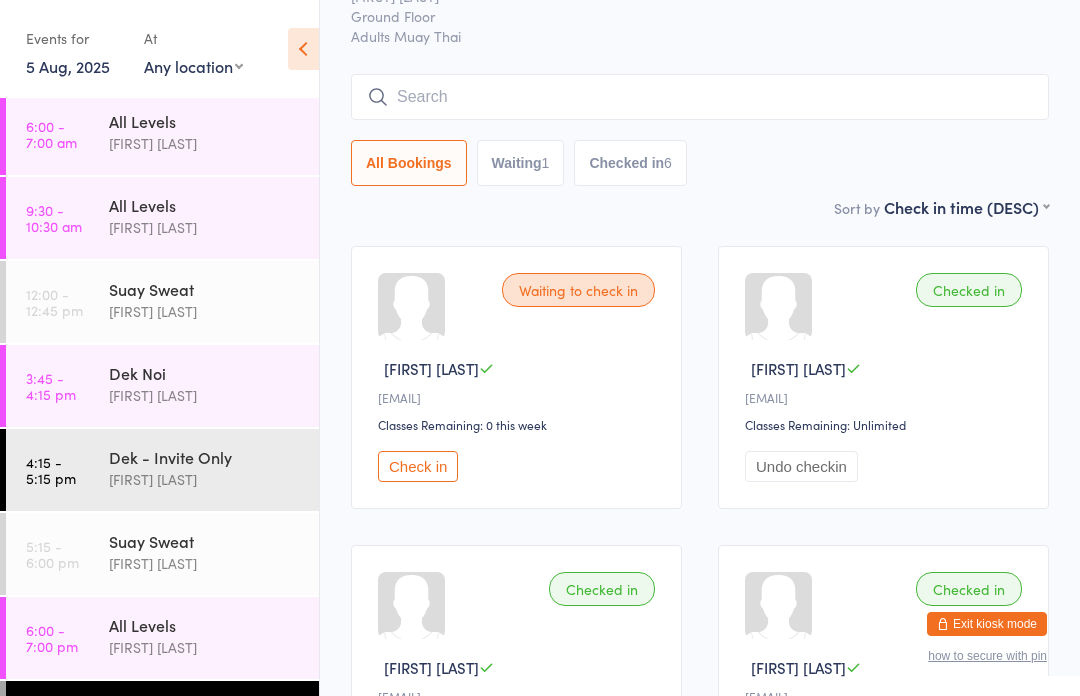 scroll, scrollTop: 0, scrollLeft: 0, axis: both 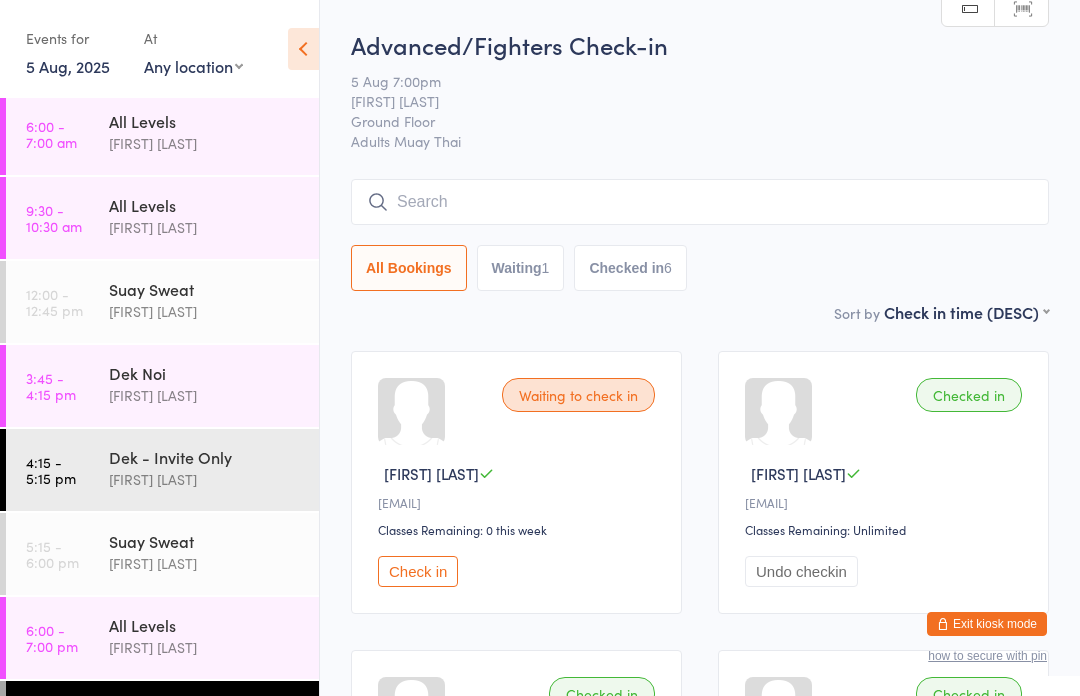 click at bounding box center [700, 202] 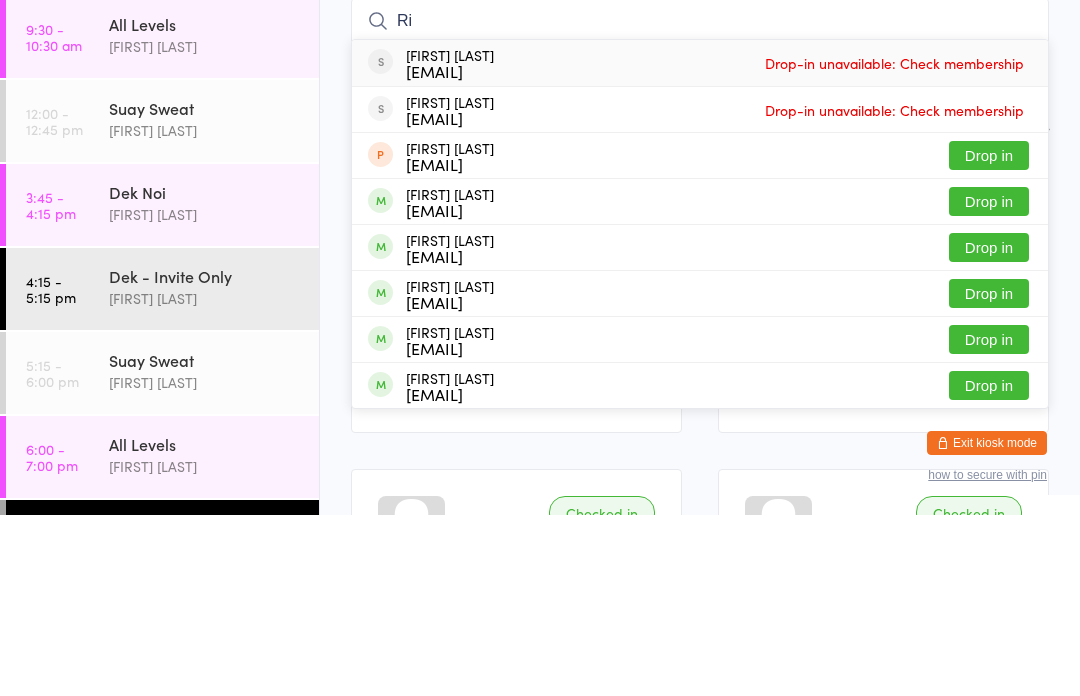 type on "R" 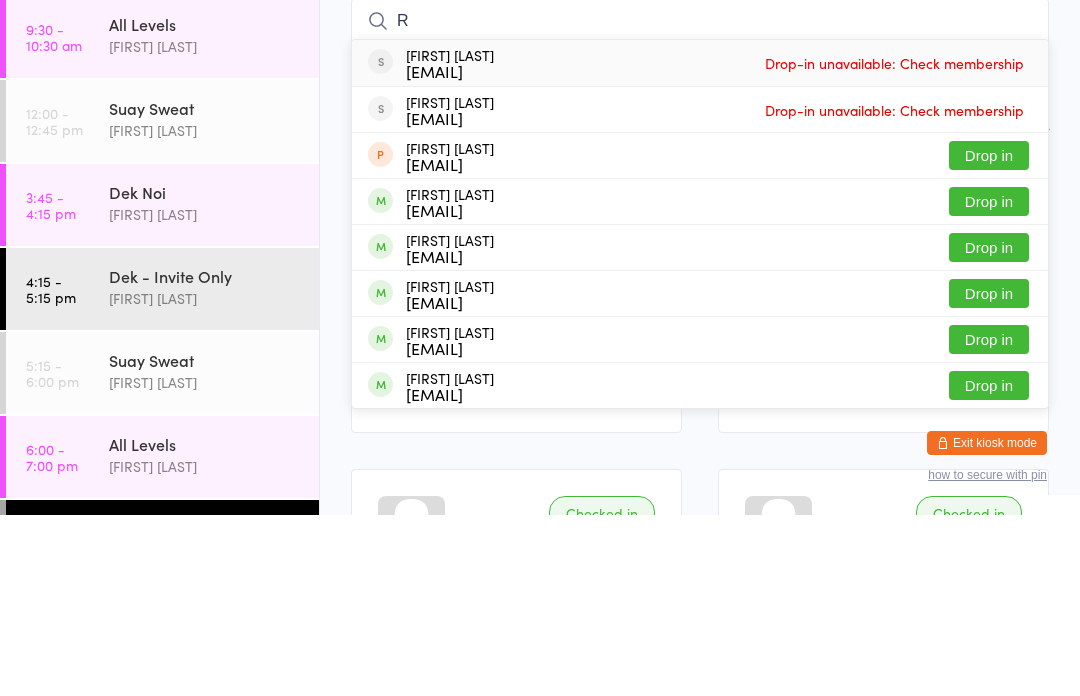 type 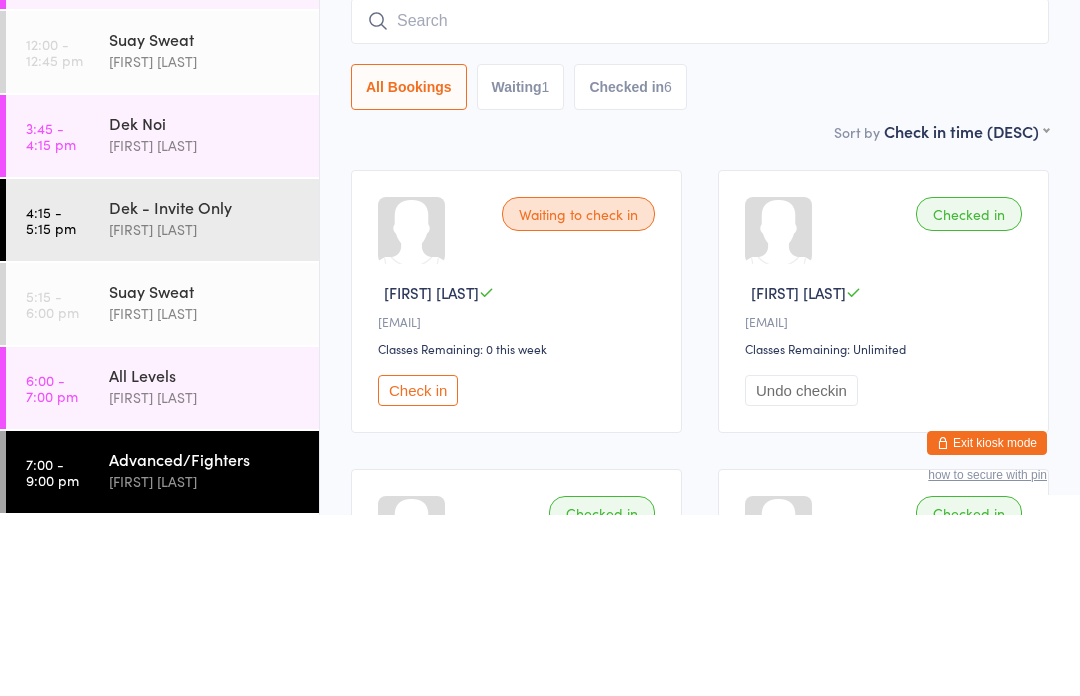 scroll, scrollTop: 74, scrollLeft: 0, axis: vertical 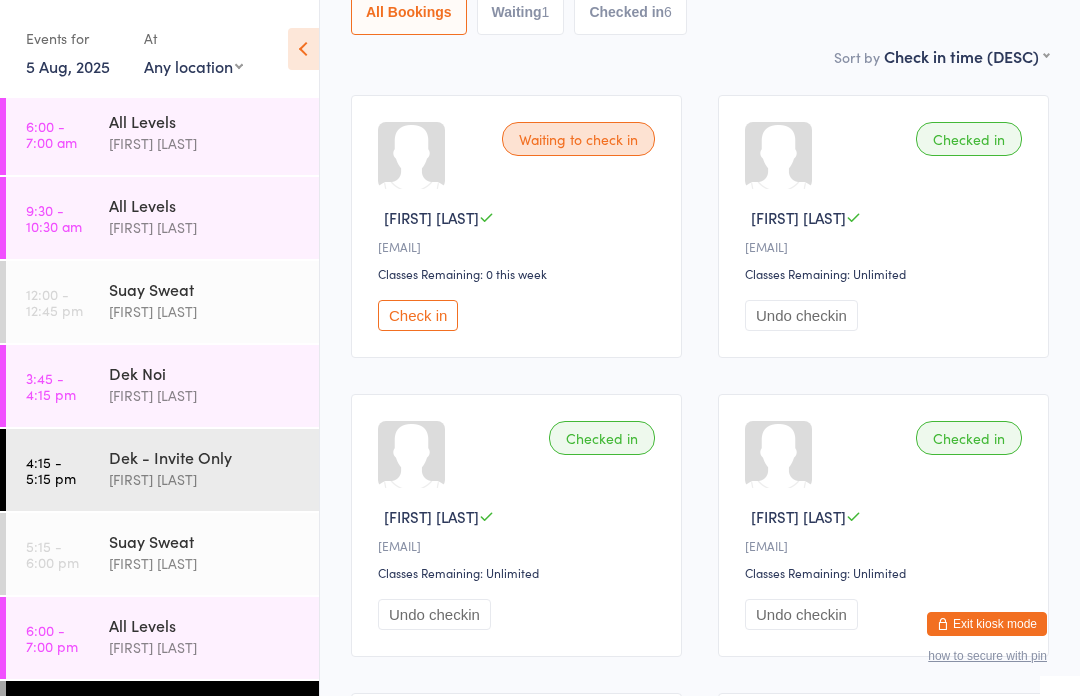 click on "All Levels" at bounding box center (205, 625) 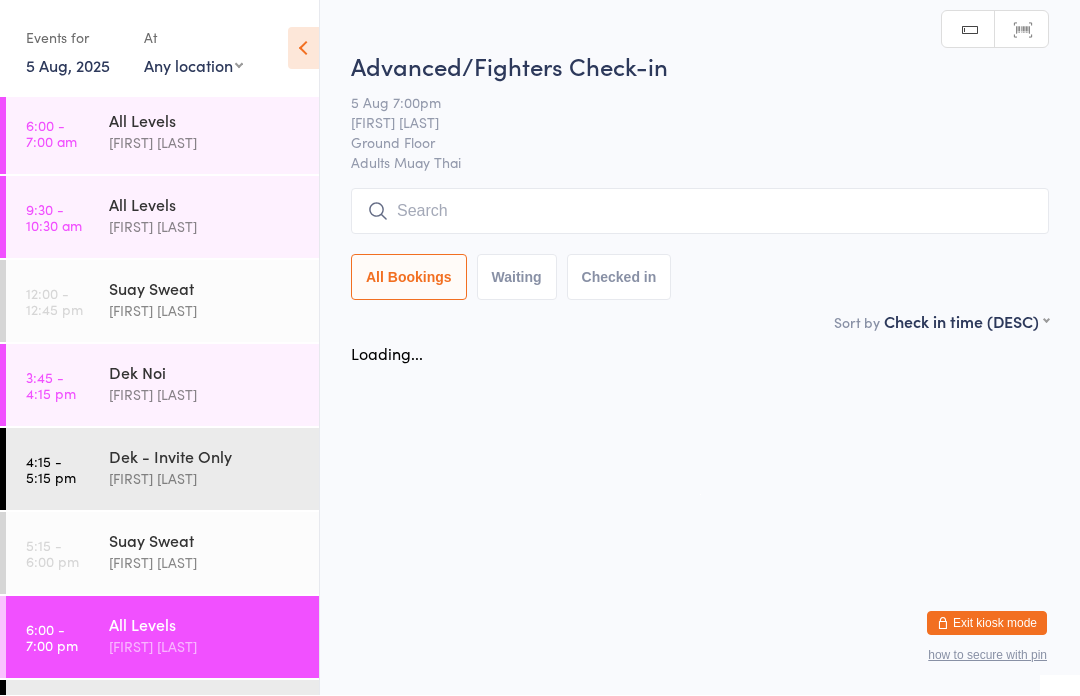 scroll, scrollTop: 1, scrollLeft: 0, axis: vertical 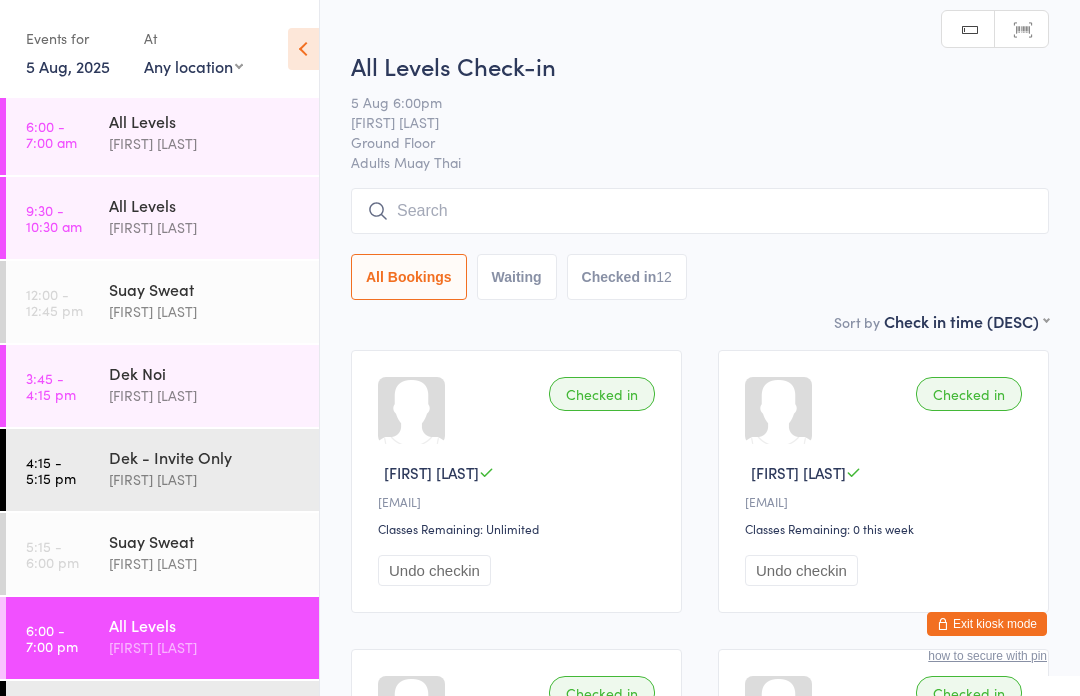 click at bounding box center (700, 211) 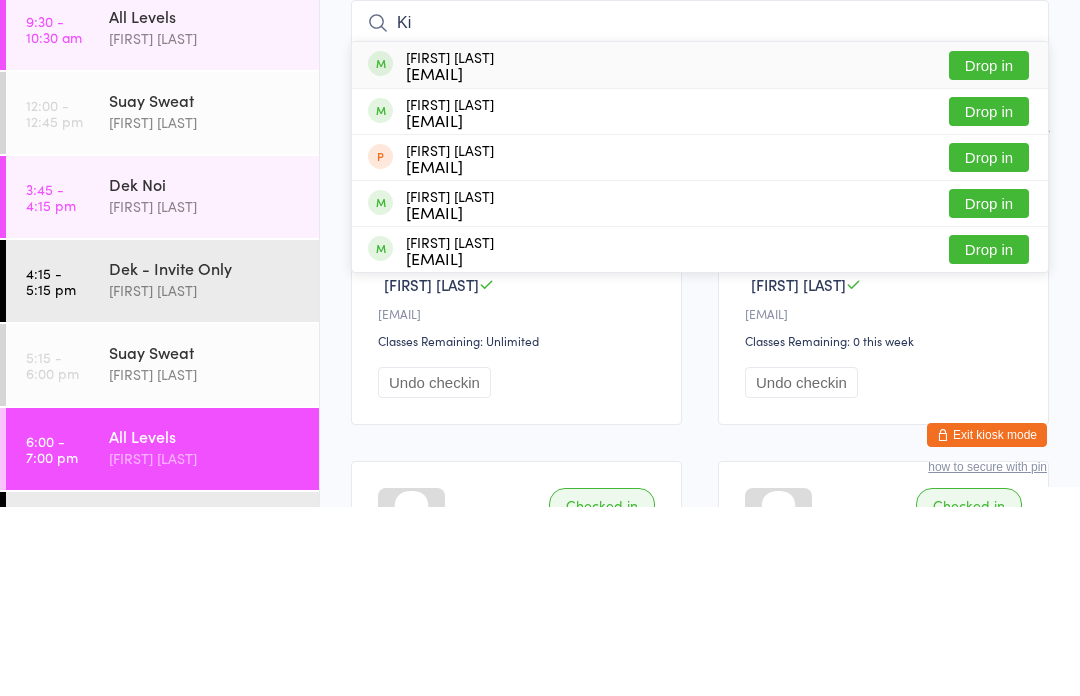 type on "Ki" 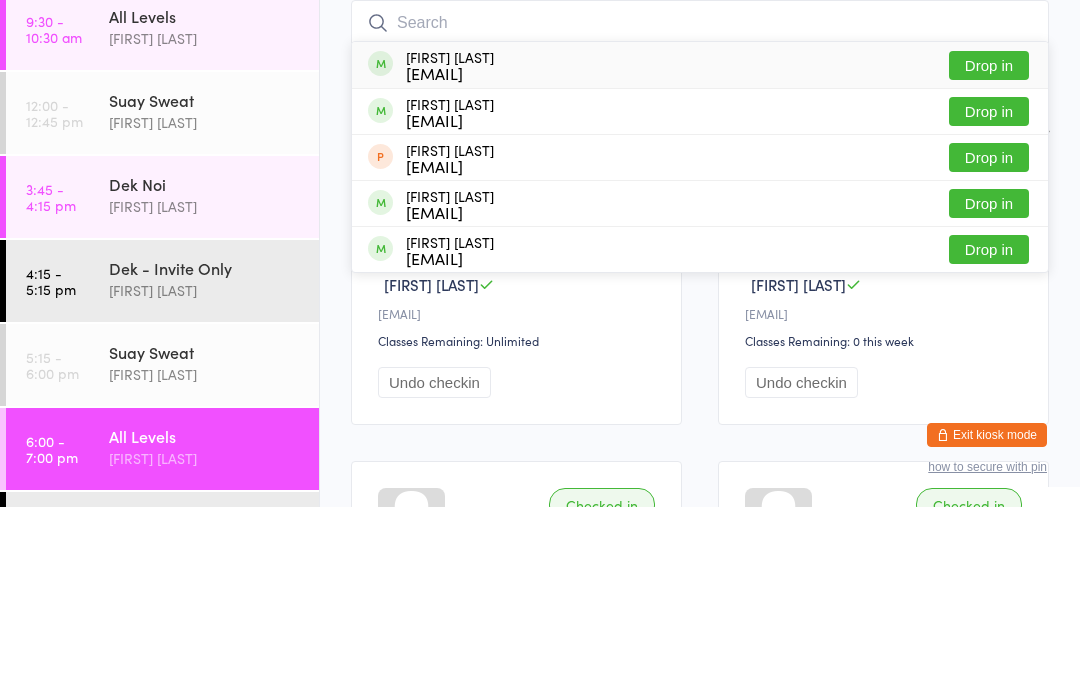 scroll, scrollTop: 189, scrollLeft: 0, axis: vertical 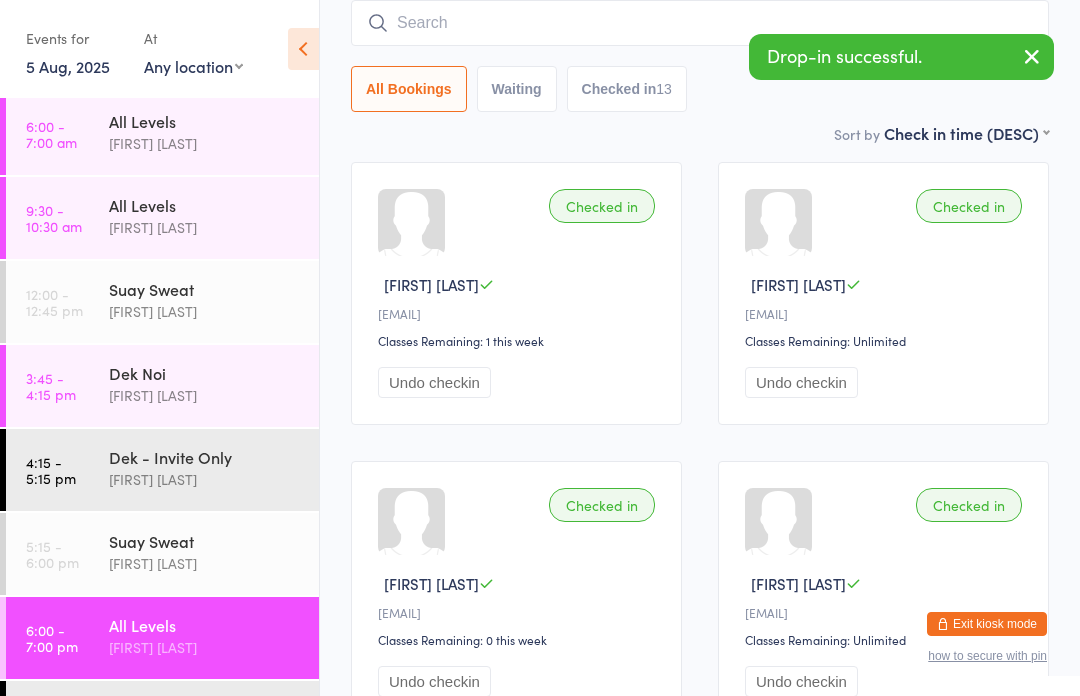 click at bounding box center [1032, 56] 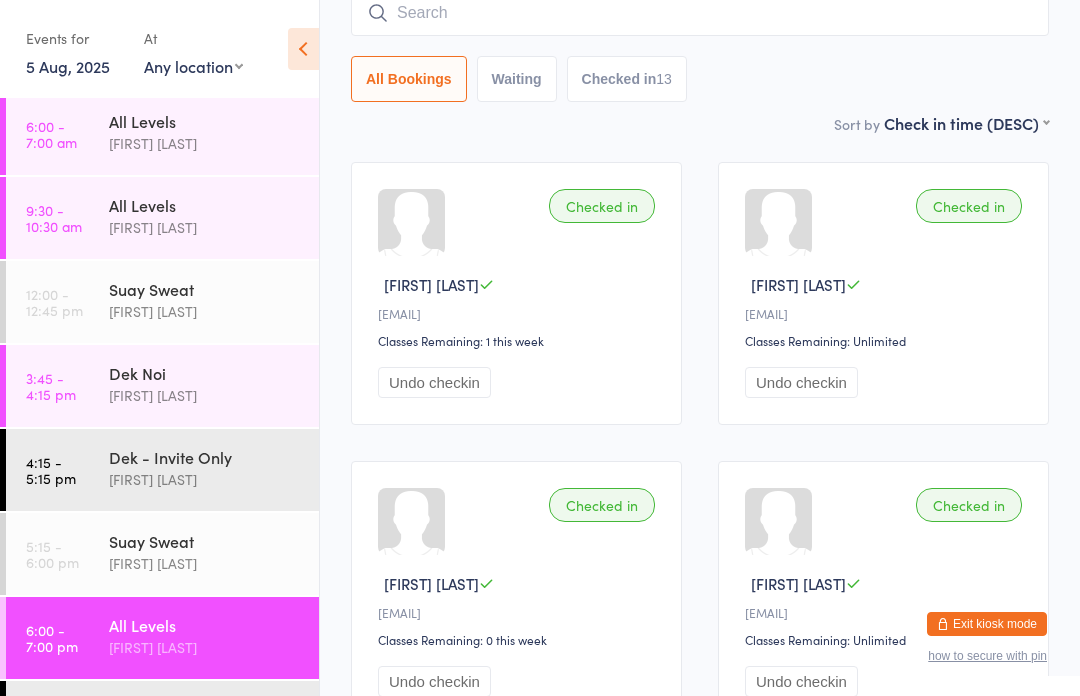 click on "All Levels" at bounding box center [205, 625] 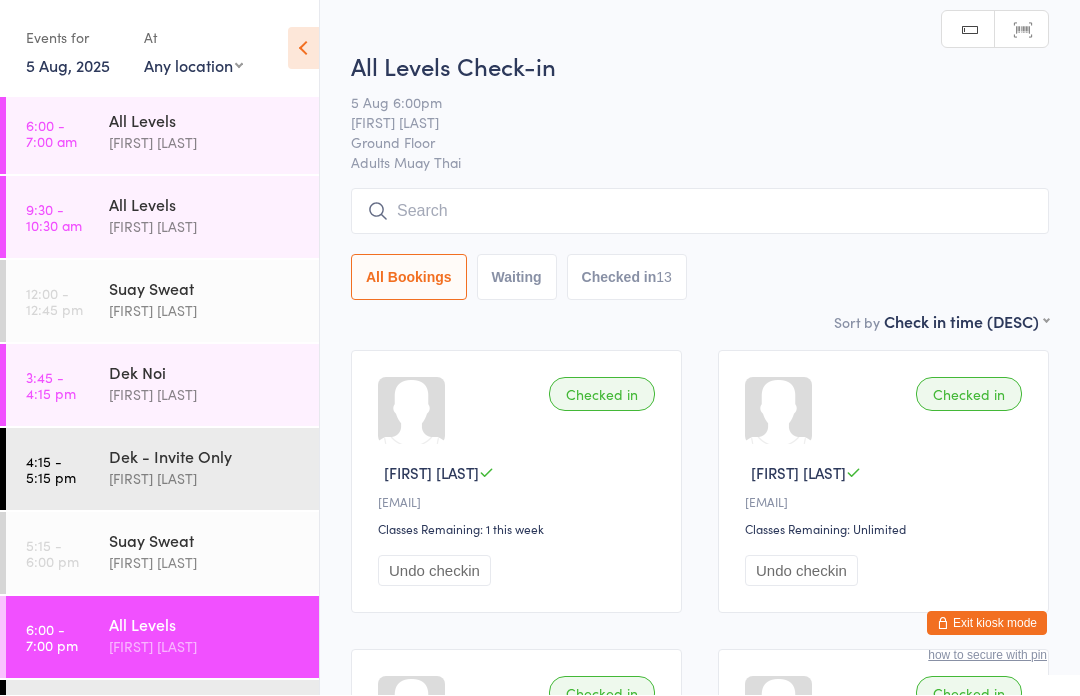 scroll, scrollTop: 1, scrollLeft: 0, axis: vertical 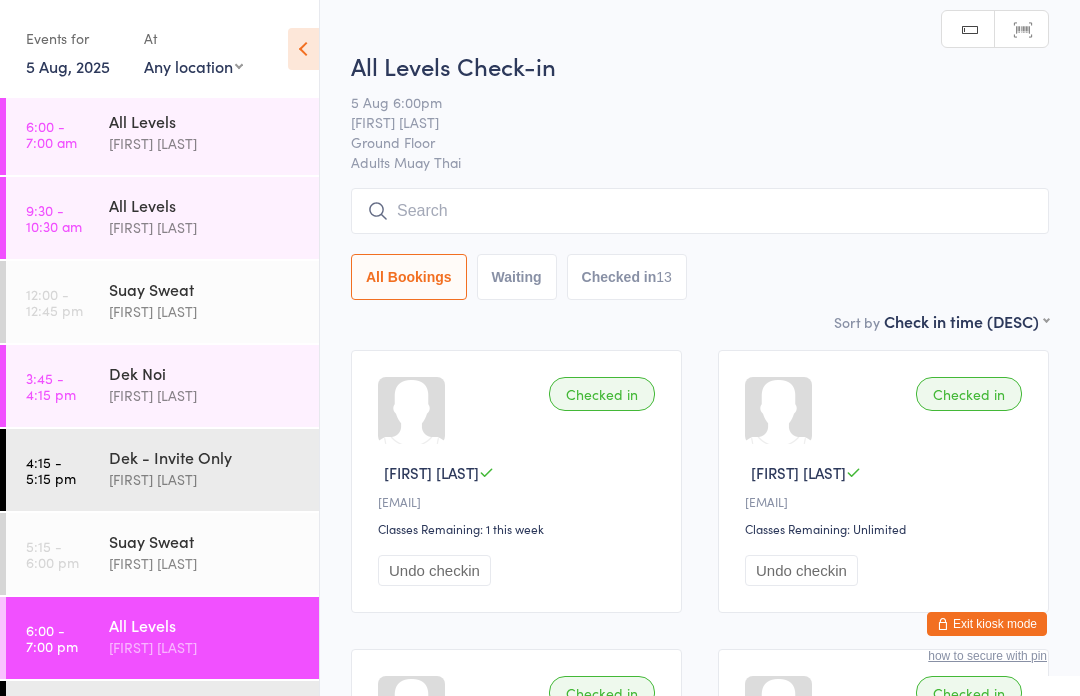 click at bounding box center [700, 211] 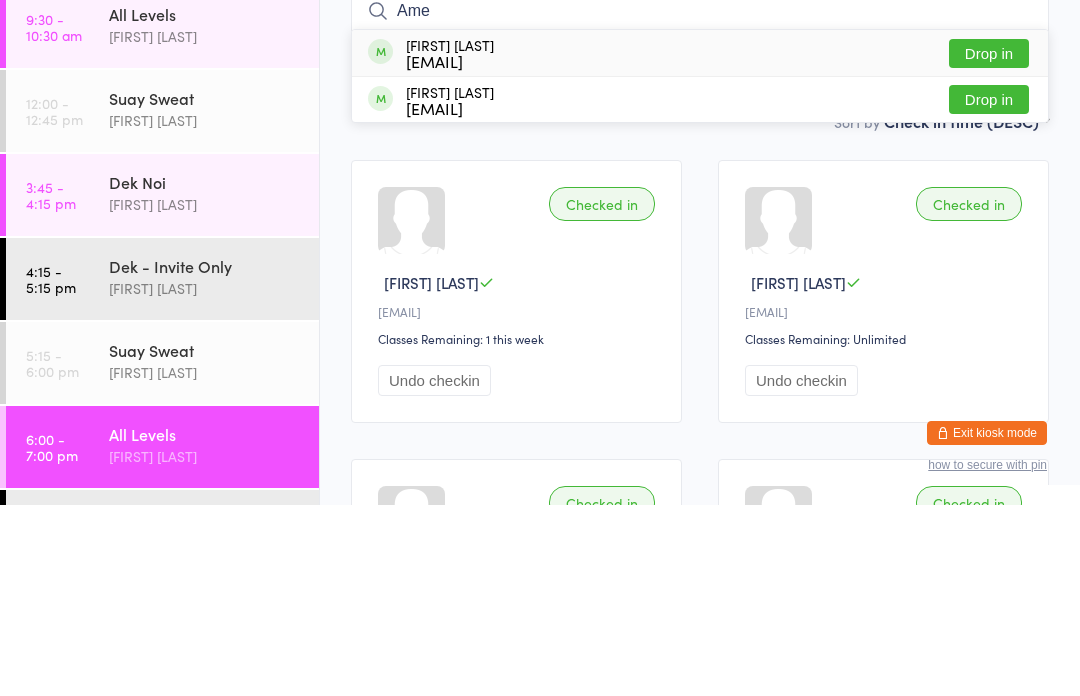 type on "Ame" 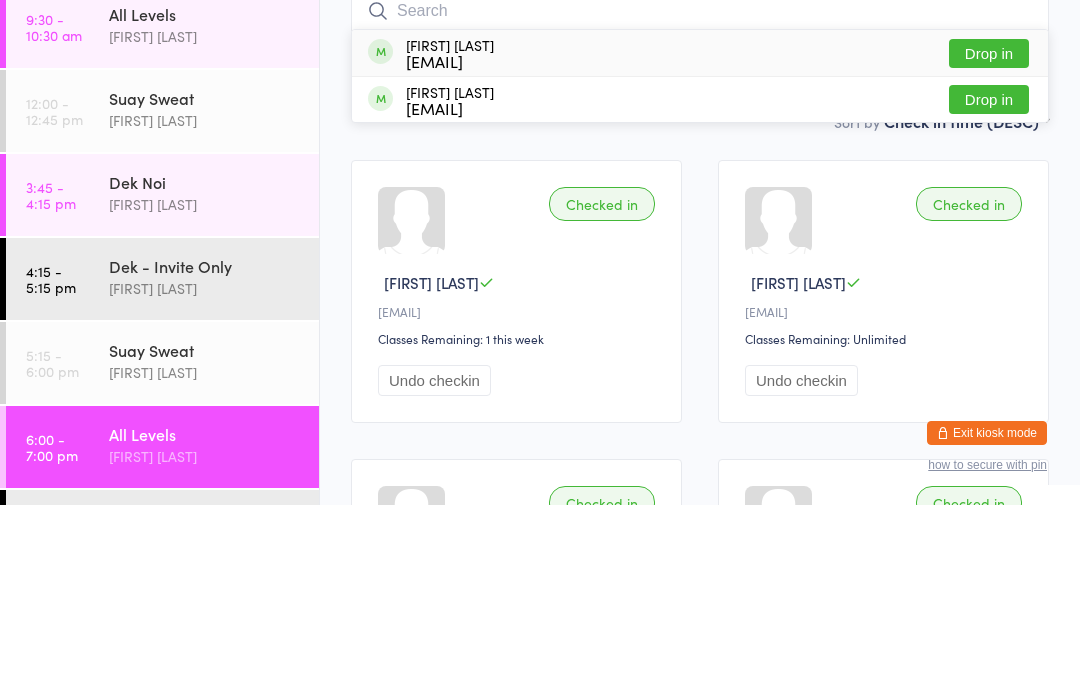 scroll, scrollTop: 191, scrollLeft: 0, axis: vertical 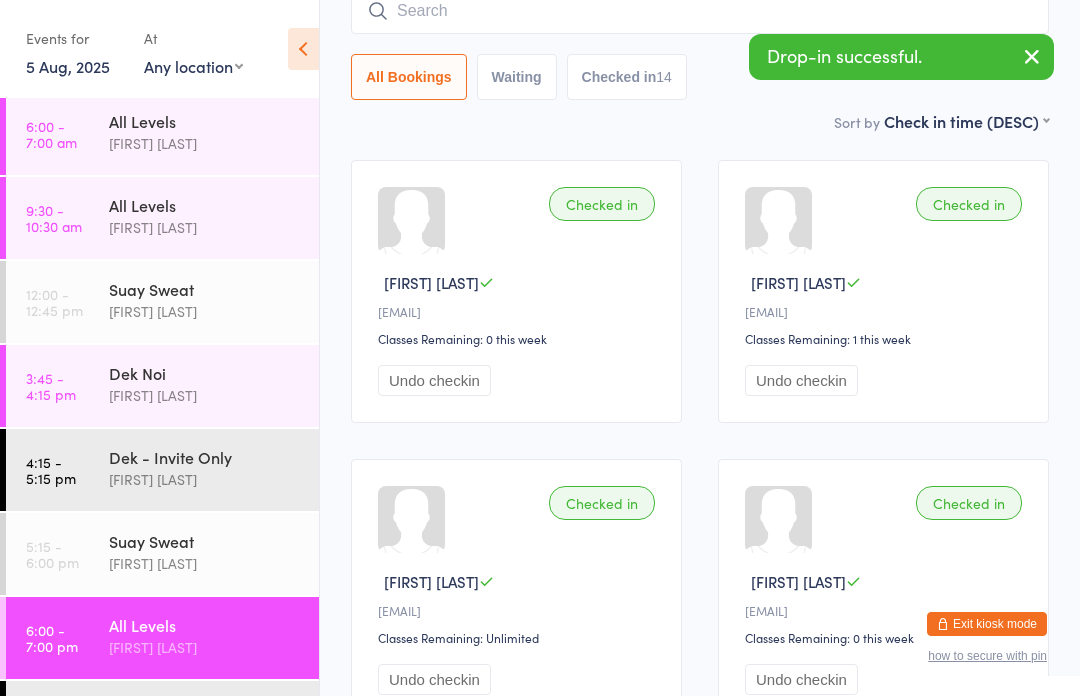 click at bounding box center (700, 11) 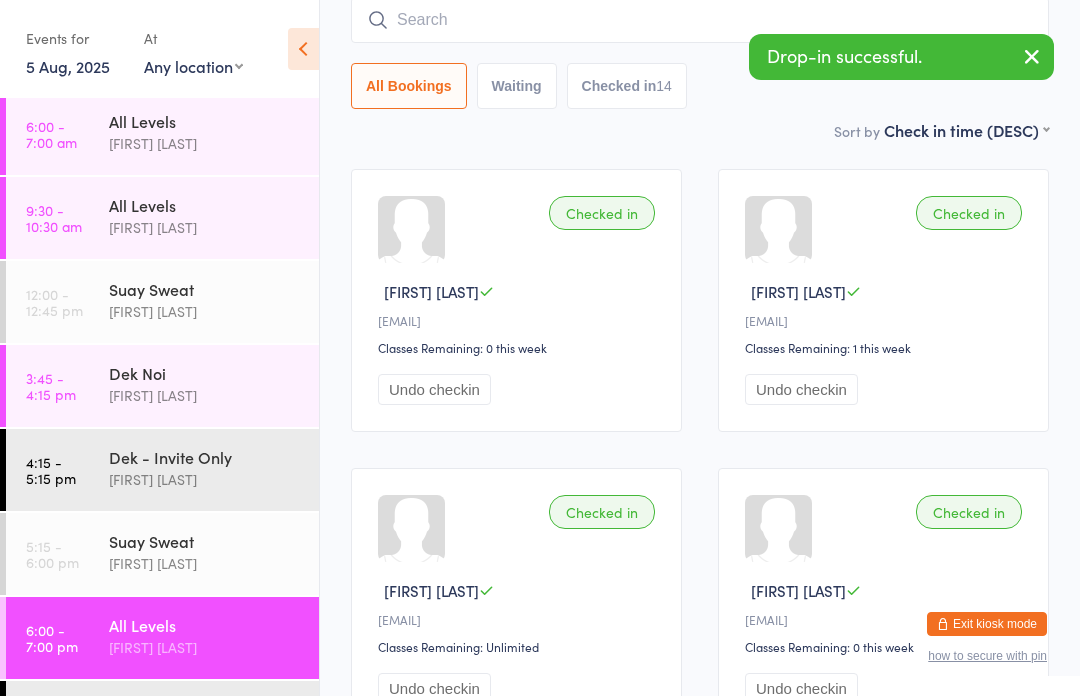 scroll, scrollTop: 181, scrollLeft: 0, axis: vertical 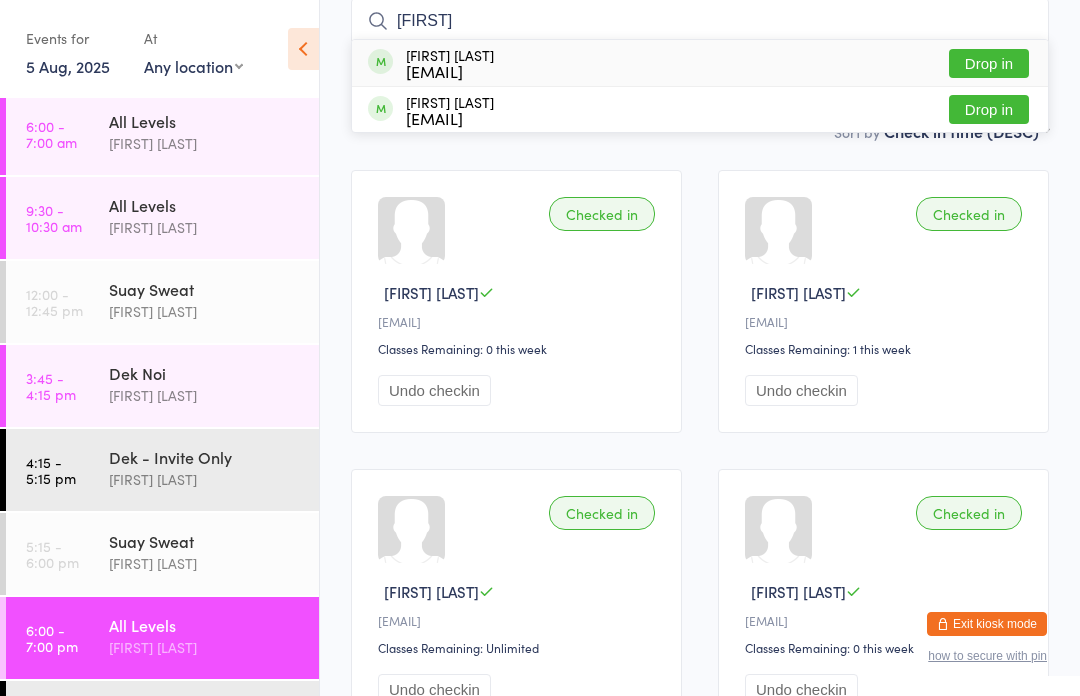 type on "[FIRST]" 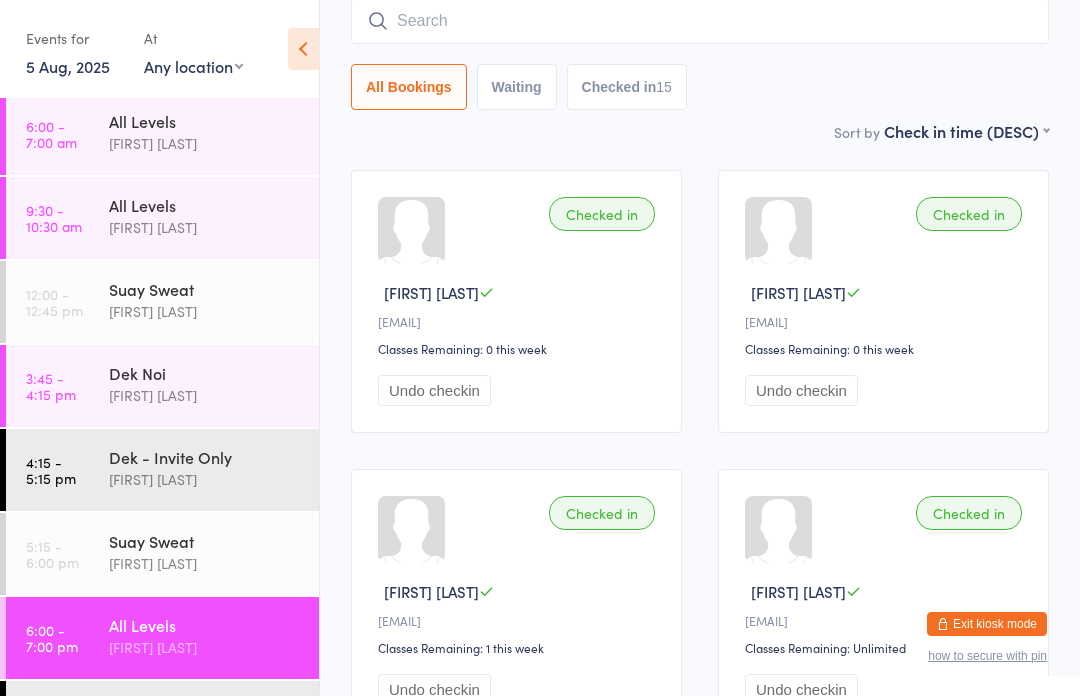 click on "6:00 - 7:00 pm All Levels [LAST] [LAST] Ground Floor Adults Muay Thai Manual search Scanner input All Bookings Waiting 2 Checked in 8" at bounding box center [162, 638] 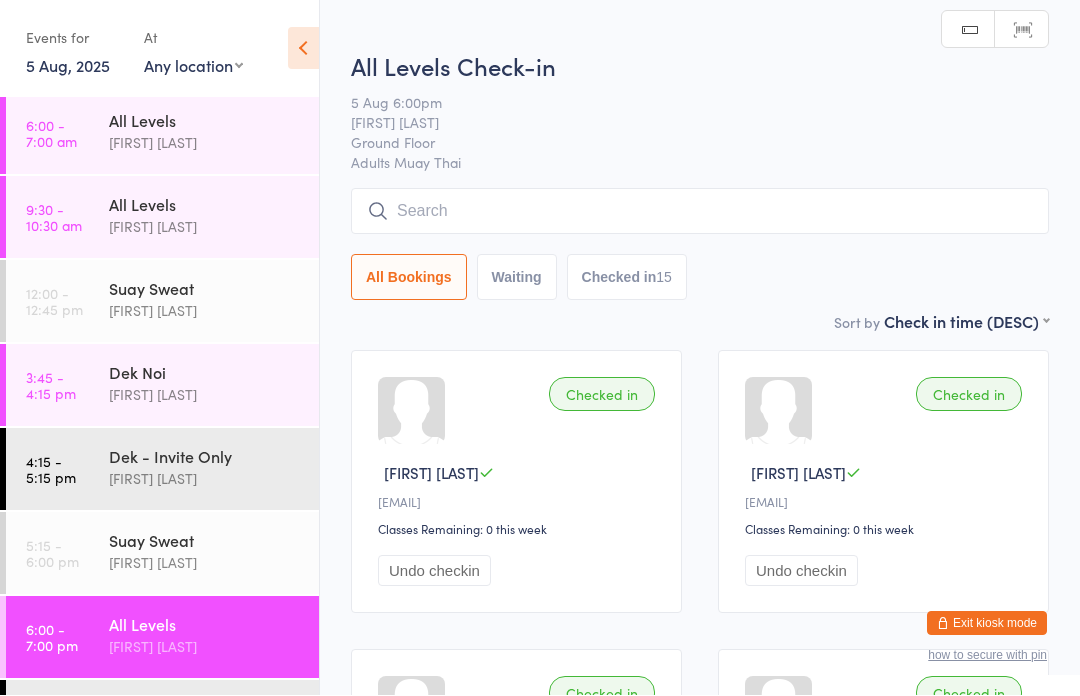 scroll, scrollTop: 1, scrollLeft: 0, axis: vertical 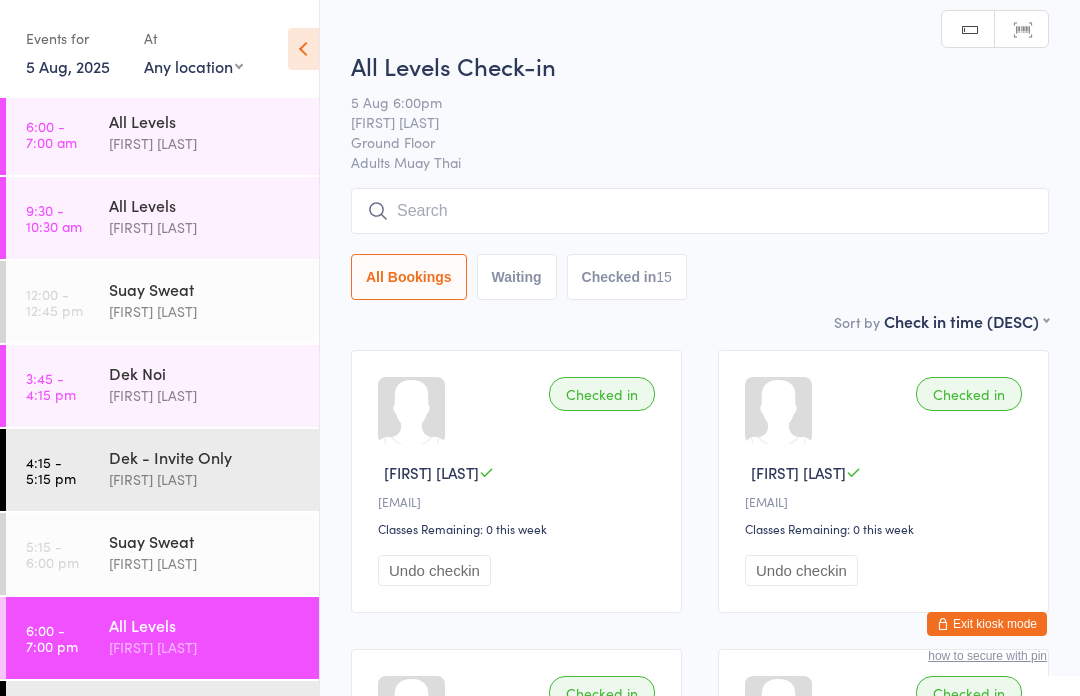 click at bounding box center [700, 211] 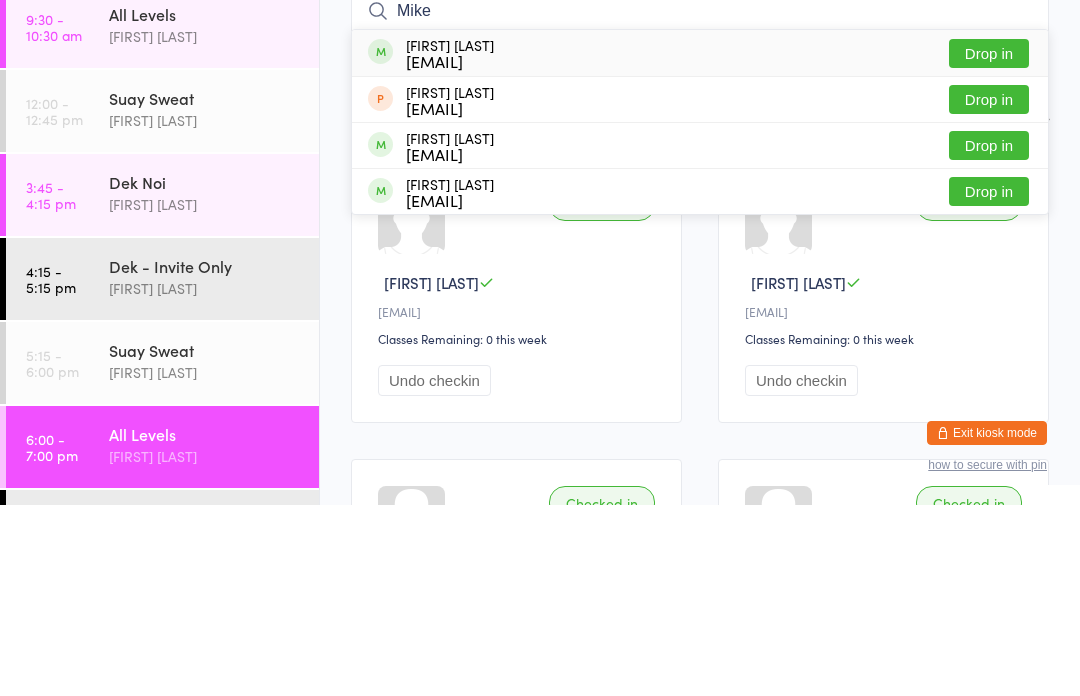 type on "Mike" 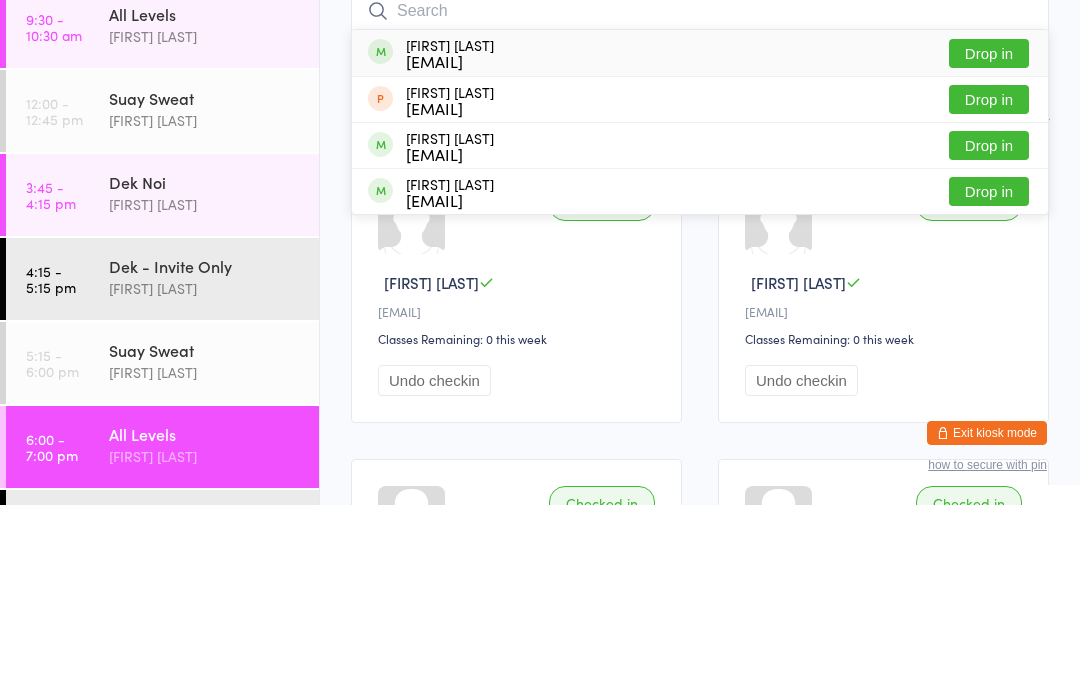 scroll, scrollTop: 191, scrollLeft: 0, axis: vertical 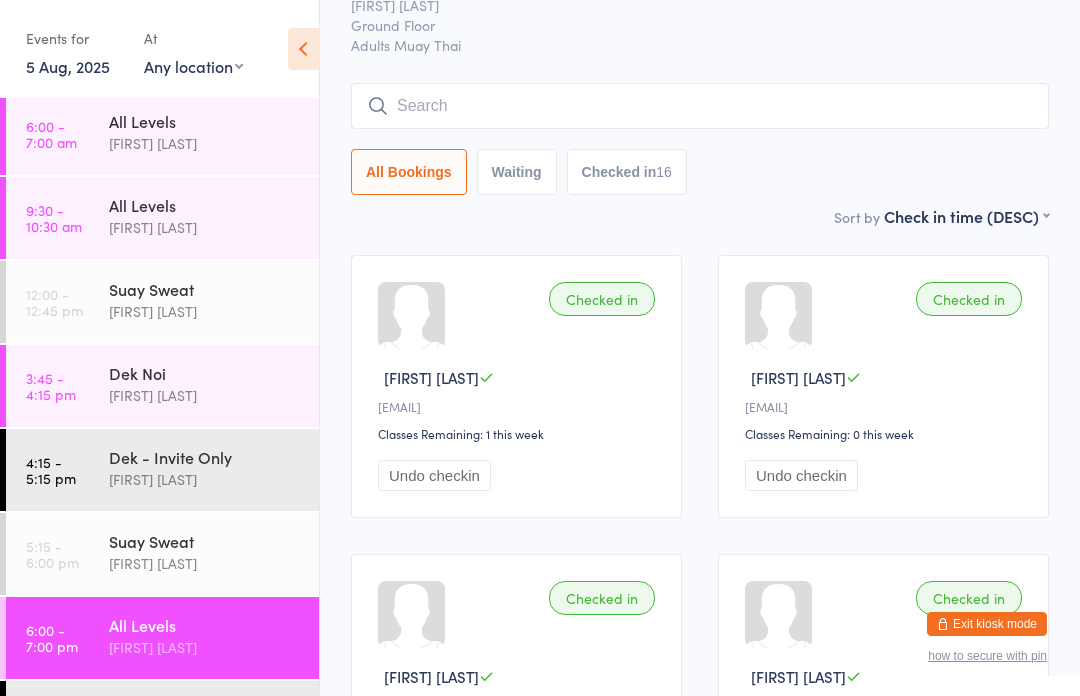 click at bounding box center (700, 106) 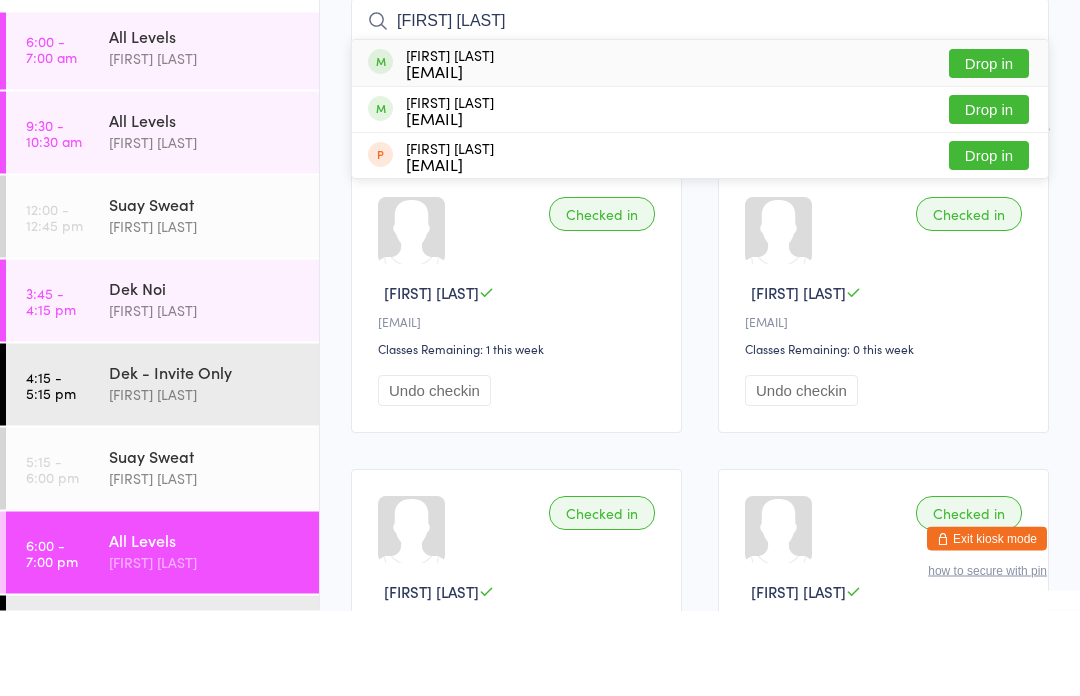 type on "[FIRST] [LAST]" 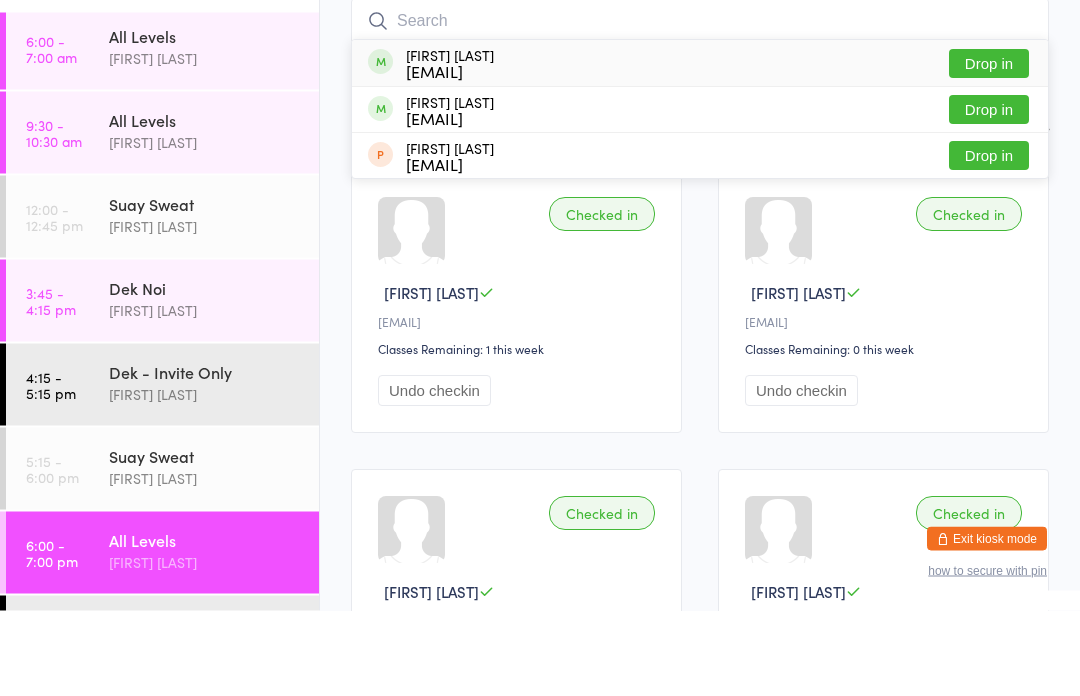 scroll, scrollTop: 181, scrollLeft: 0, axis: vertical 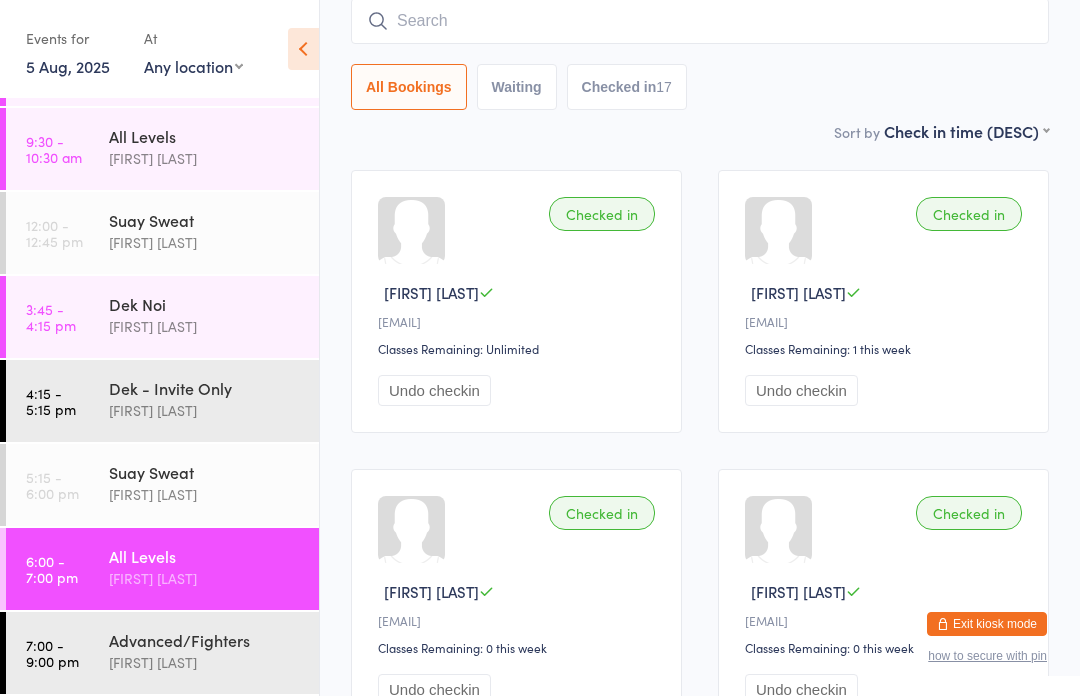 click on "7:00 - 9:00 pm Advanced/Fighters [LAST] [LAST]" at bounding box center [162, 653] 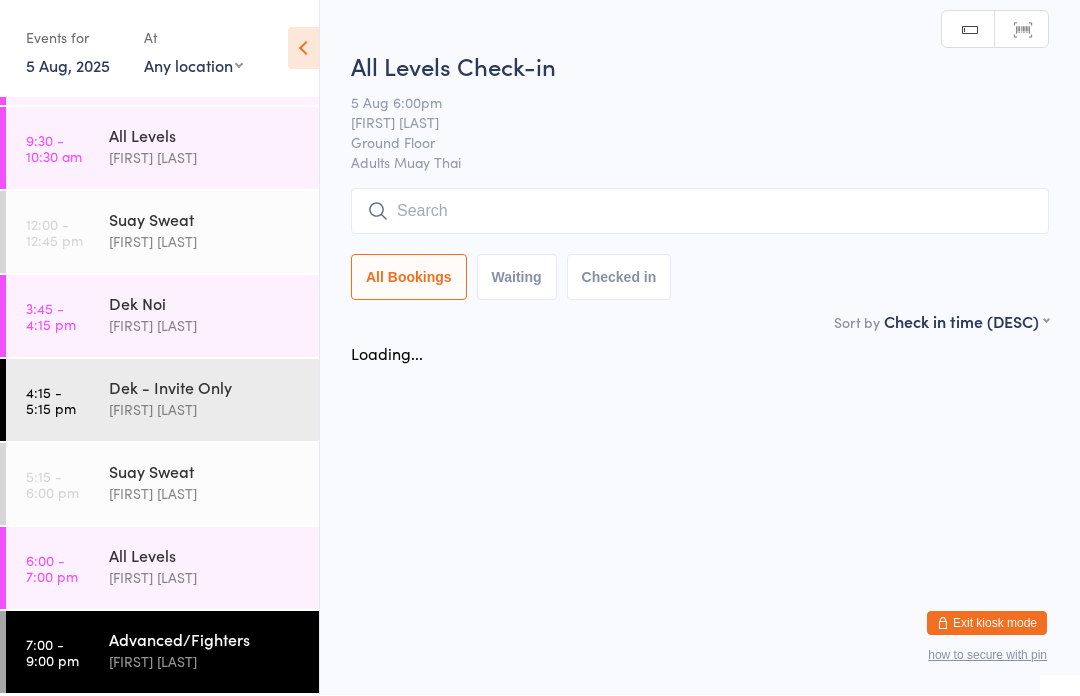 scroll, scrollTop: 1, scrollLeft: 0, axis: vertical 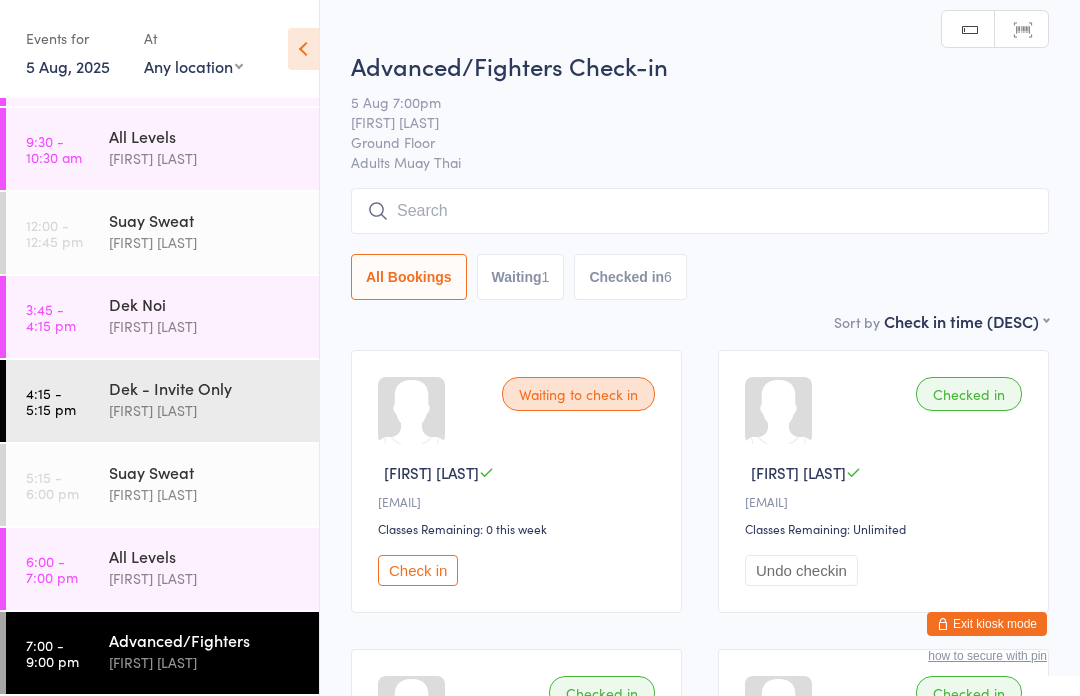 click on "6:00 - 7:00 pm All Levels [LAST] [LAST] Ground Floor Adults Muay Thai Manual search Scanner input All Bookings Waiting 2 Checked in 8" at bounding box center [162, 569] 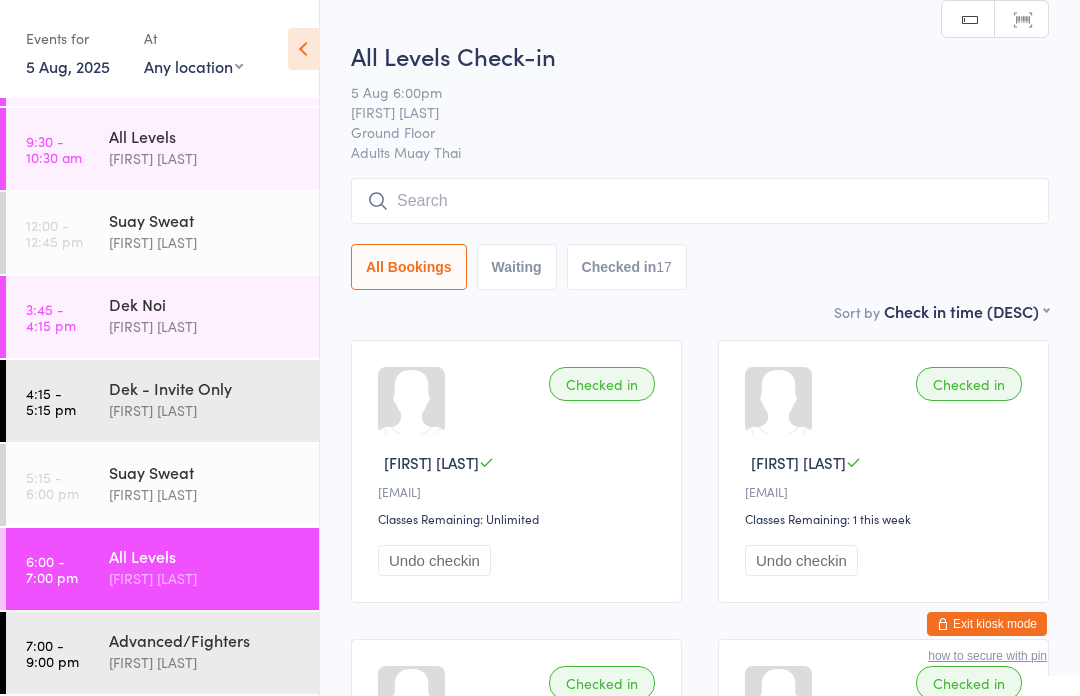 scroll, scrollTop: 65, scrollLeft: 0, axis: vertical 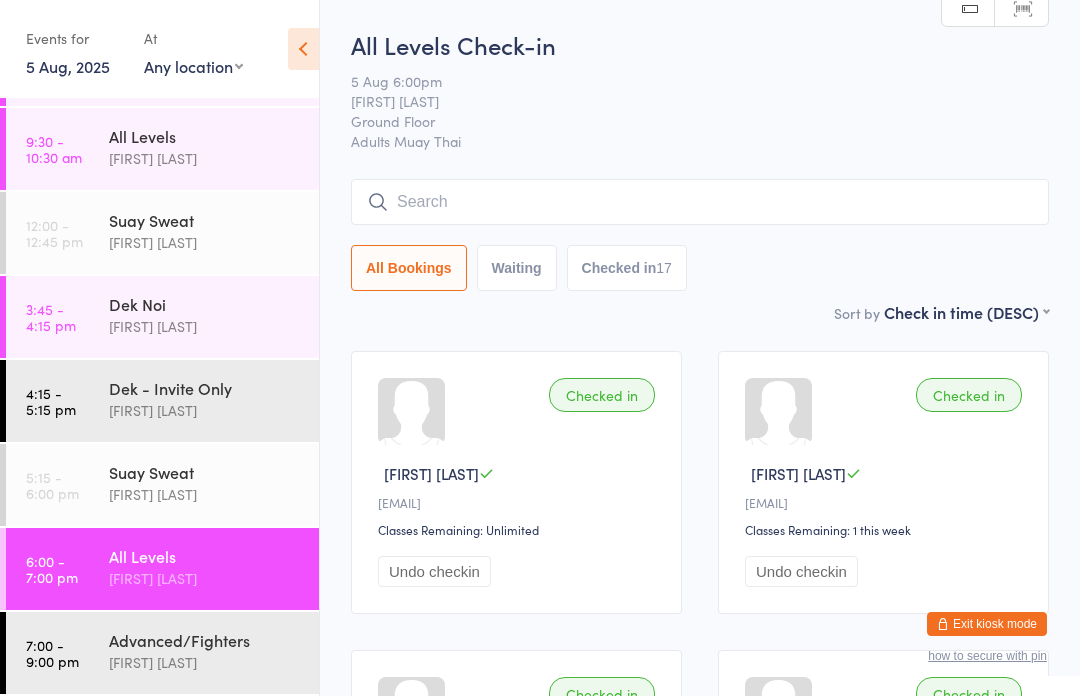 click on "[FIRST] [LAST]" at bounding box center [205, 662] 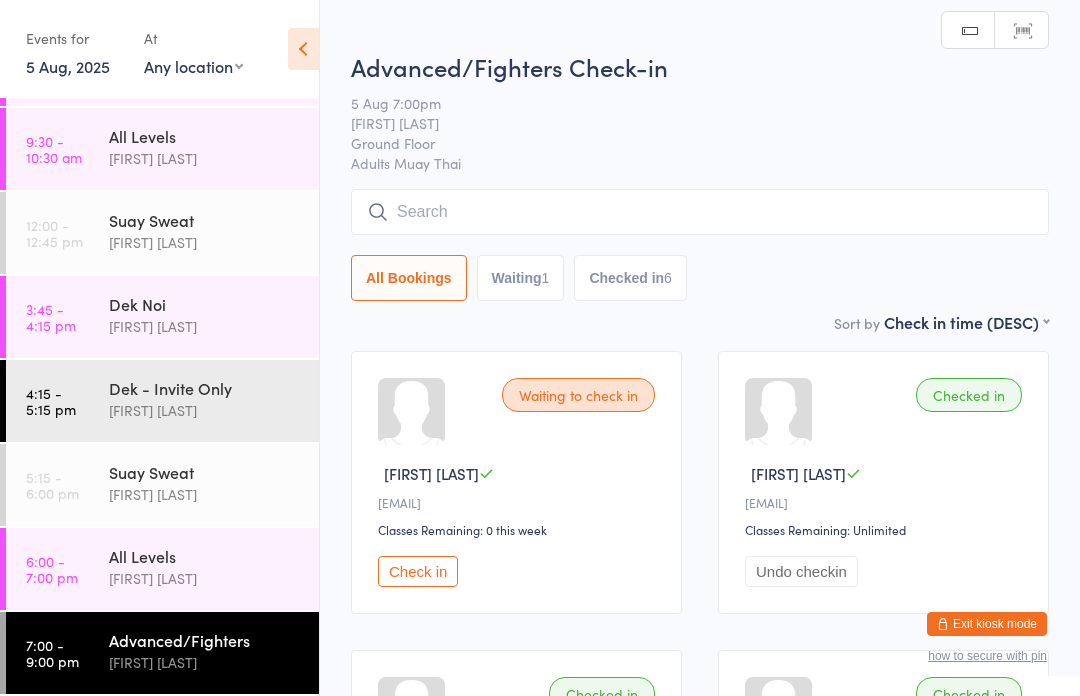 click at bounding box center (700, 212) 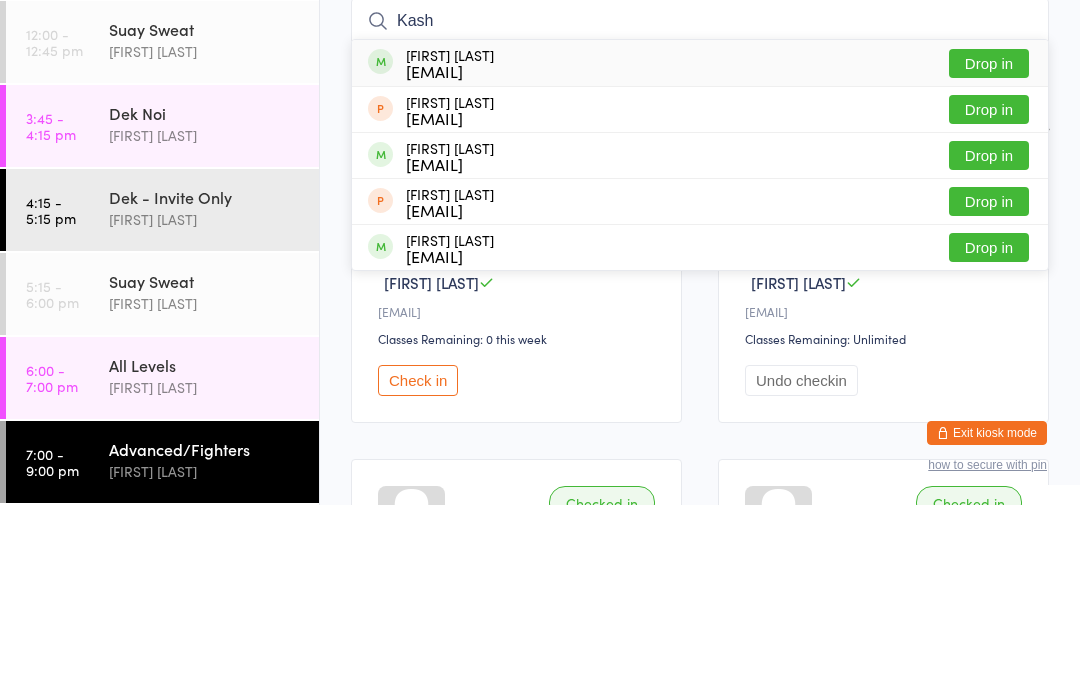 type on "Kash" 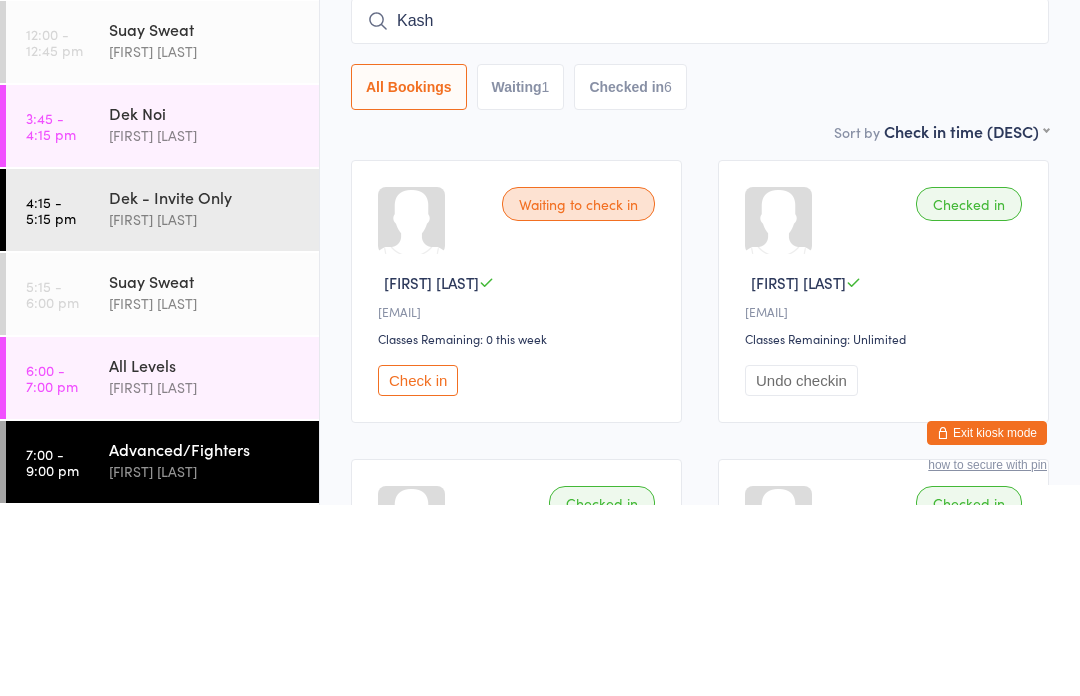 type 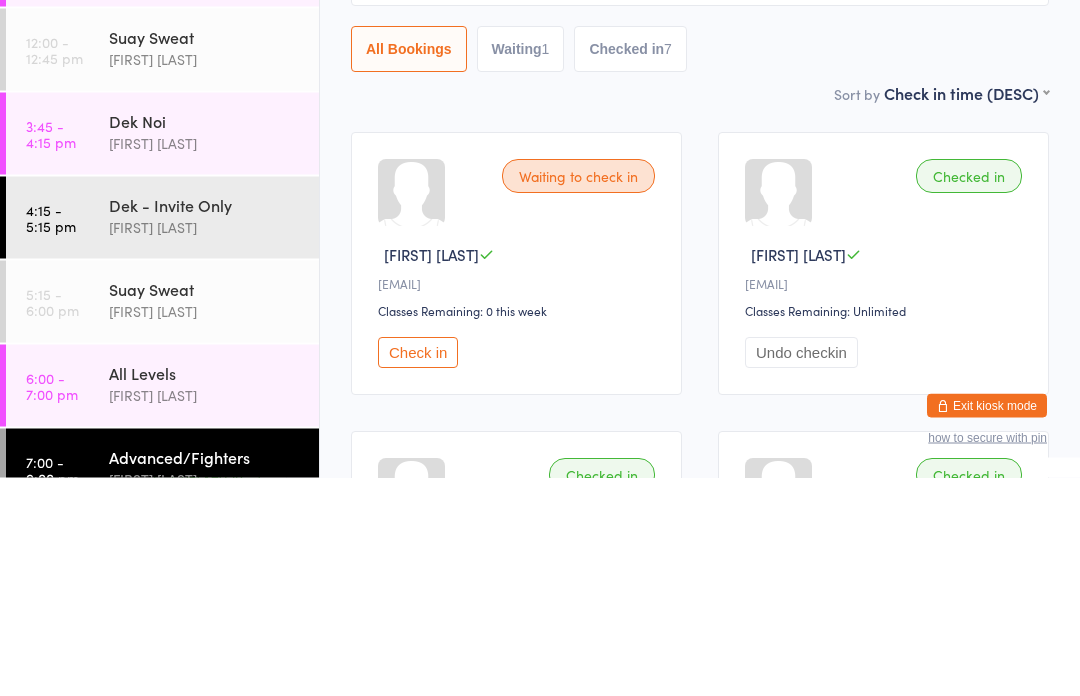 scroll, scrollTop: 7, scrollLeft: 0, axis: vertical 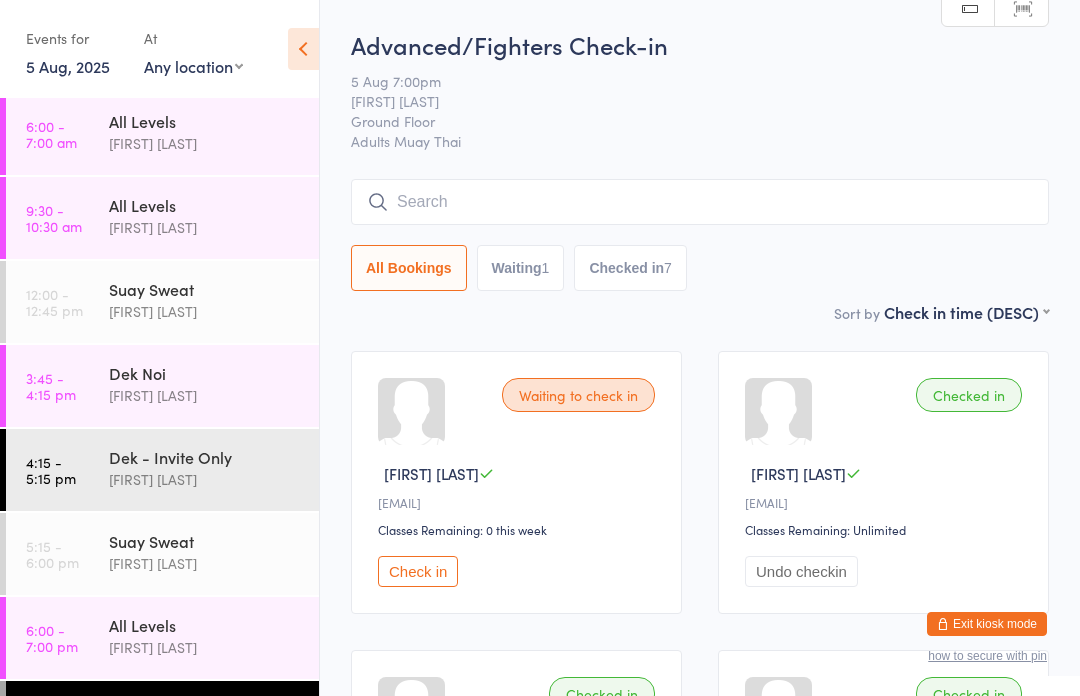 click on "[FIRST] [LAST]" at bounding box center (684, 101) 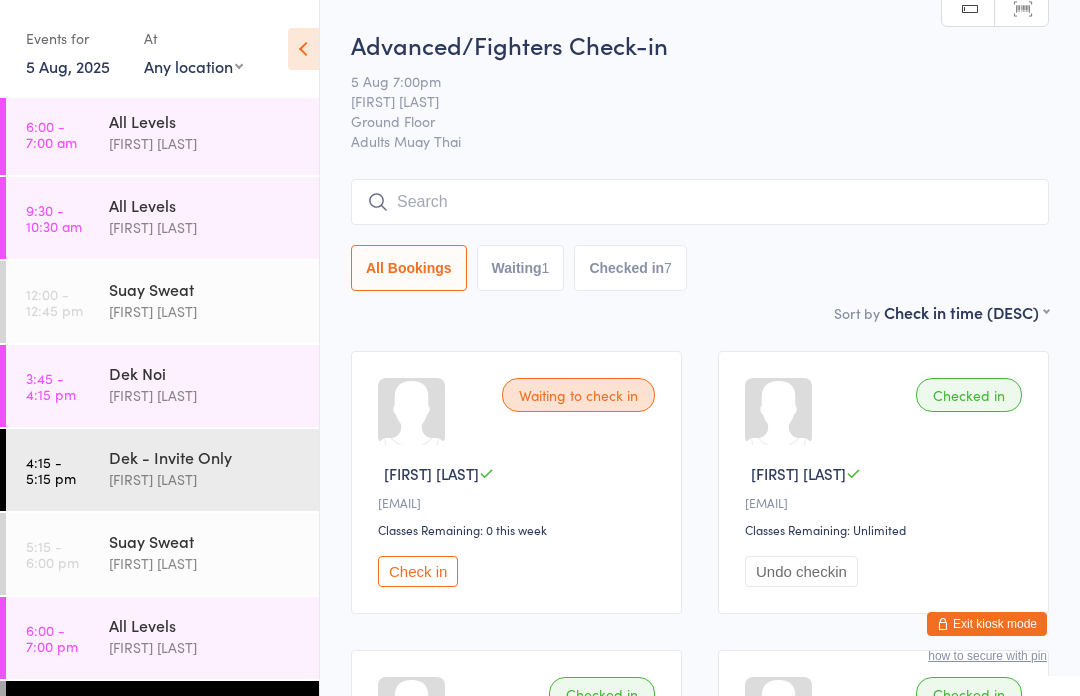 click on "6:00 - 7:00 pm" at bounding box center (52, 638) 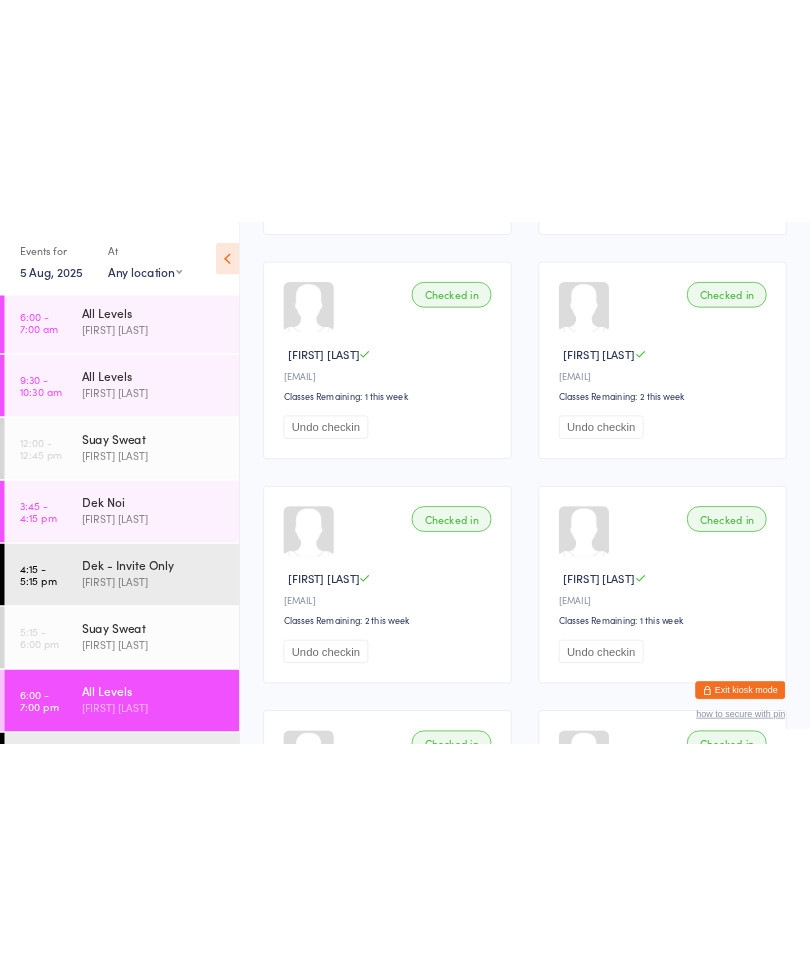 scroll, scrollTop: 0, scrollLeft: 0, axis: both 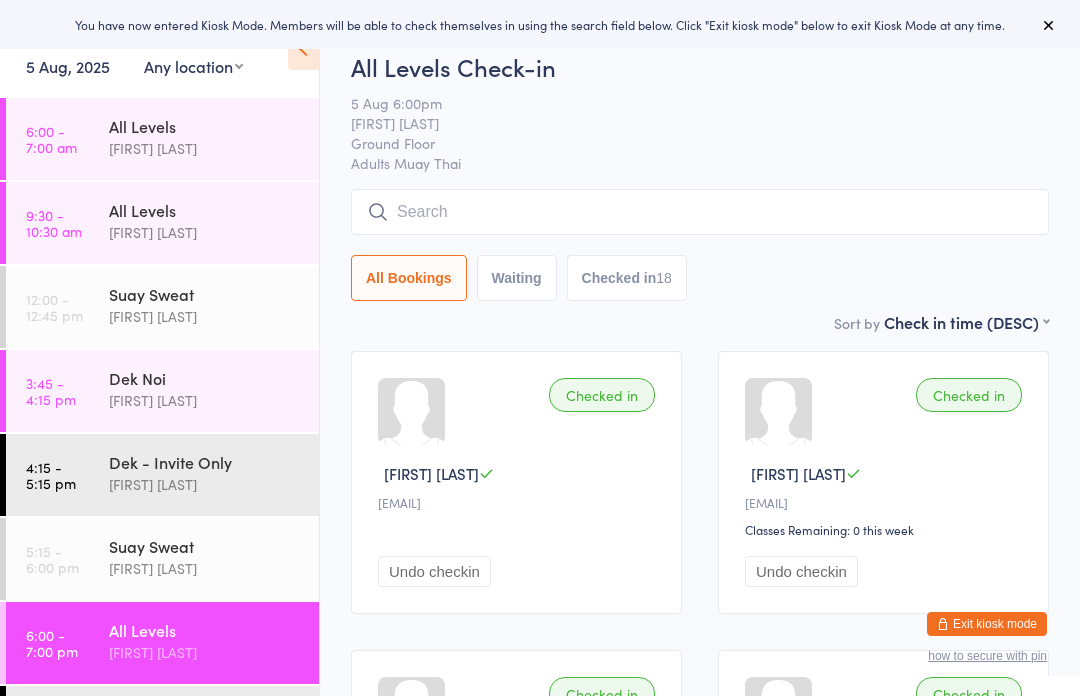 click at bounding box center (700, 212) 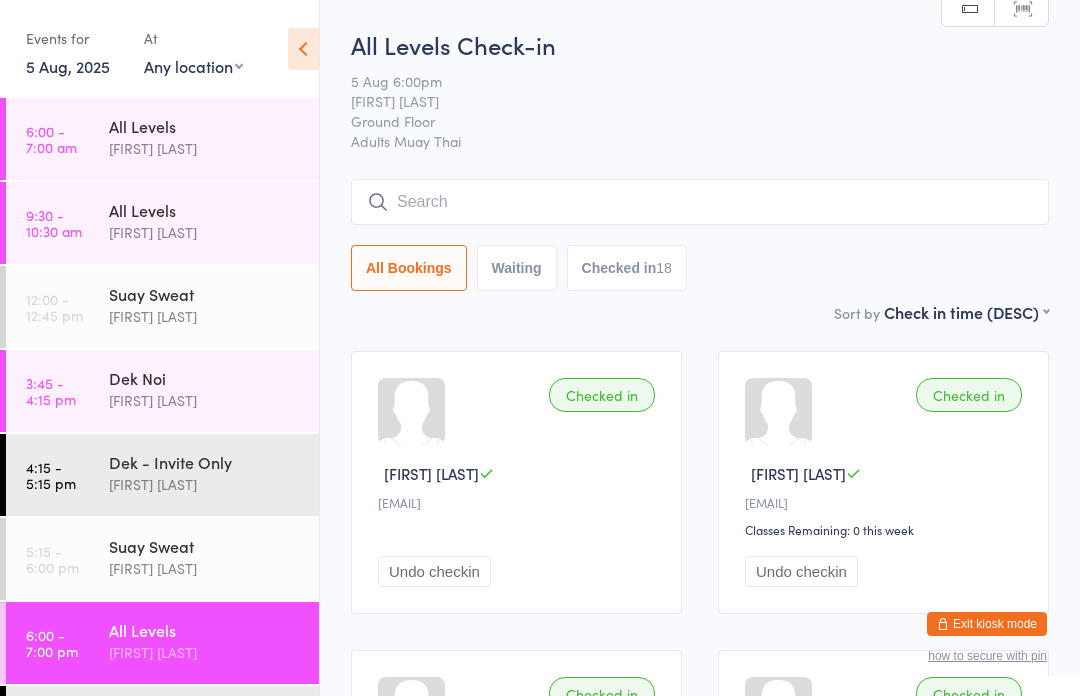 scroll, scrollTop: 169, scrollLeft: 0, axis: vertical 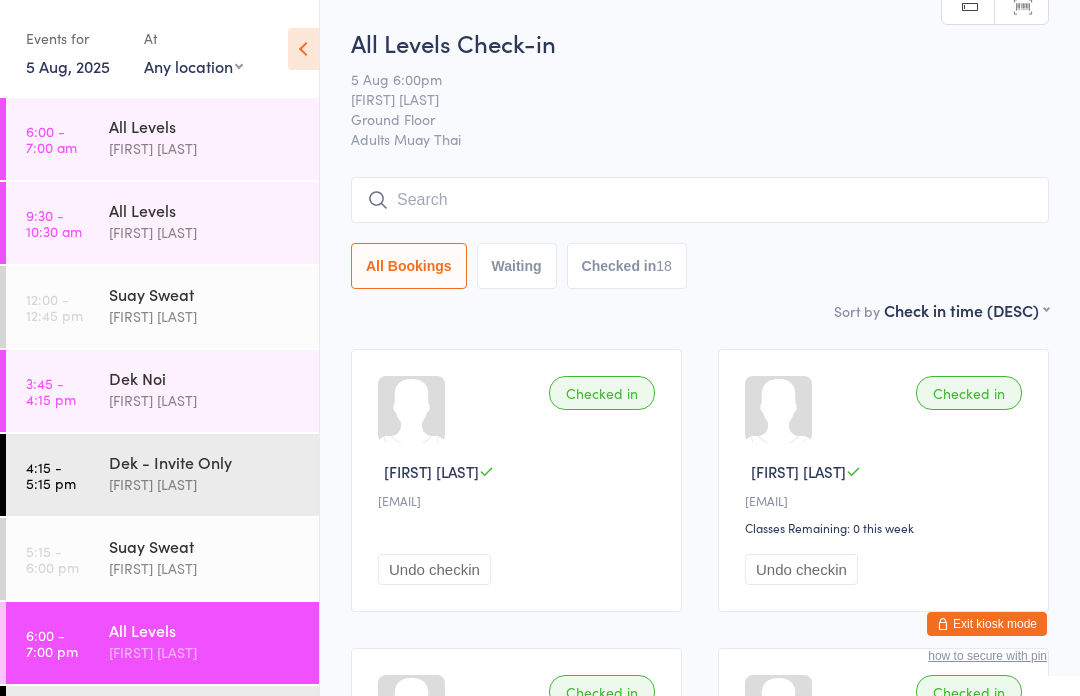 click at bounding box center (700, 200) 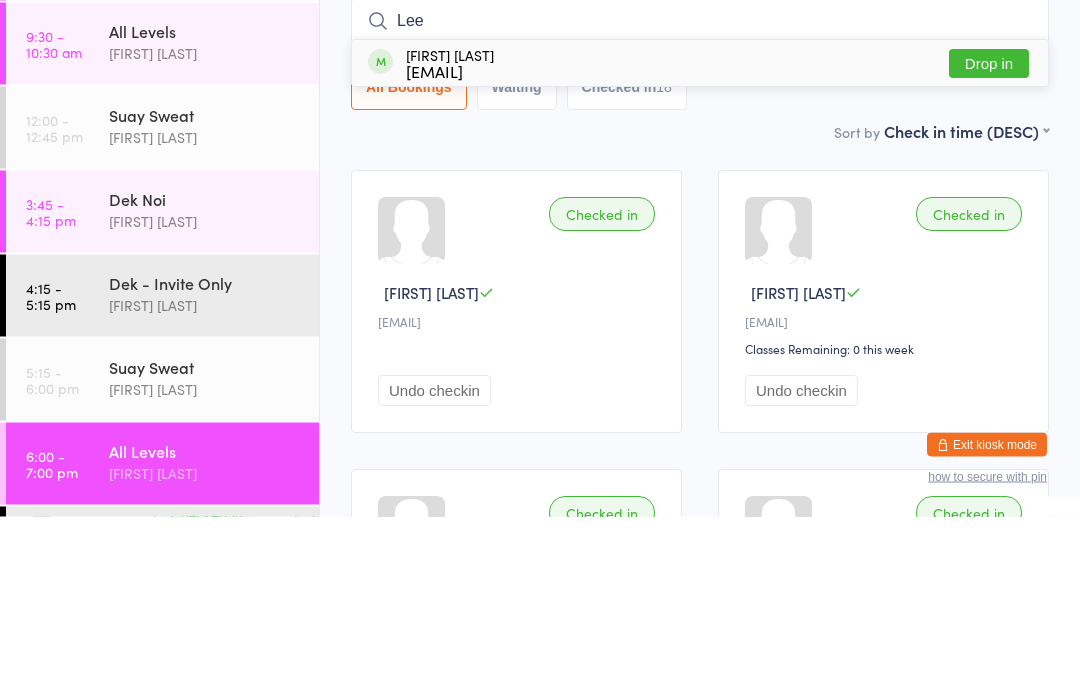 type on "Lee" 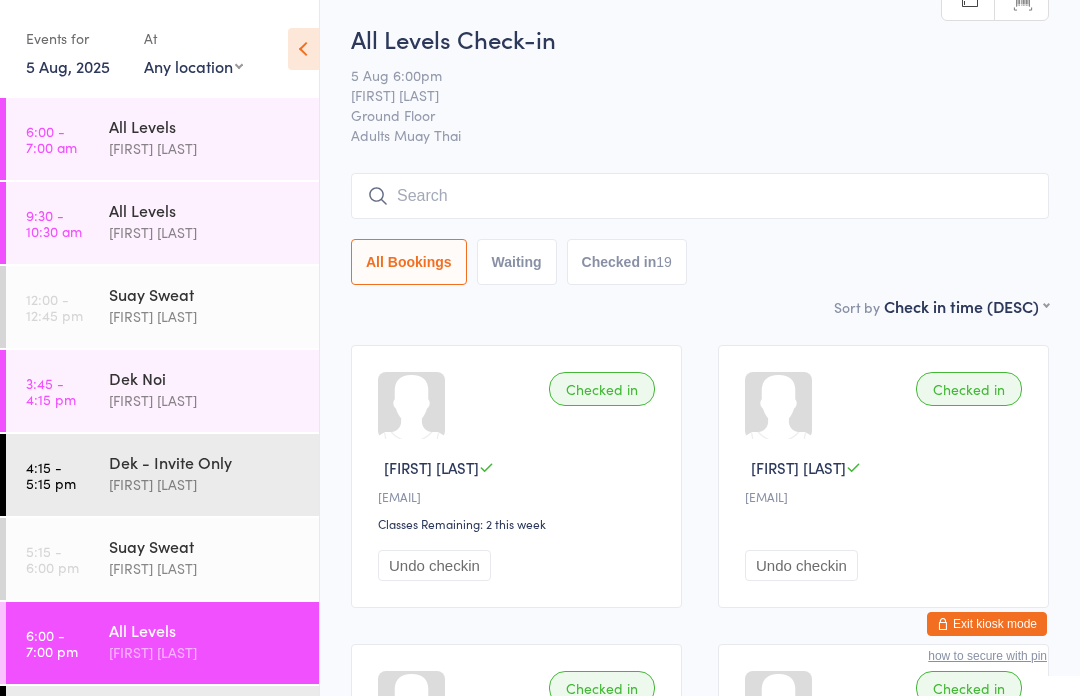 scroll, scrollTop: 1, scrollLeft: 0, axis: vertical 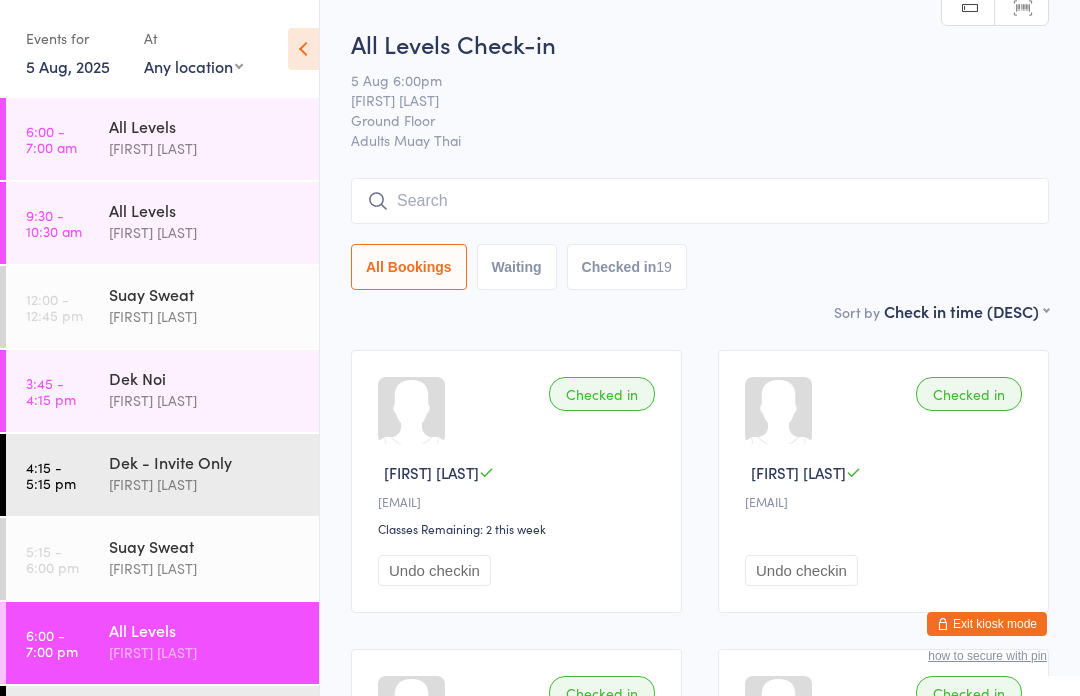 click at bounding box center [700, 201] 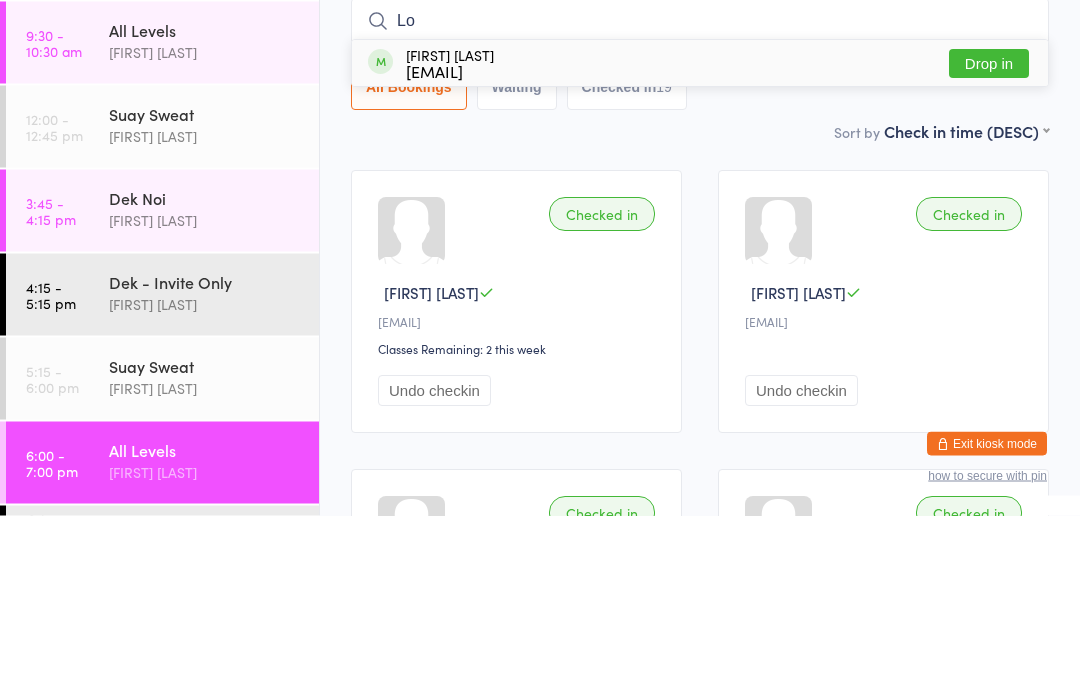 type on "L" 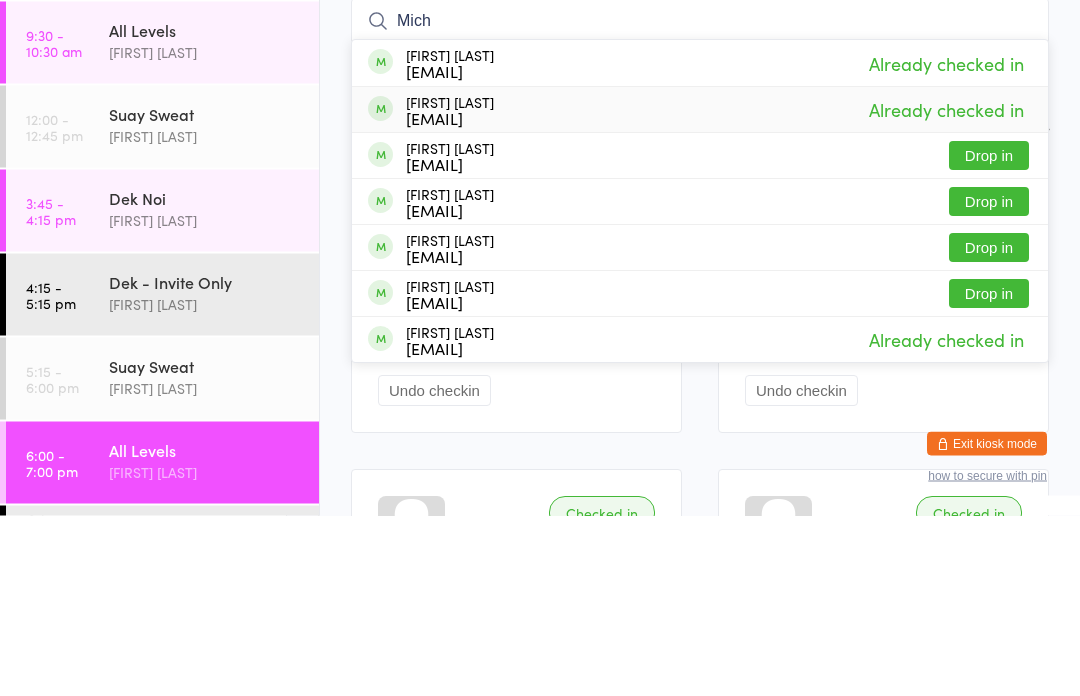 type on "Mich" 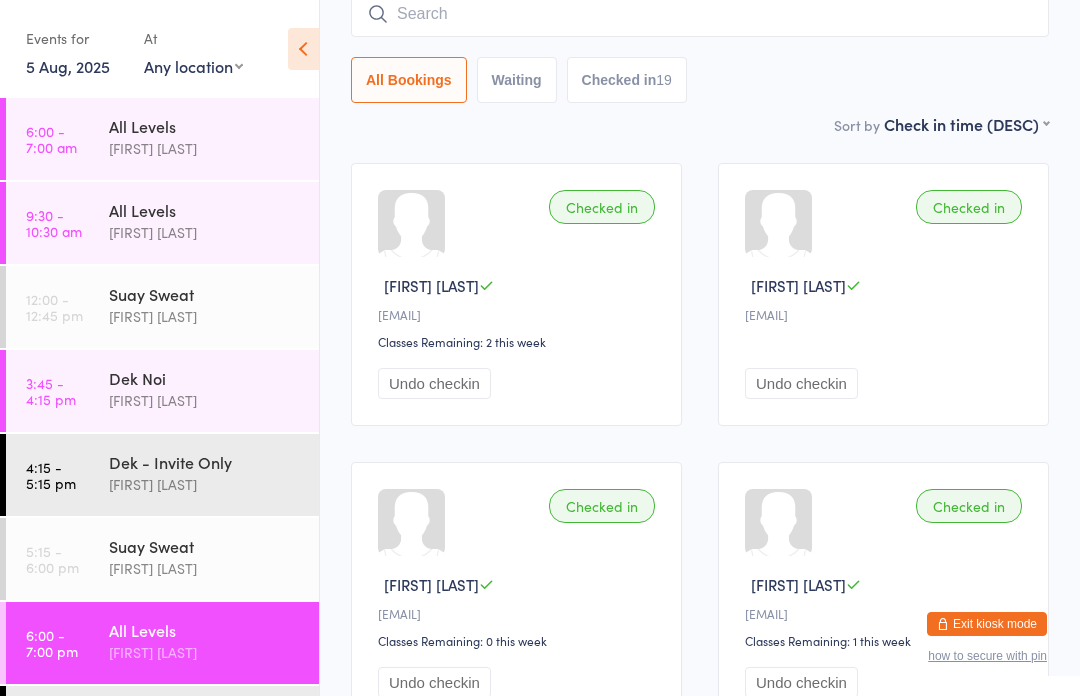 scroll, scrollTop: 0, scrollLeft: 0, axis: both 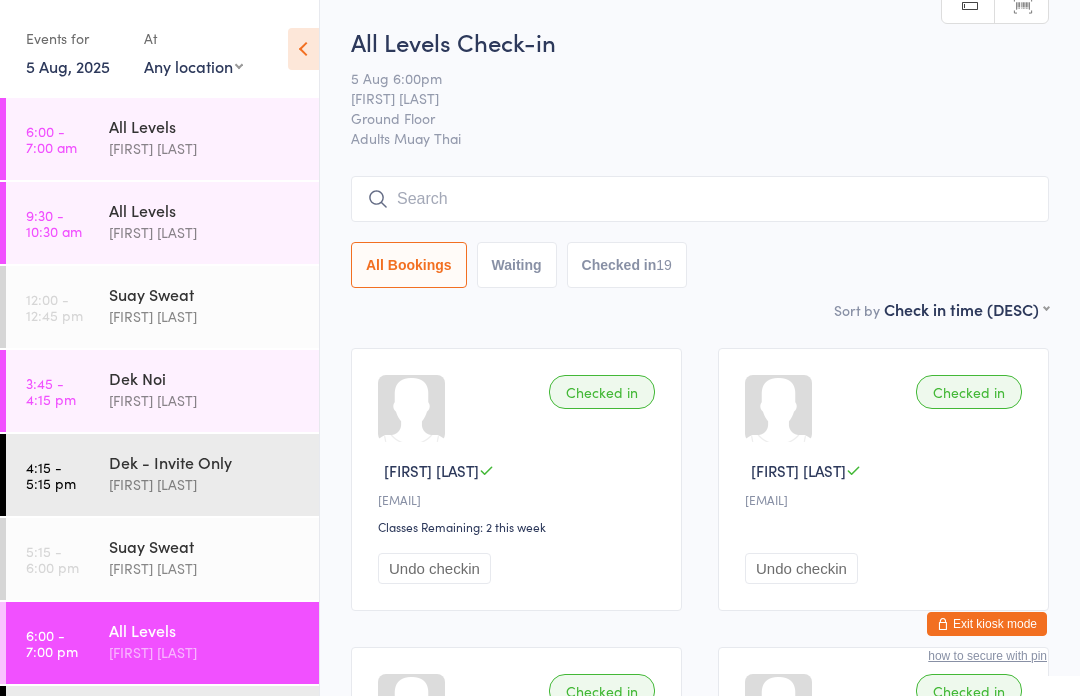 click at bounding box center (700, 199) 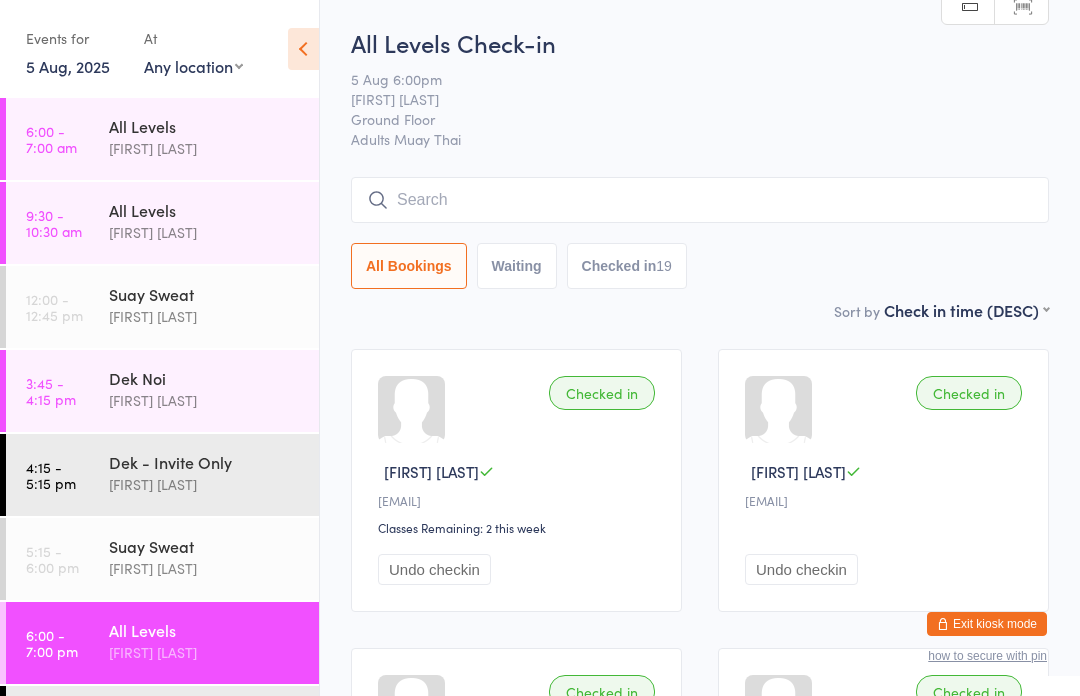 scroll, scrollTop: 1, scrollLeft: 0, axis: vertical 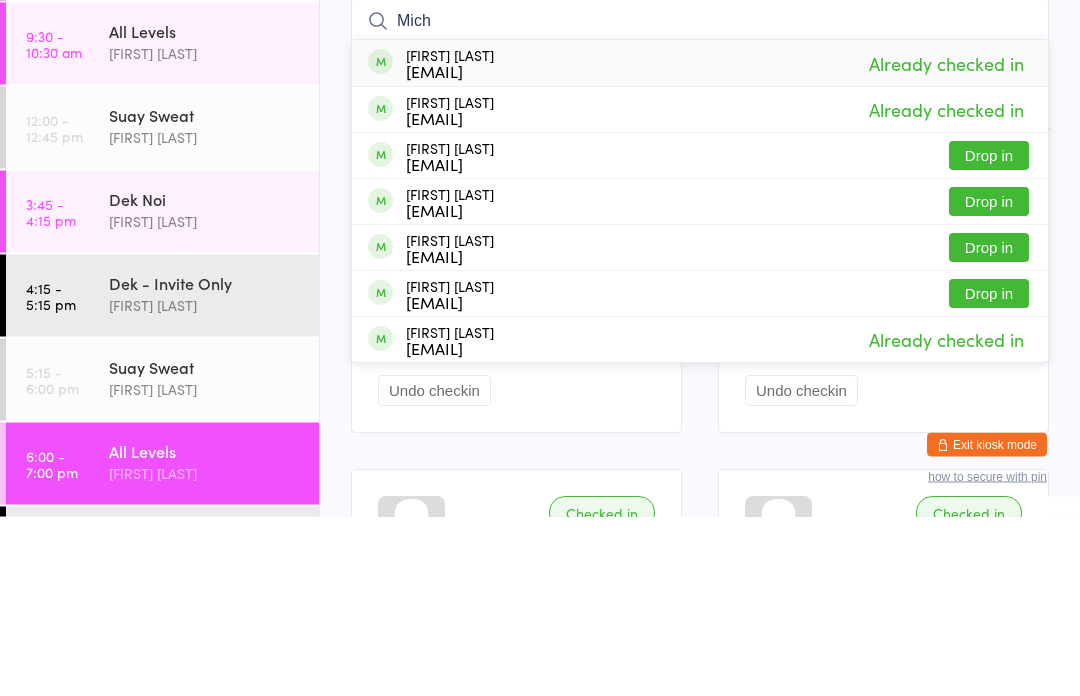 click on "All Levels Check-in 5 Aug 6:00pm  [FIRST] [LAST]  Ground Floor  Adults Muay Thai  Manual search Scanner input Mich [FIRST] [LAST] [EMAIL] Already checked in [FIRST] [LAST] [EMAIL] Drop in [FIRST] [LAST] [EMAIL] Drop in [FIRST] [LAST] [EMAIL] Drop in [FIRST] [LAST] [EMAIL] Drop in [FIRST] [LAST] [EMAIL] Drop in [FIRST] [LAST] [EMAIL] Already checked in All Bookings Waiting  Checked in  19 Sort by   Check in time (DESC) First name (ASC) First name (DESC) Last name (ASC) Last name (DESC) Check in time (ASC) Check in time (DESC) Rank (ASC) Rank (DESC) Checked in [FIRST] [LAST]  [EMAIL] Classes Remaining: 2 this week   Undo checkin Checked in" at bounding box center [700, 1674] 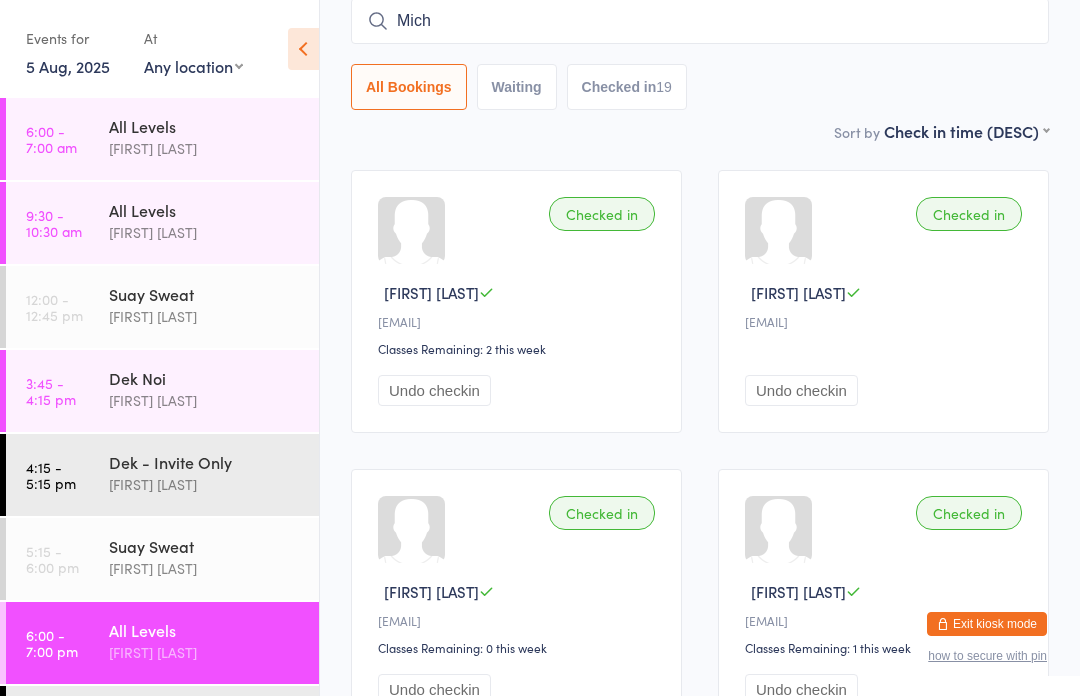 click on "Checked in [FIRST] [LAST]  [EMAIL]   Undo checkin" at bounding box center [883, 301] 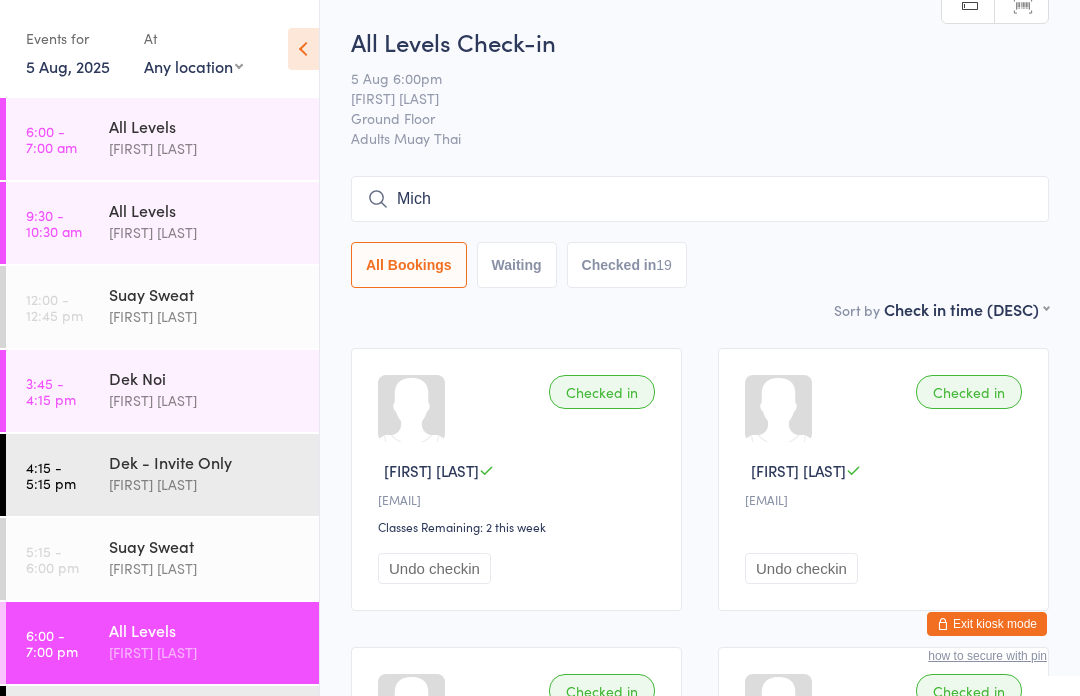 scroll, scrollTop: 1, scrollLeft: 0, axis: vertical 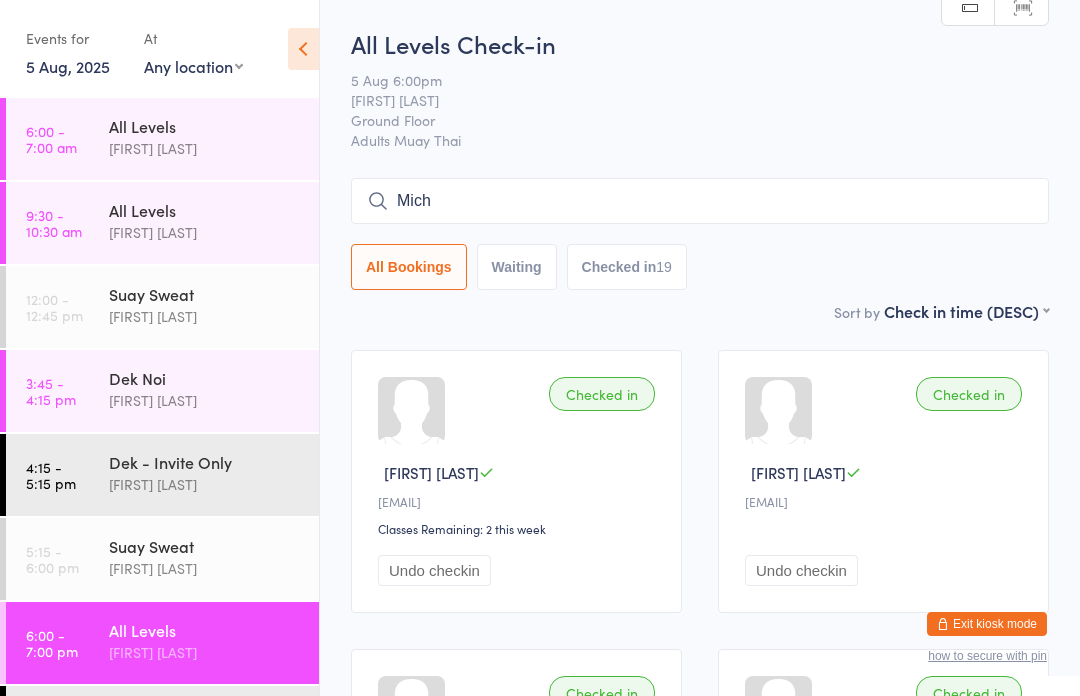 click on "Mich" at bounding box center [700, 201] 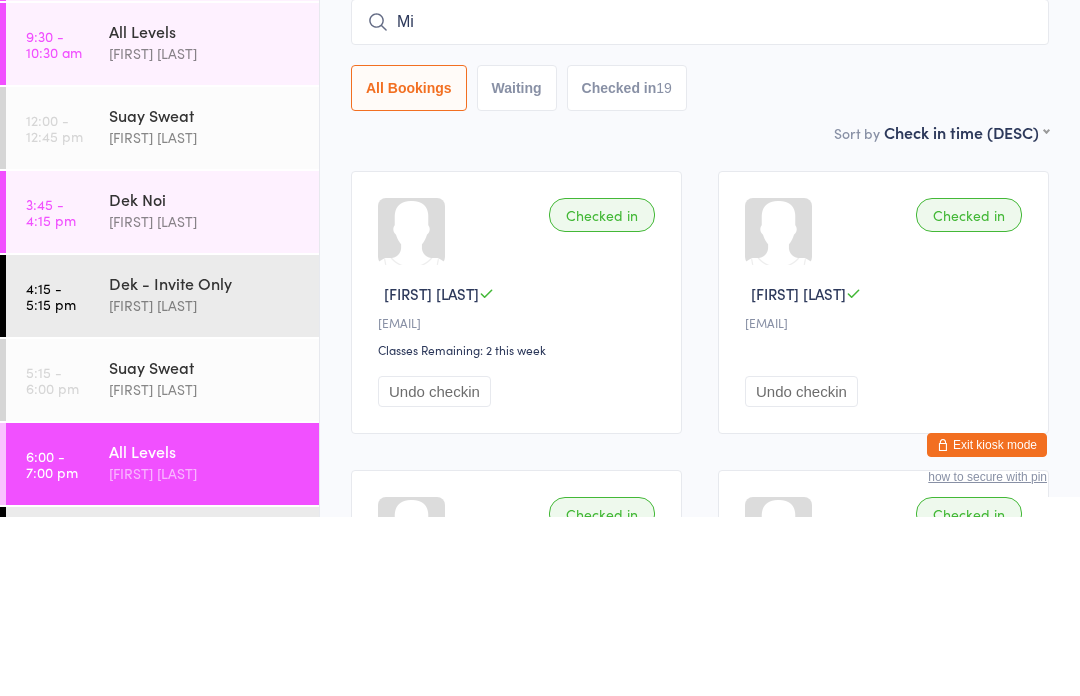 type on "M" 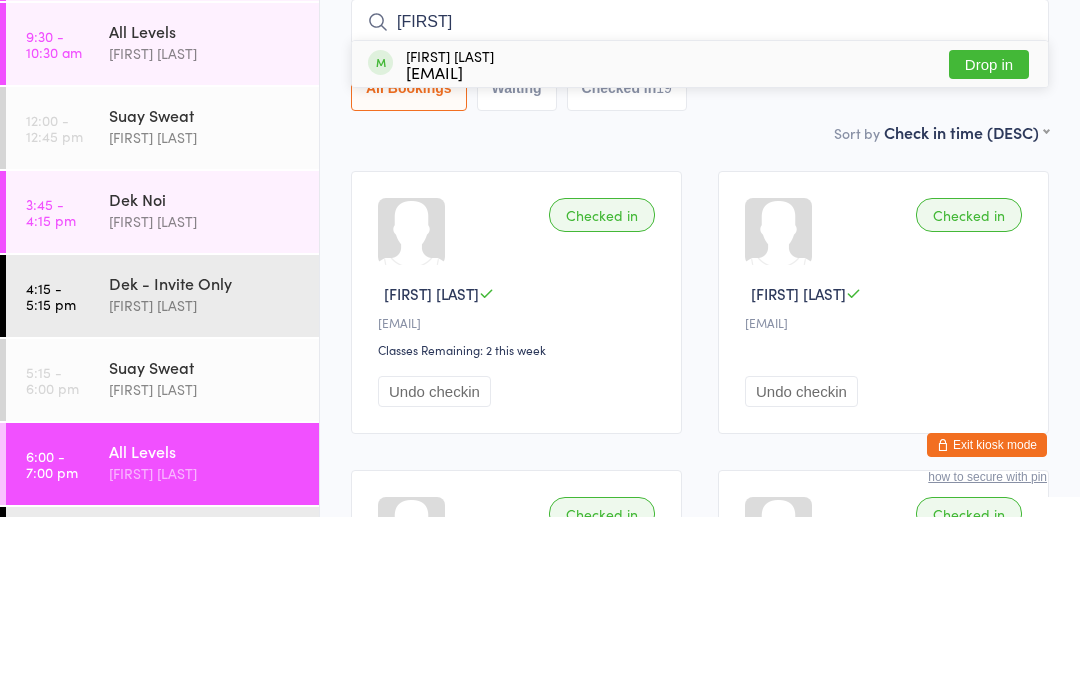 type on "[FIRST]" 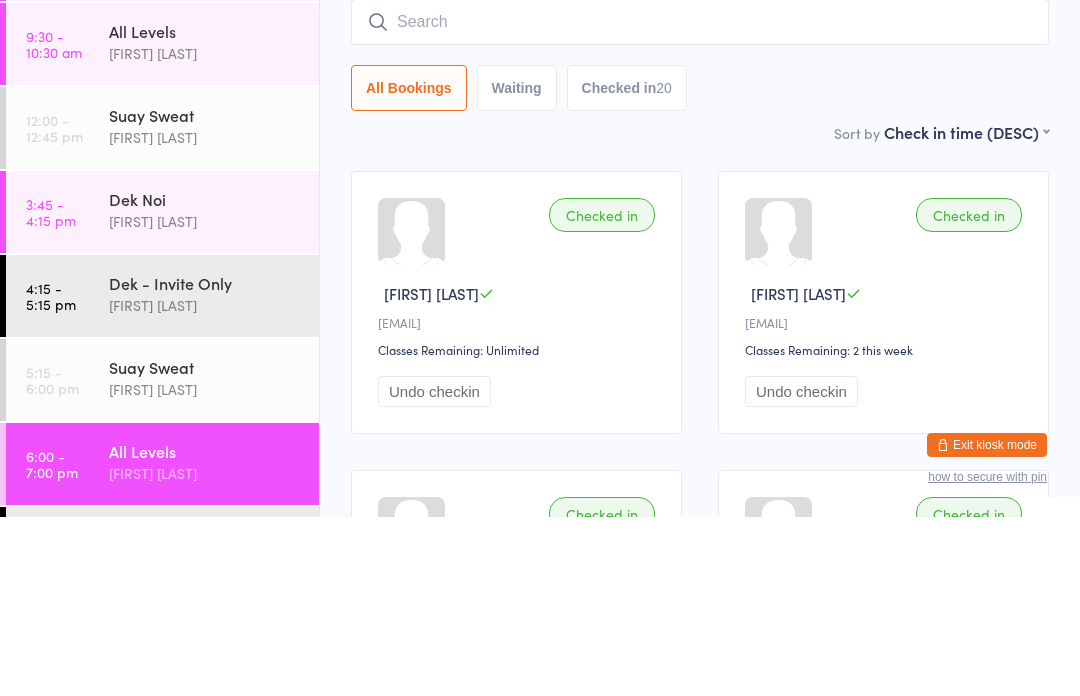 click on "All Bookings Waiting  Checked in  20" at bounding box center (700, 267) 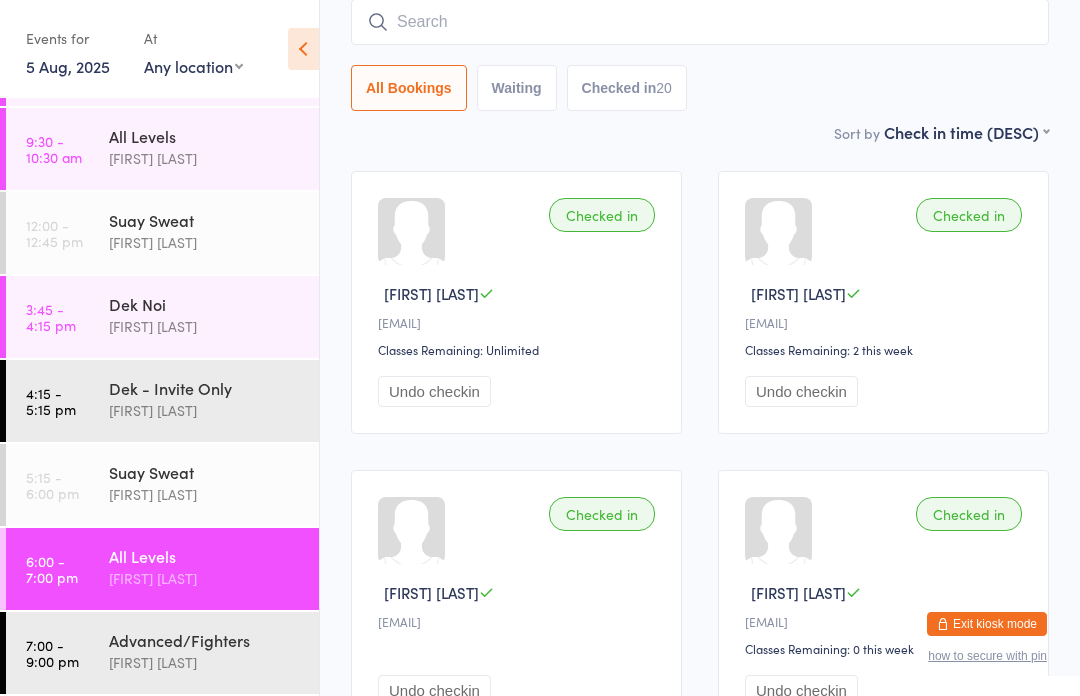 scroll, scrollTop: 74, scrollLeft: 0, axis: vertical 